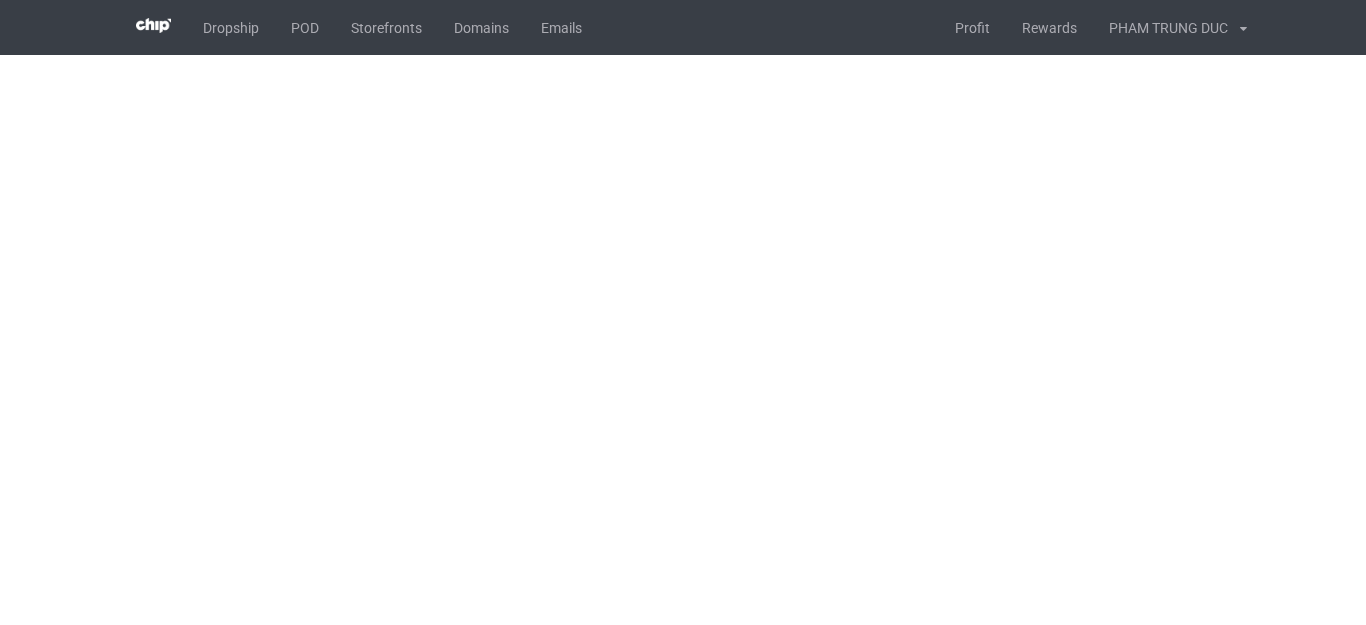 scroll, scrollTop: 0, scrollLeft: 0, axis: both 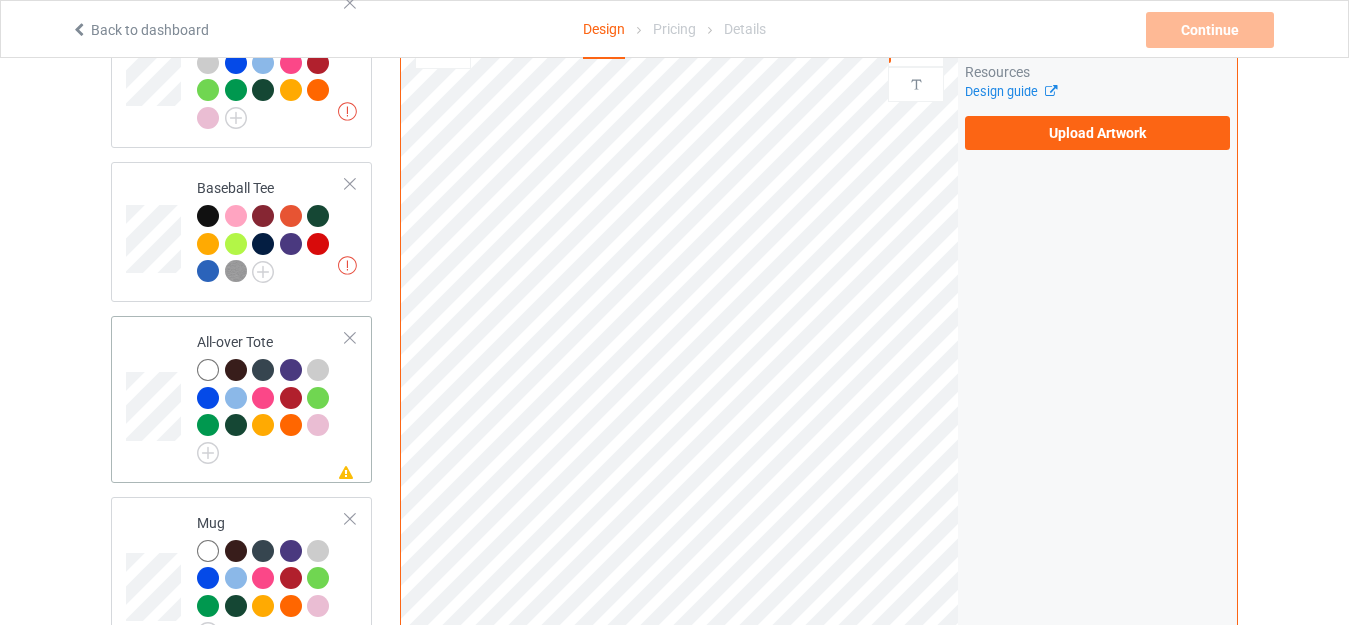 click on "All-over Tote" at bounding box center (271, 394) 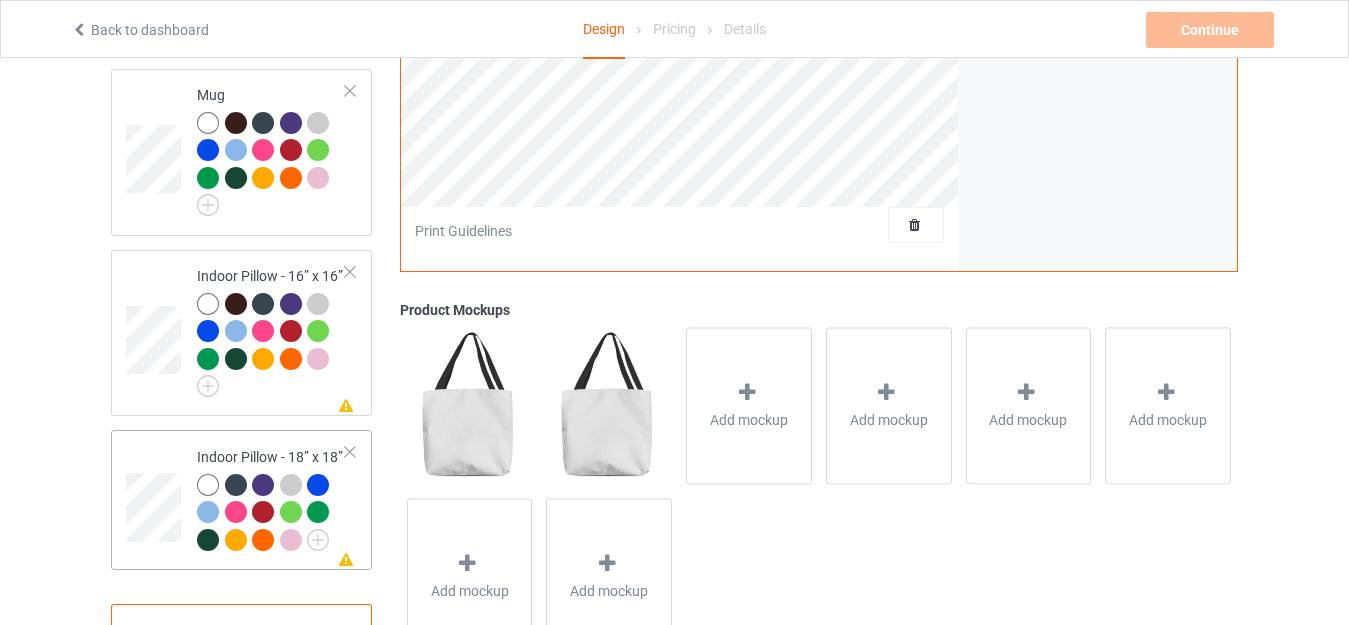 scroll, scrollTop: 1927, scrollLeft: 0, axis: vertical 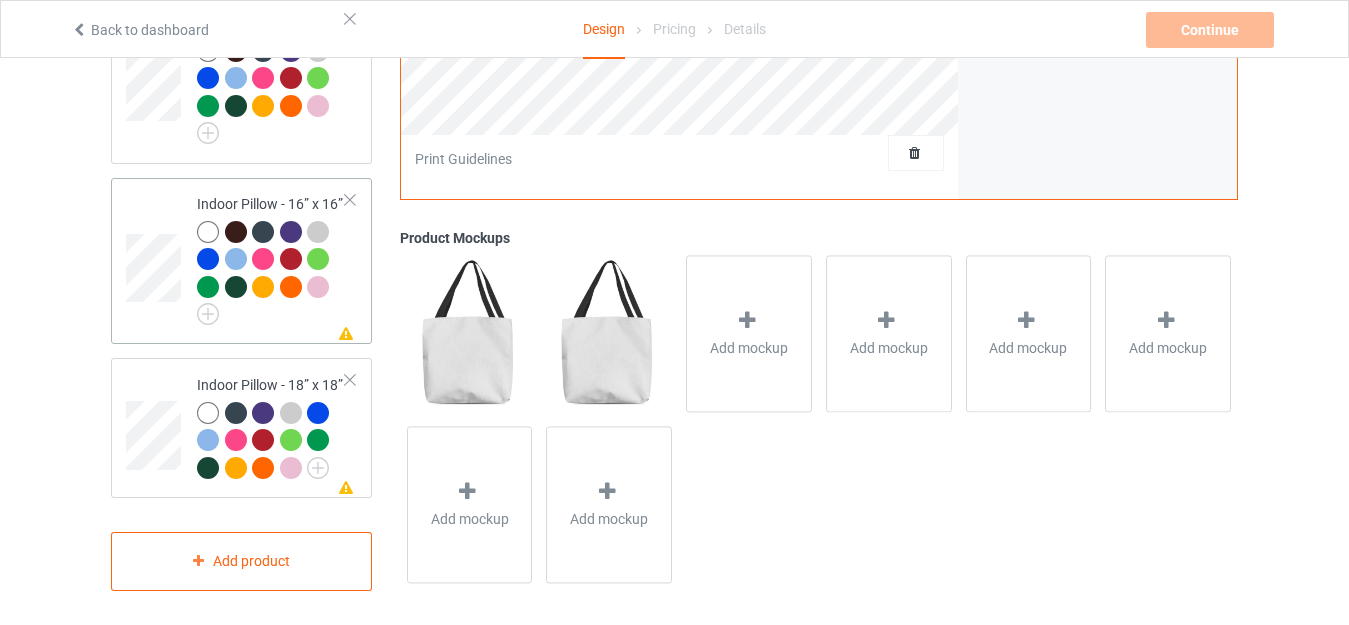 click on "Indoor Pillow - 16” x 16”" at bounding box center [271, 256] 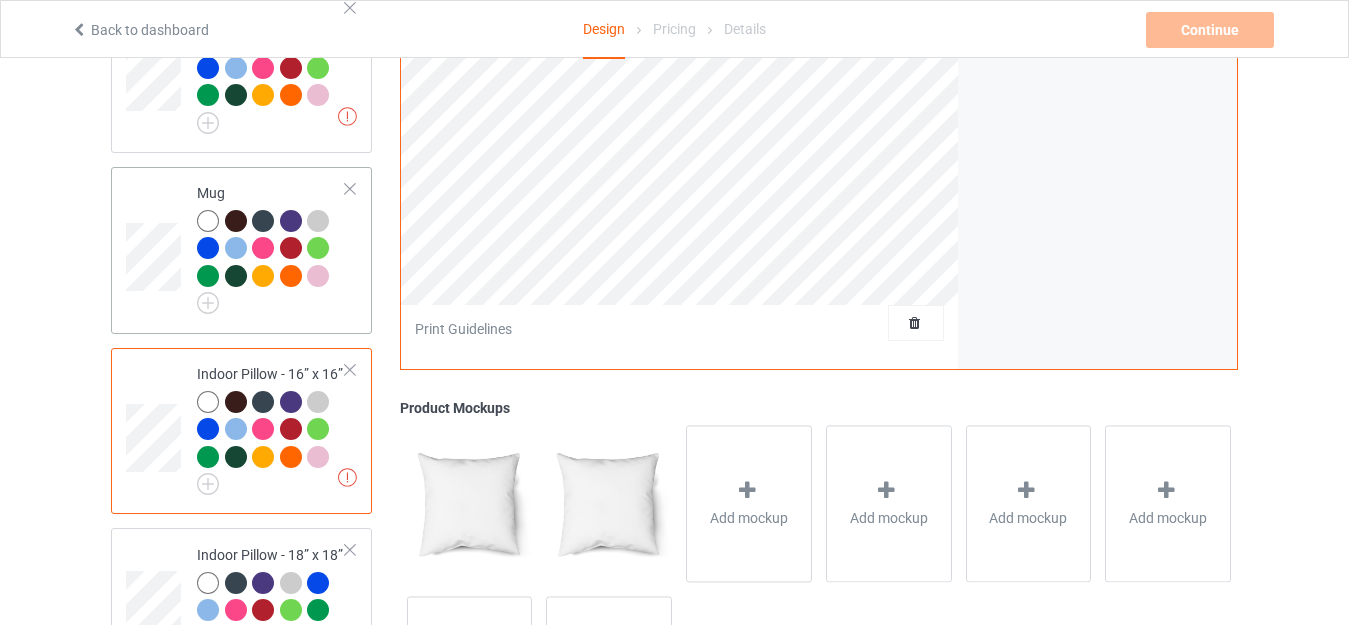 scroll, scrollTop: 1727, scrollLeft: 0, axis: vertical 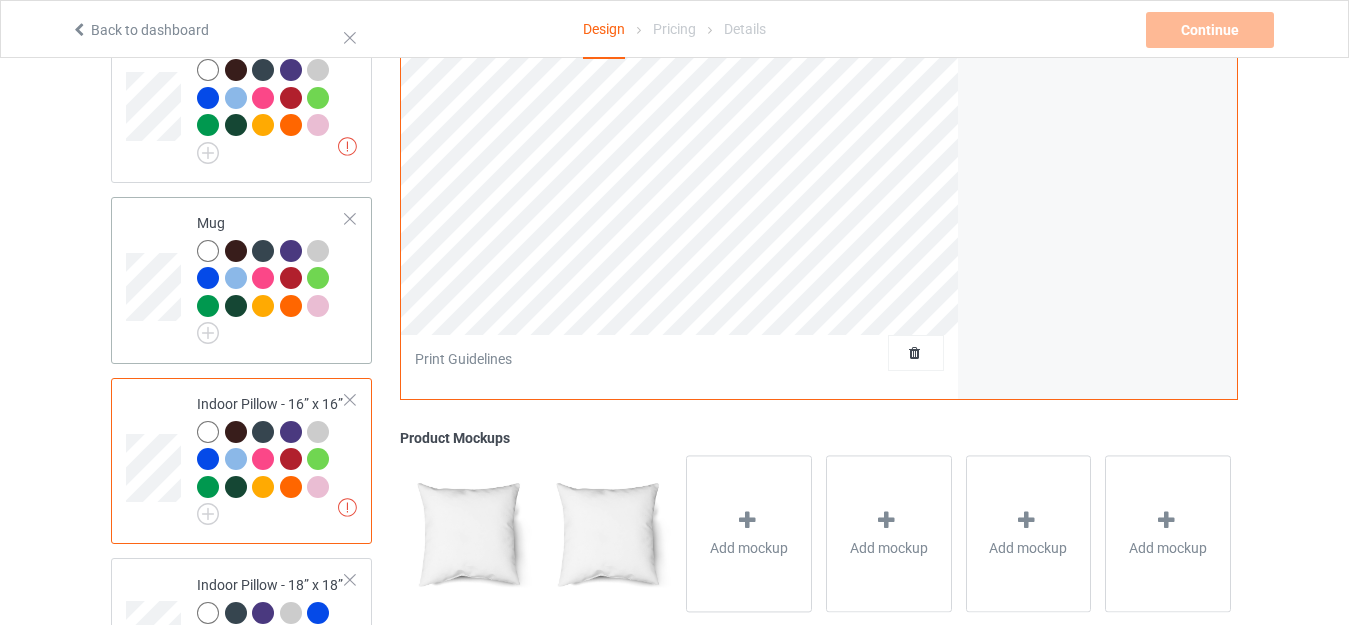 click on "Mug" at bounding box center (271, 275) 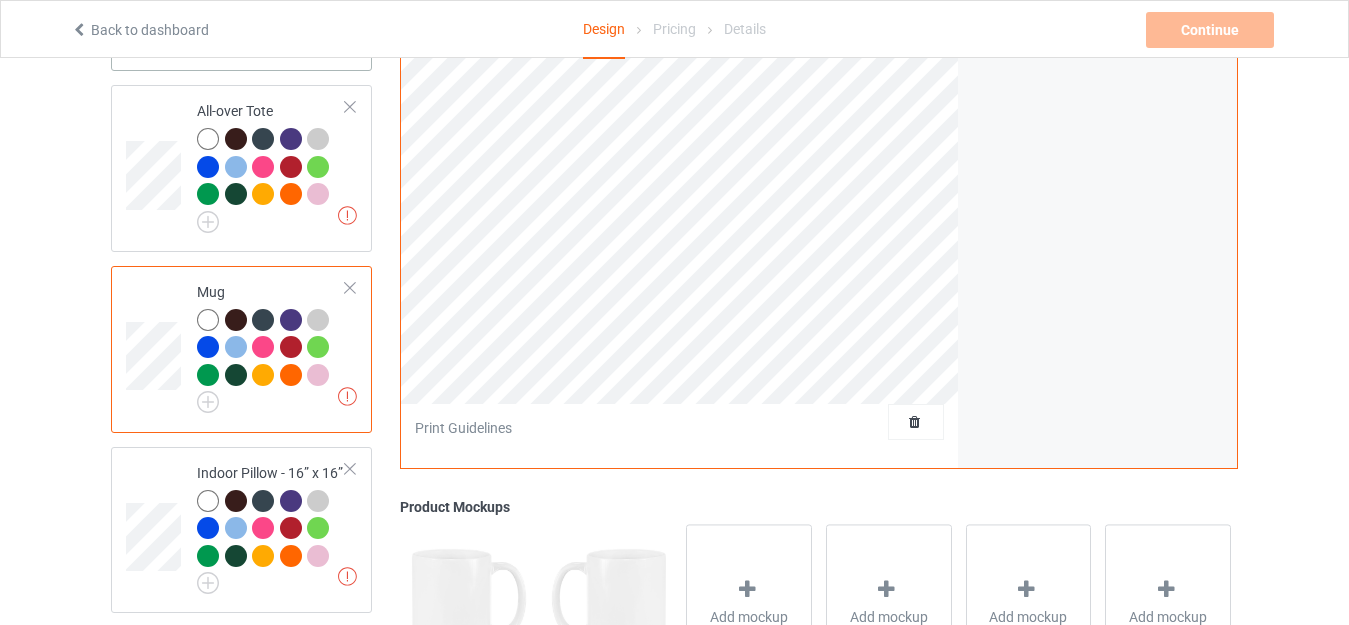 scroll, scrollTop: 1927, scrollLeft: 0, axis: vertical 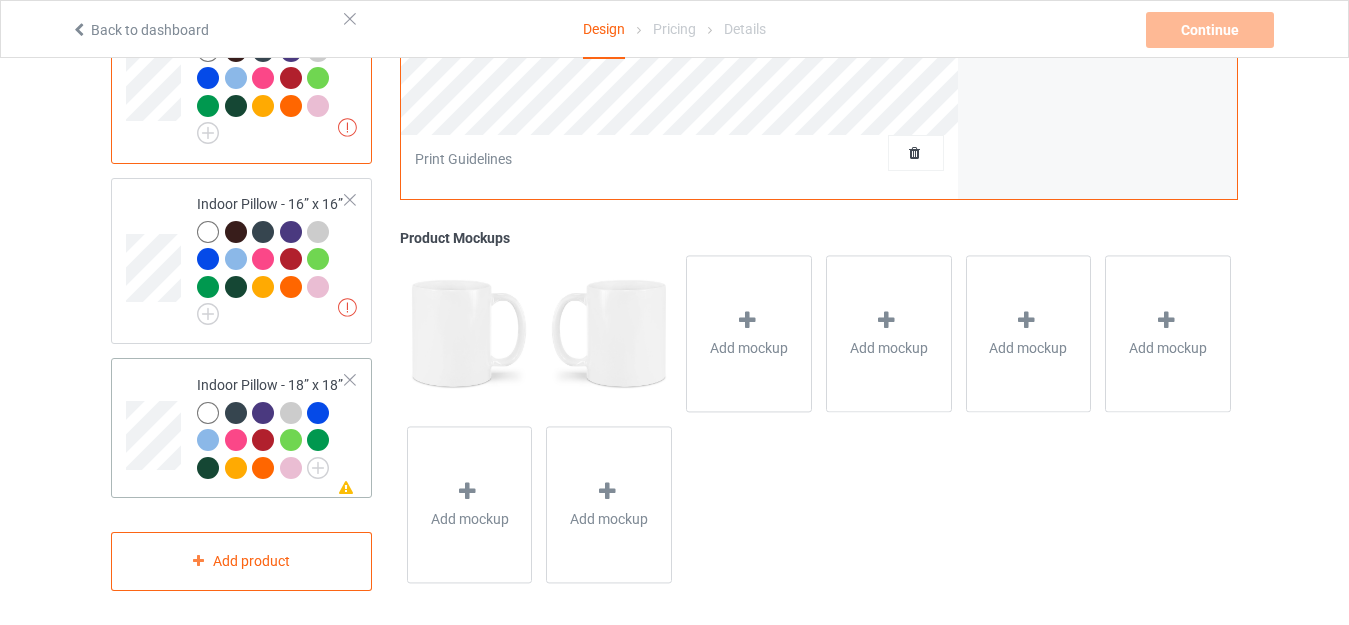 click on "Indoor Pillow - 18” x 18”" at bounding box center [271, 426] 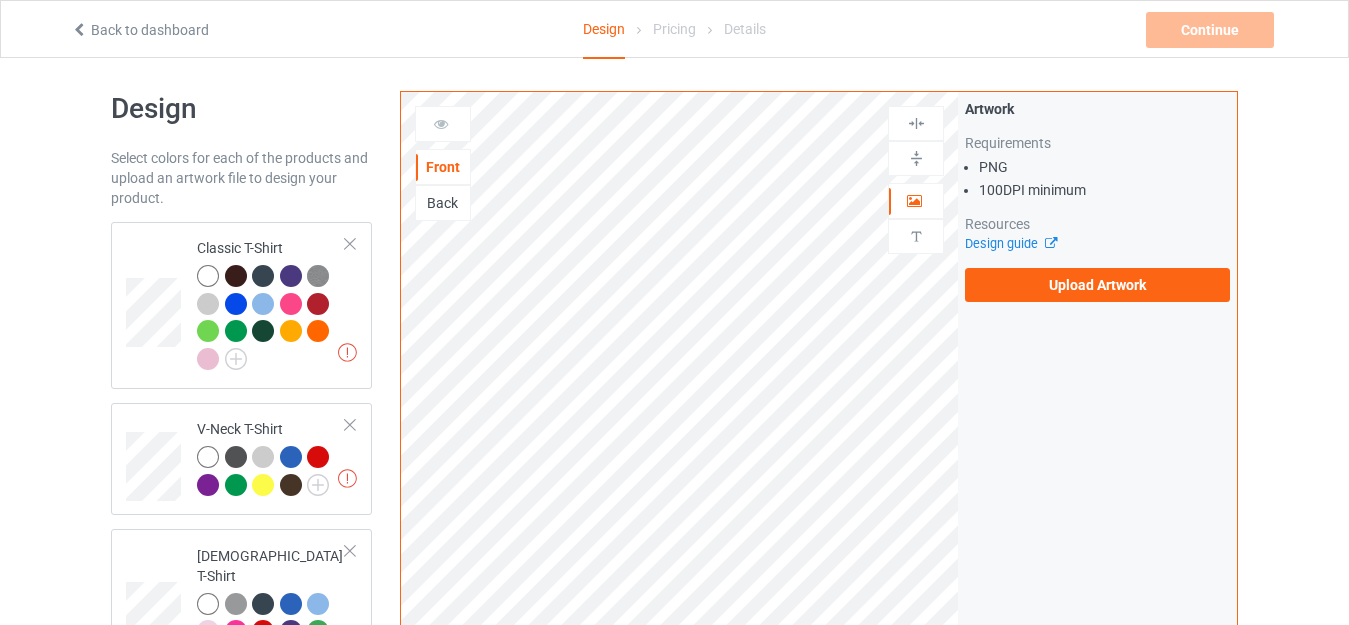scroll, scrollTop: 0, scrollLeft: 0, axis: both 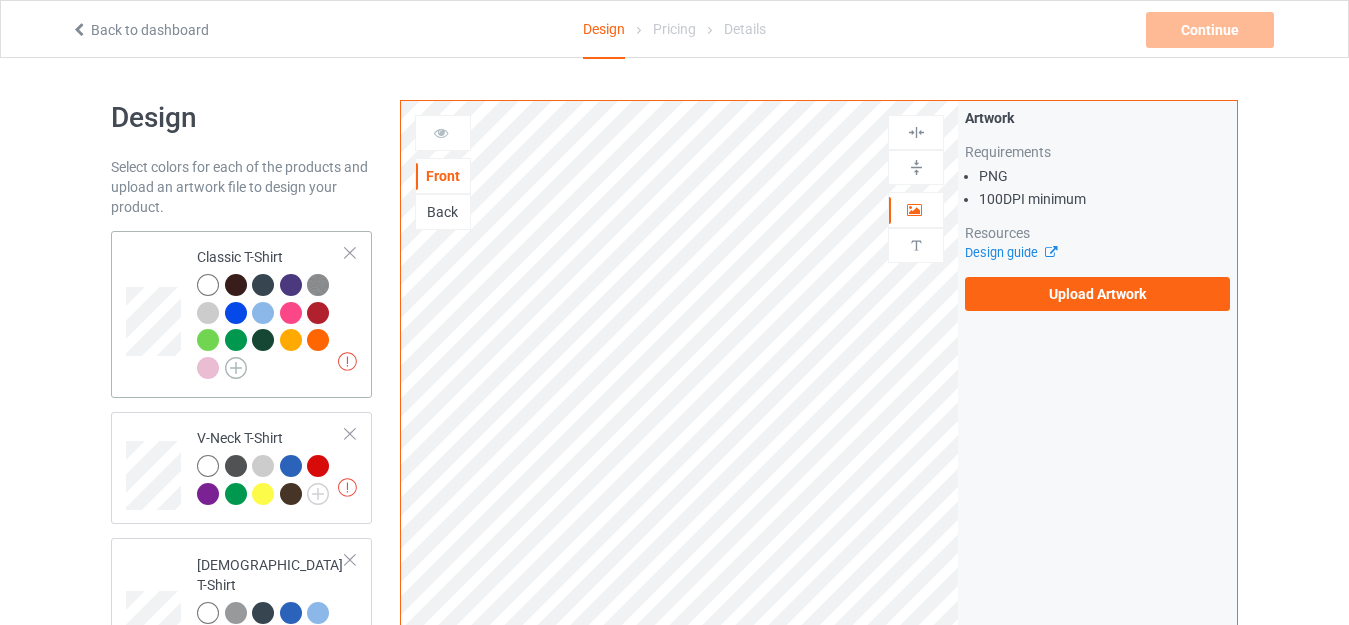 click at bounding box center (236, 368) 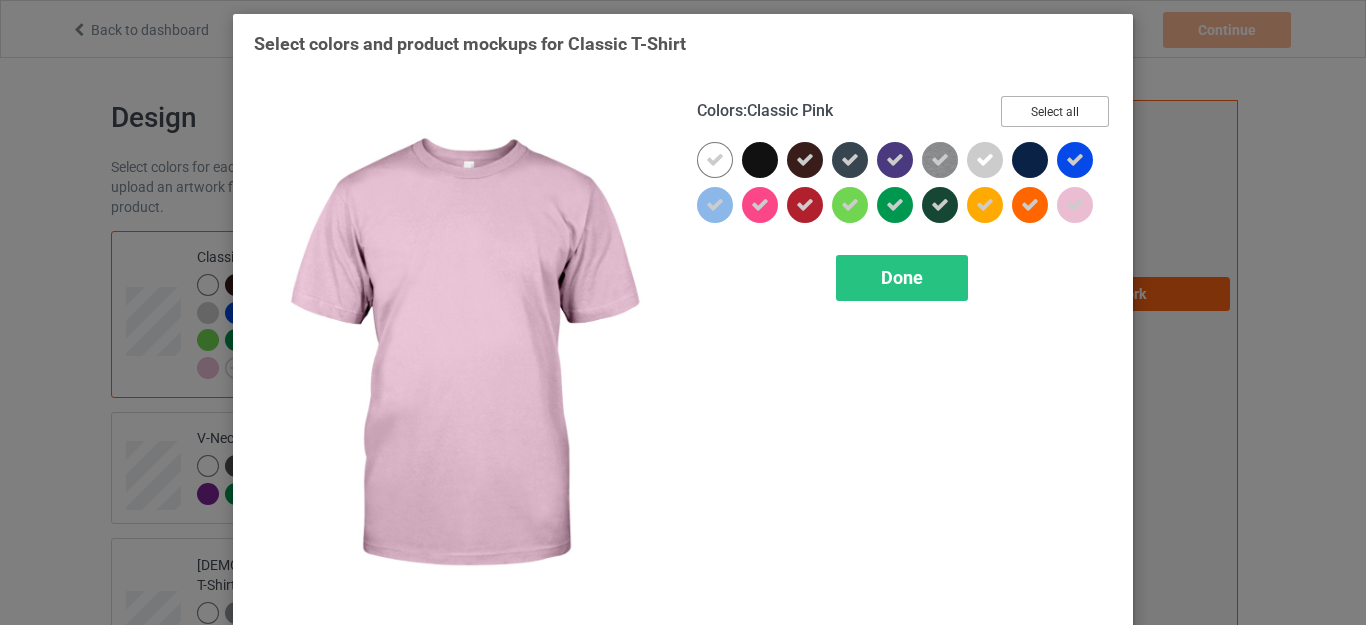 click on "Select all" at bounding box center (1055, 111) 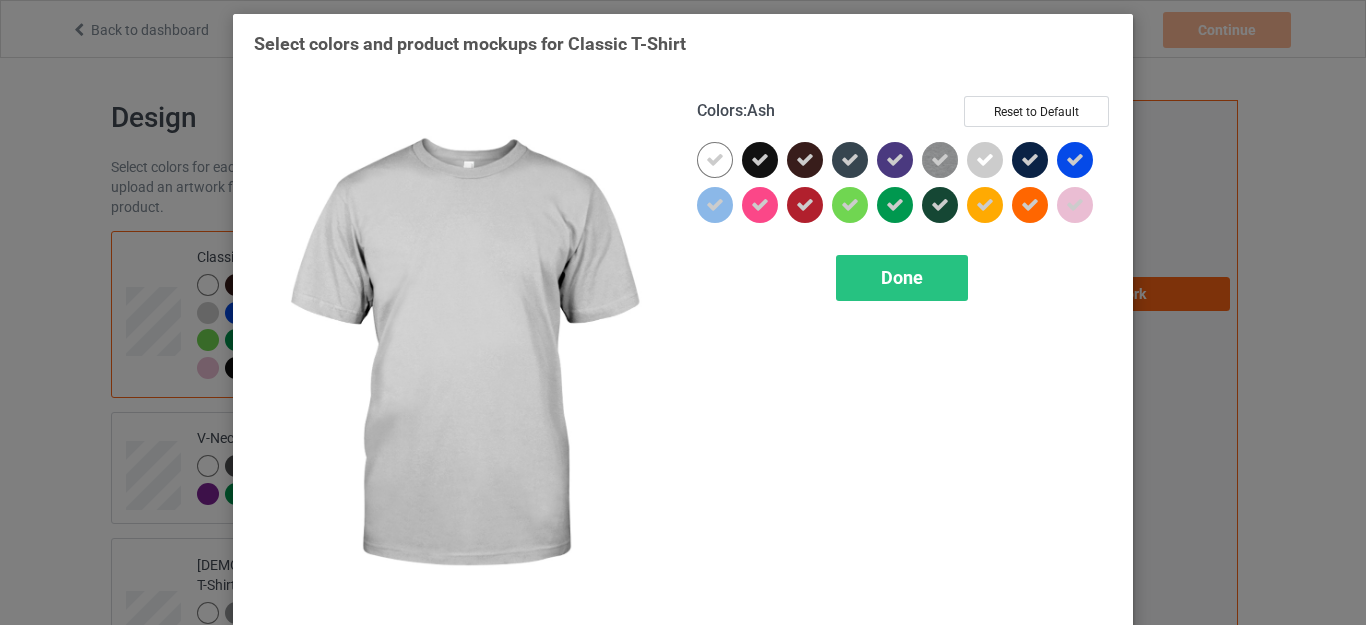 click at bounding box center (985, 160) 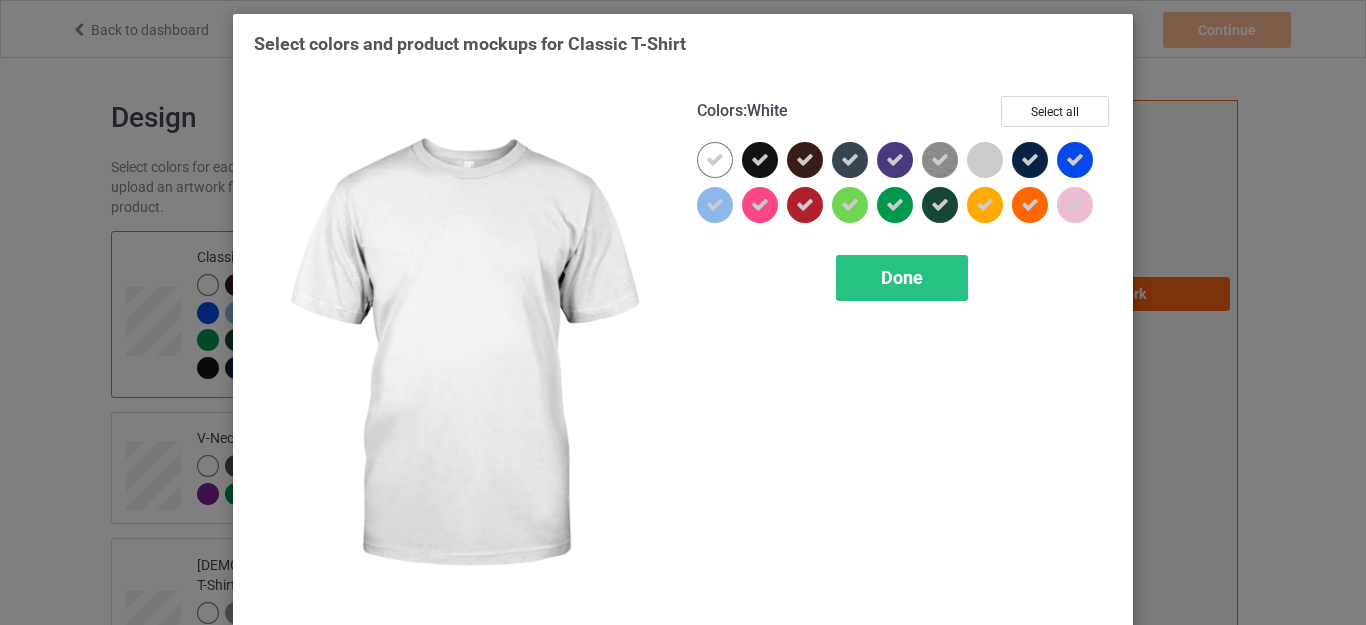 click at bounding box center (715, 160) 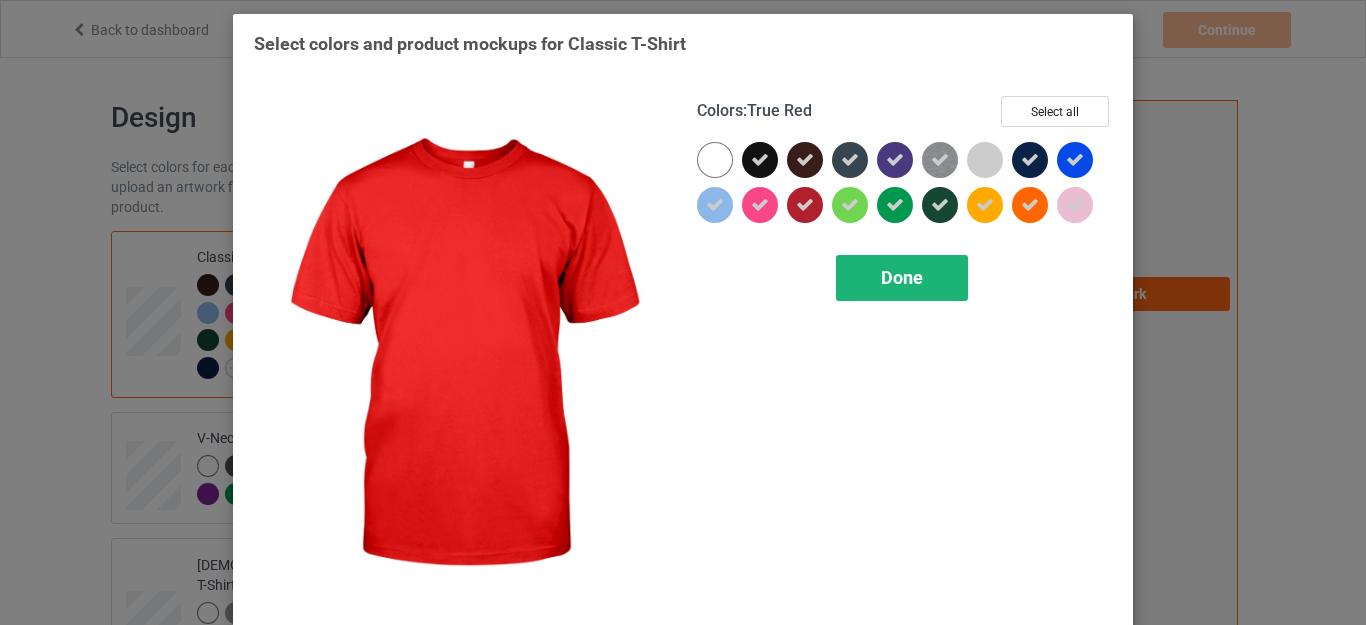 click on "Done" at bounding box center (902, 277) 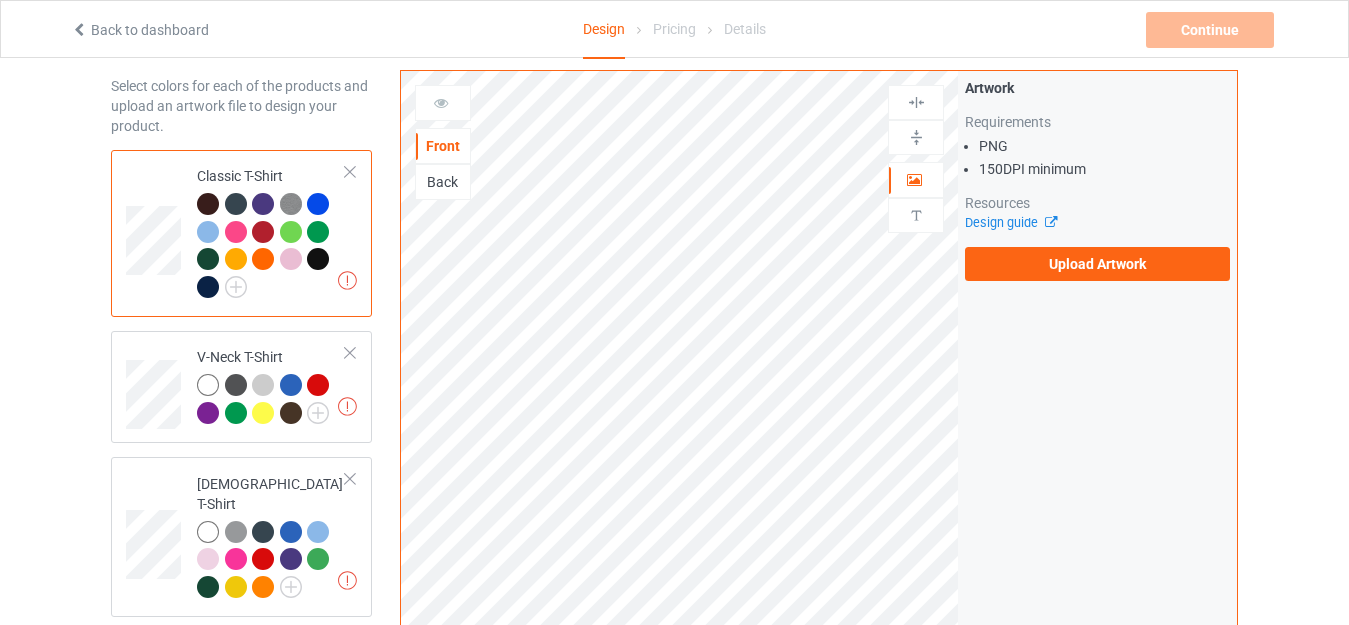 scroll, scrollTop: 200, scrollLeft: 0, axis: vertical 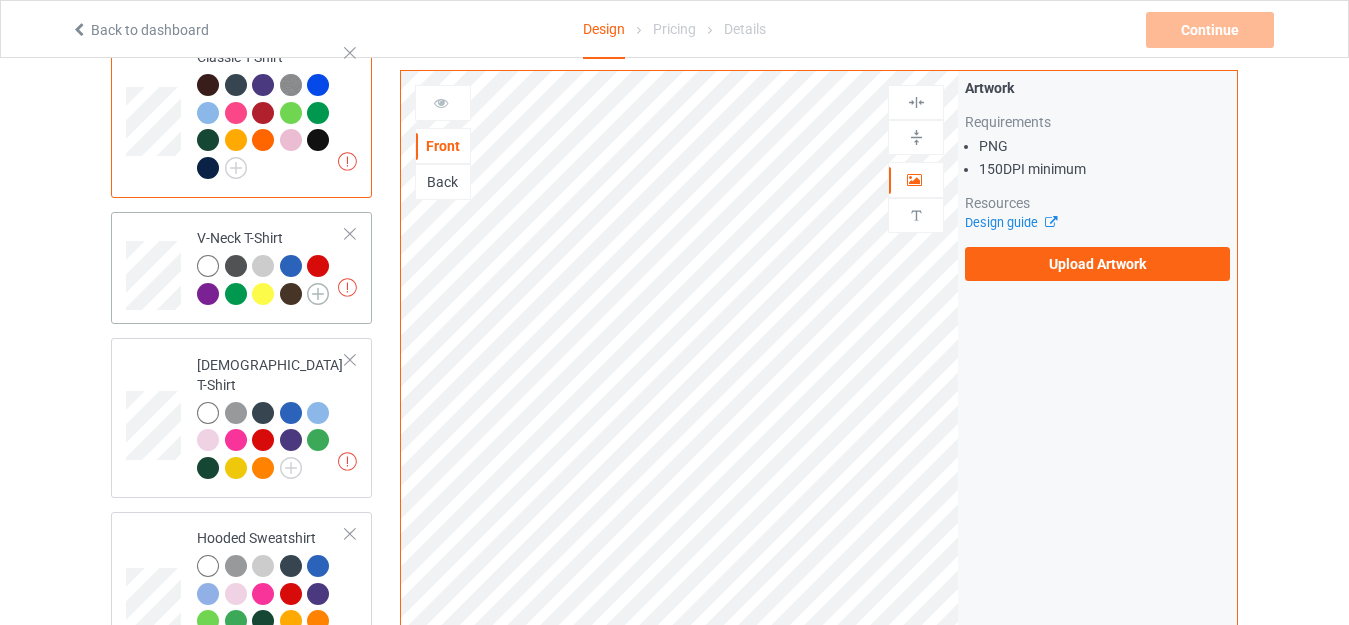 click at bounding box center (318, 294) 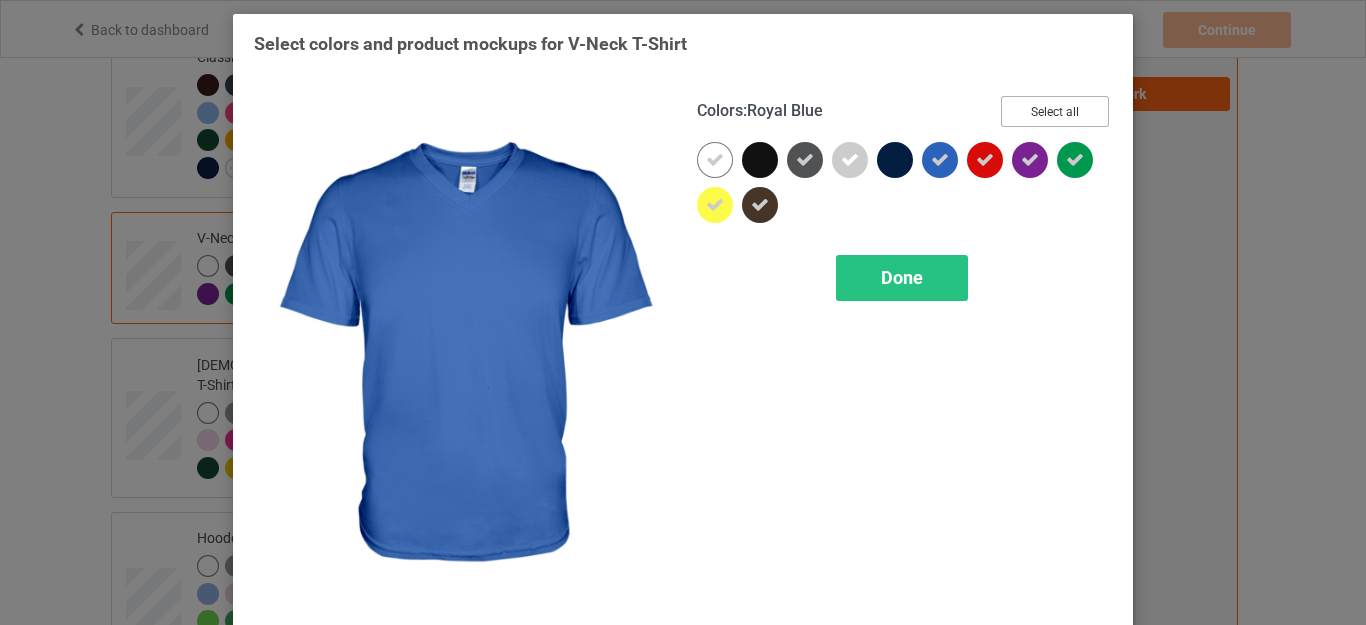 click on "Select all" at bounding box center [1055, 111] 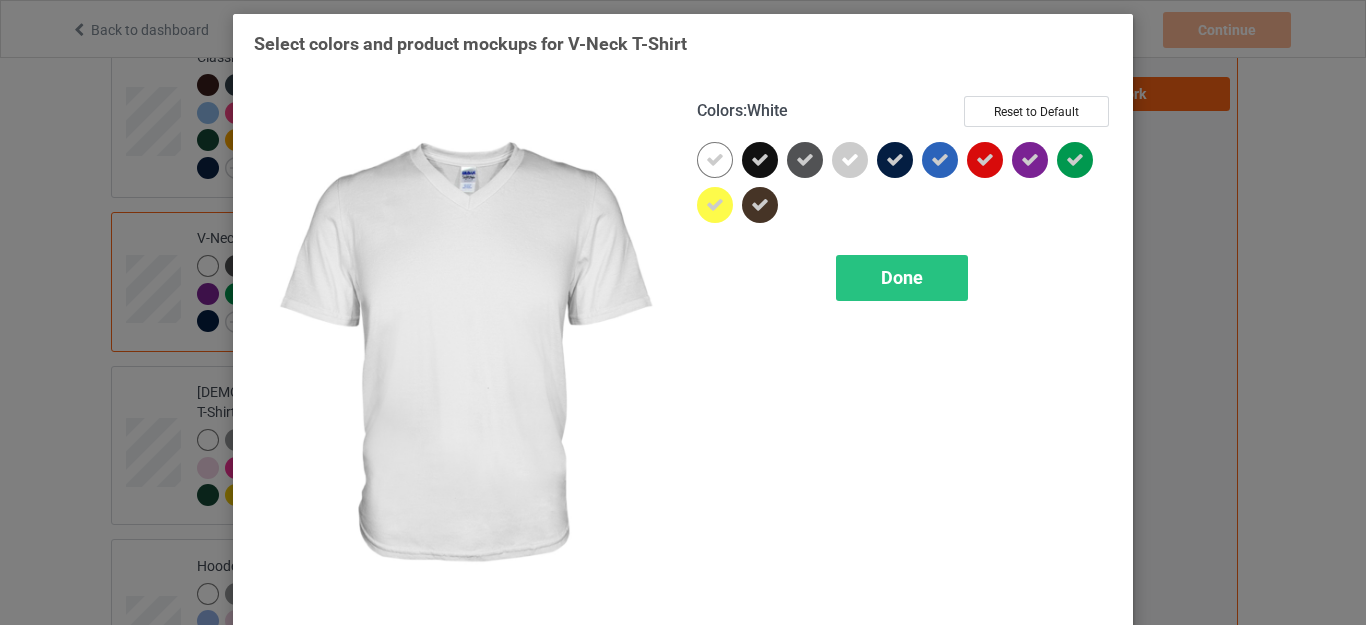 click at bounding box center [715, 160] 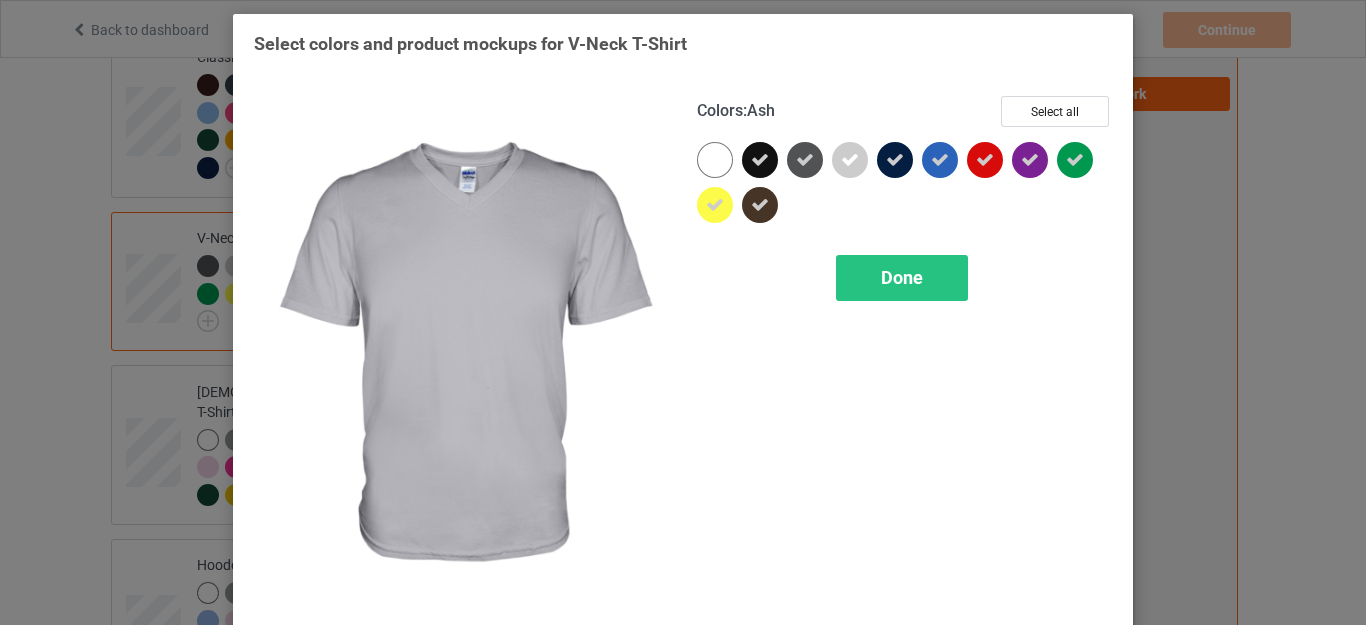 click at bounding box center (850, 160) 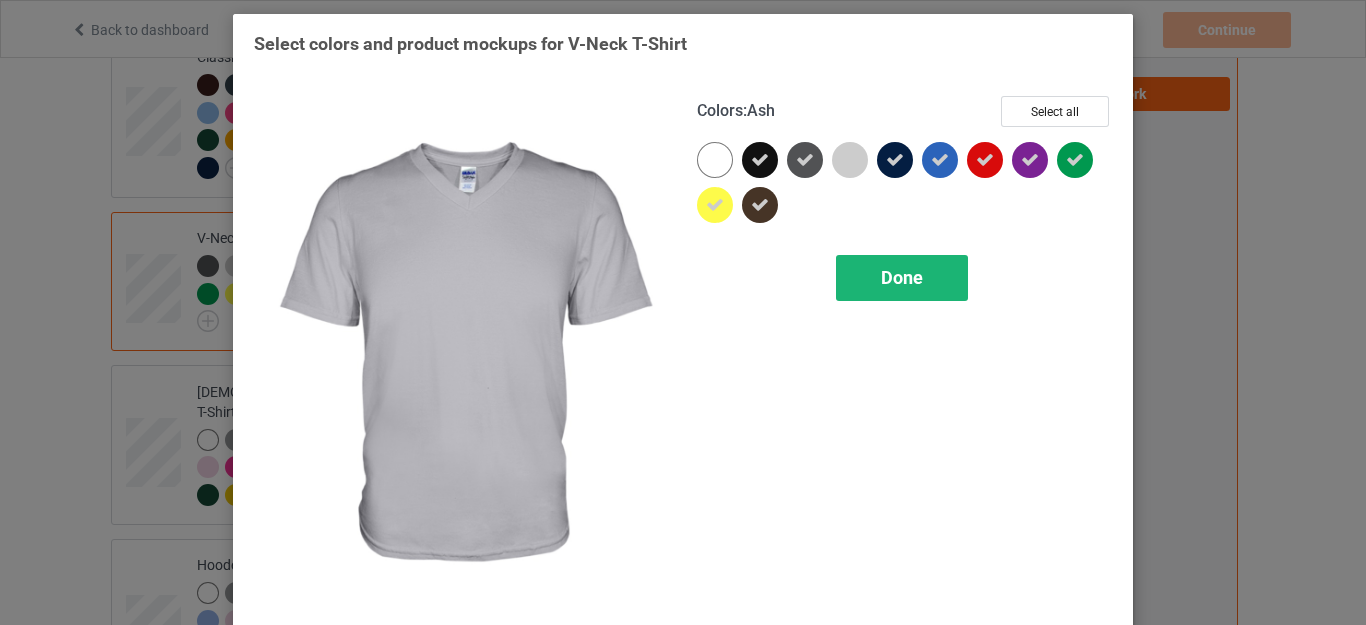 click on "Done" at bounding box center [902, 277] 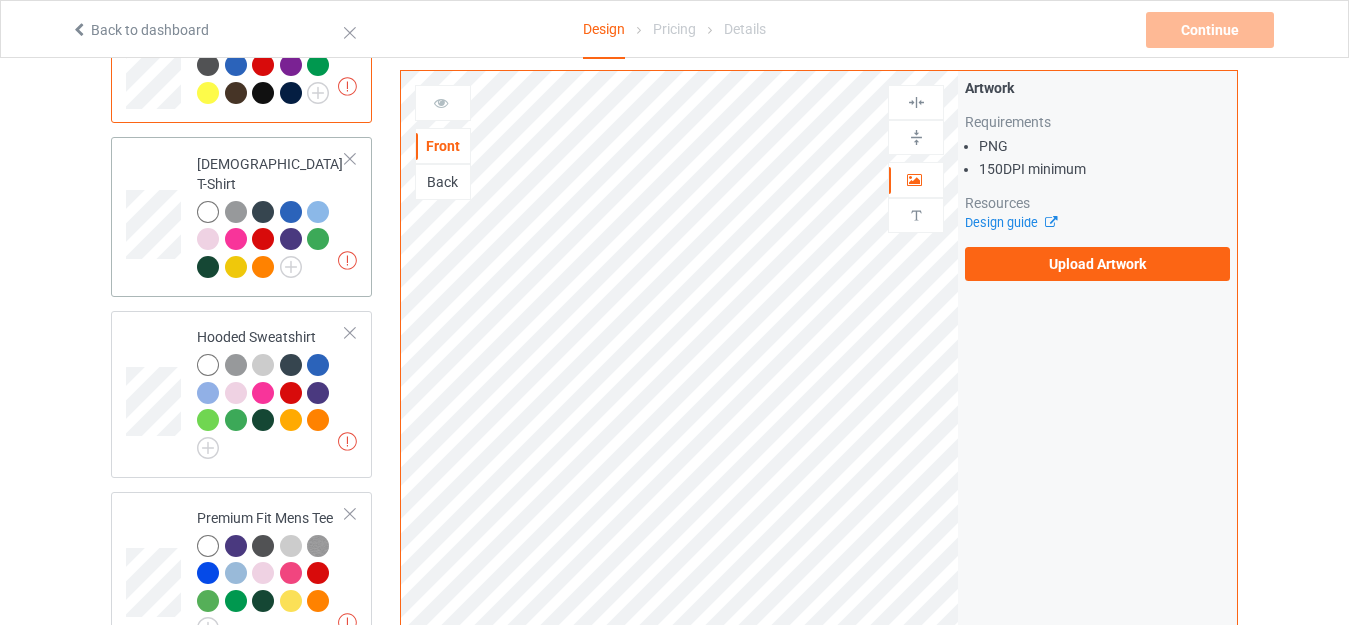 scroll, scrollTop: 400, scrollLeft: 0, axis: vertical 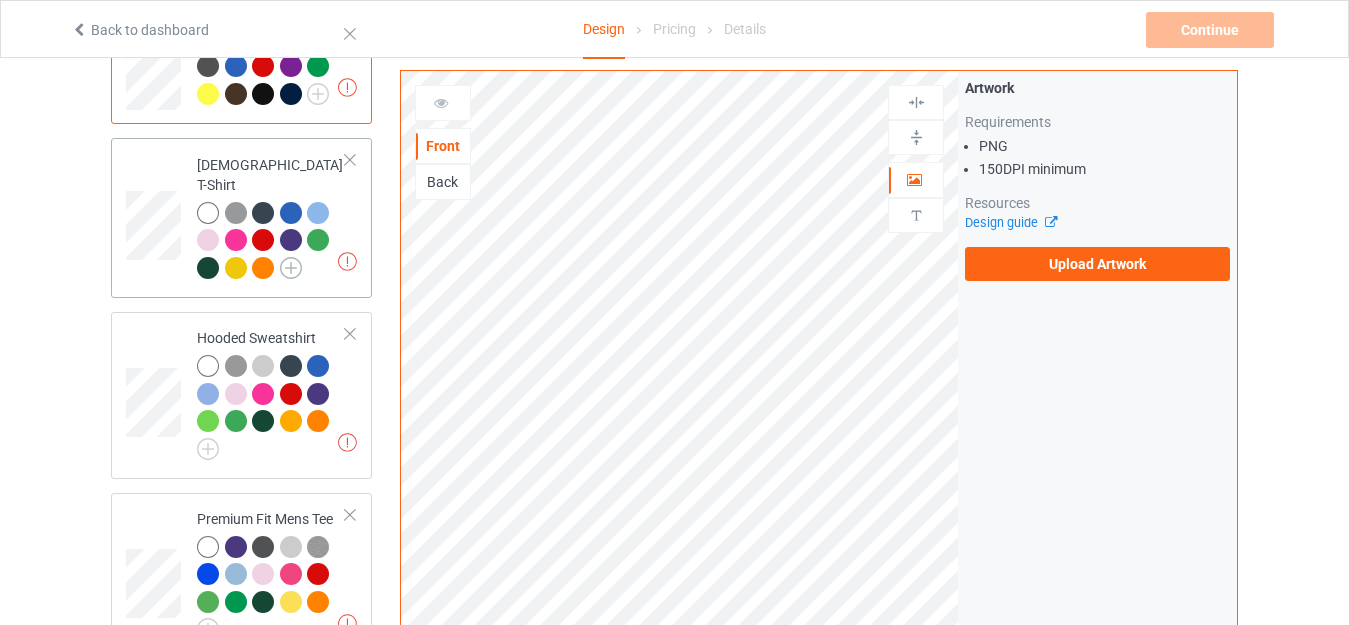click at bounding box center [291, 268] 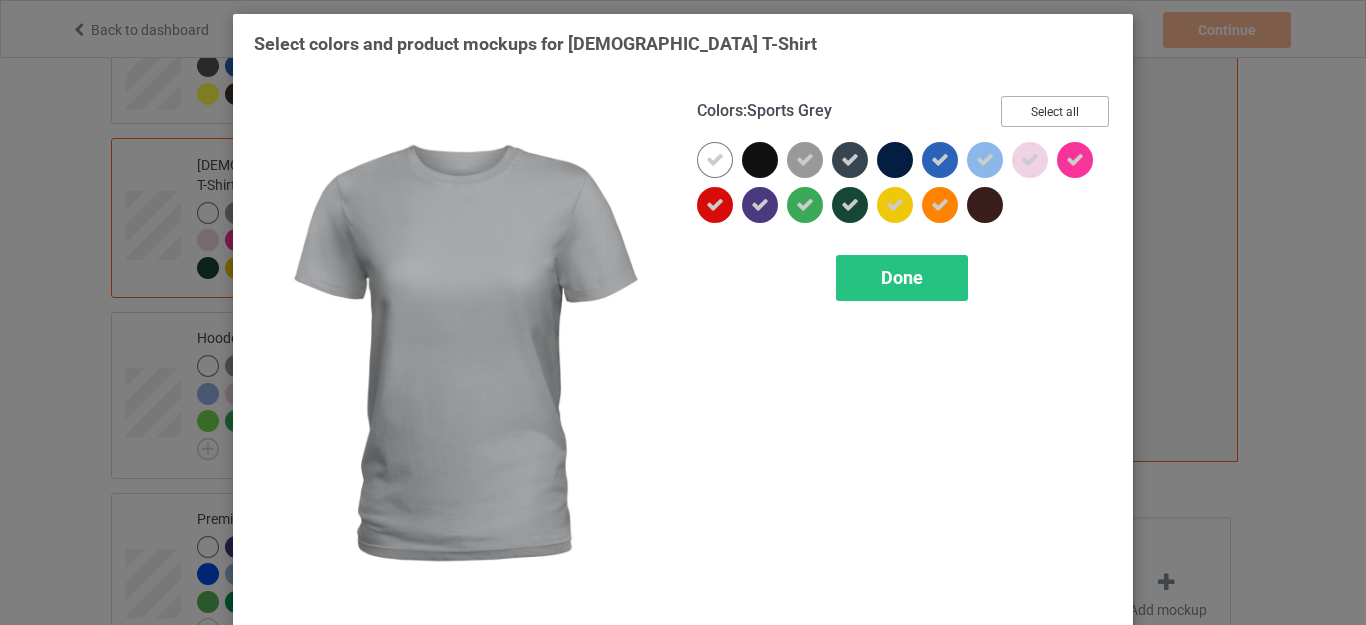 click on "Select all" at bounding box center (1055, 111) 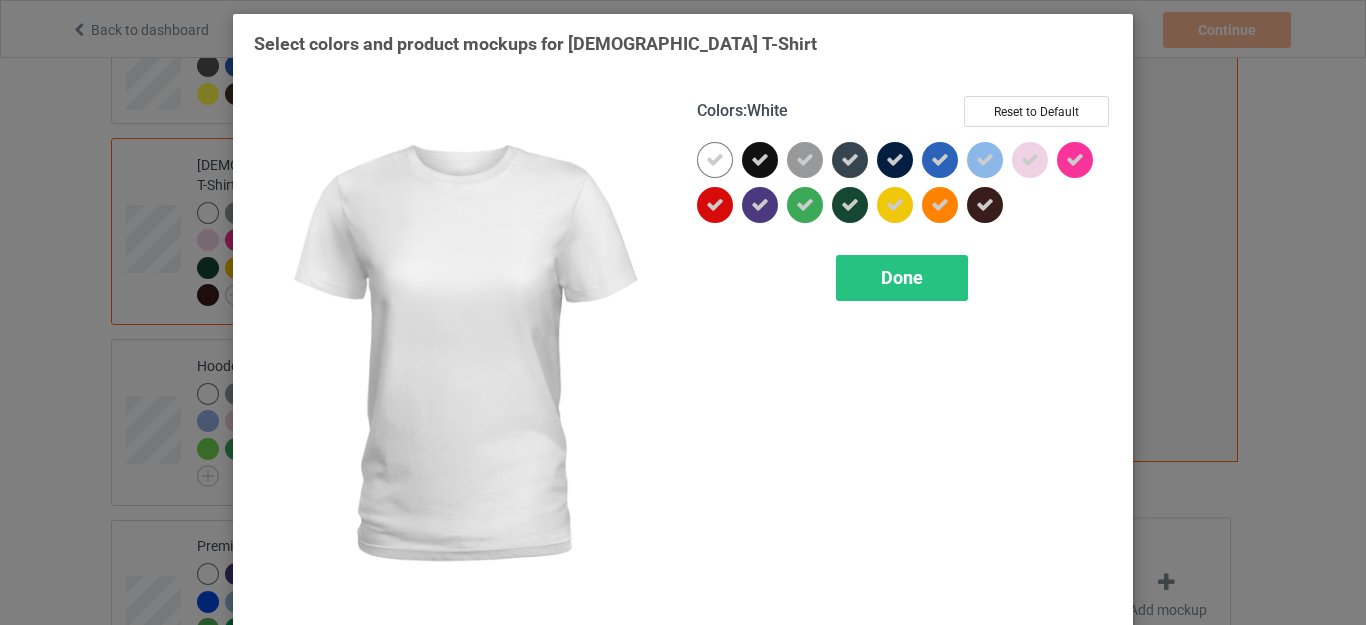 click at bounding box center (715, 160) 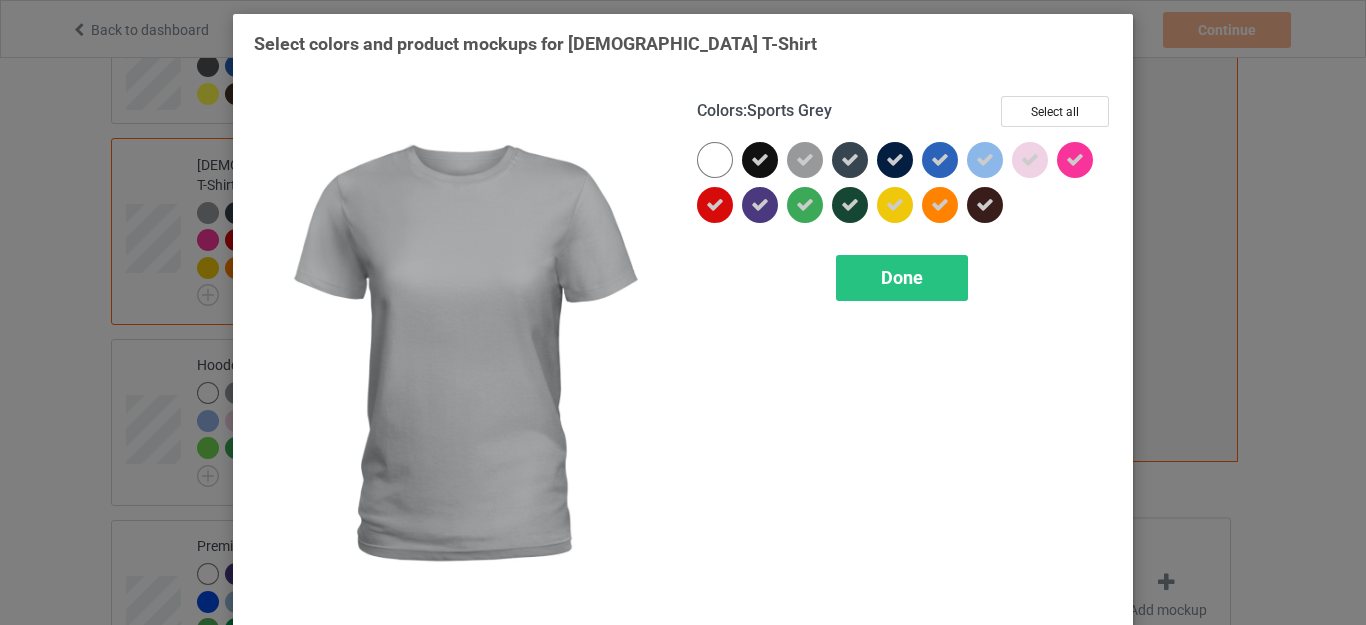click at bounding box center [805, 160] 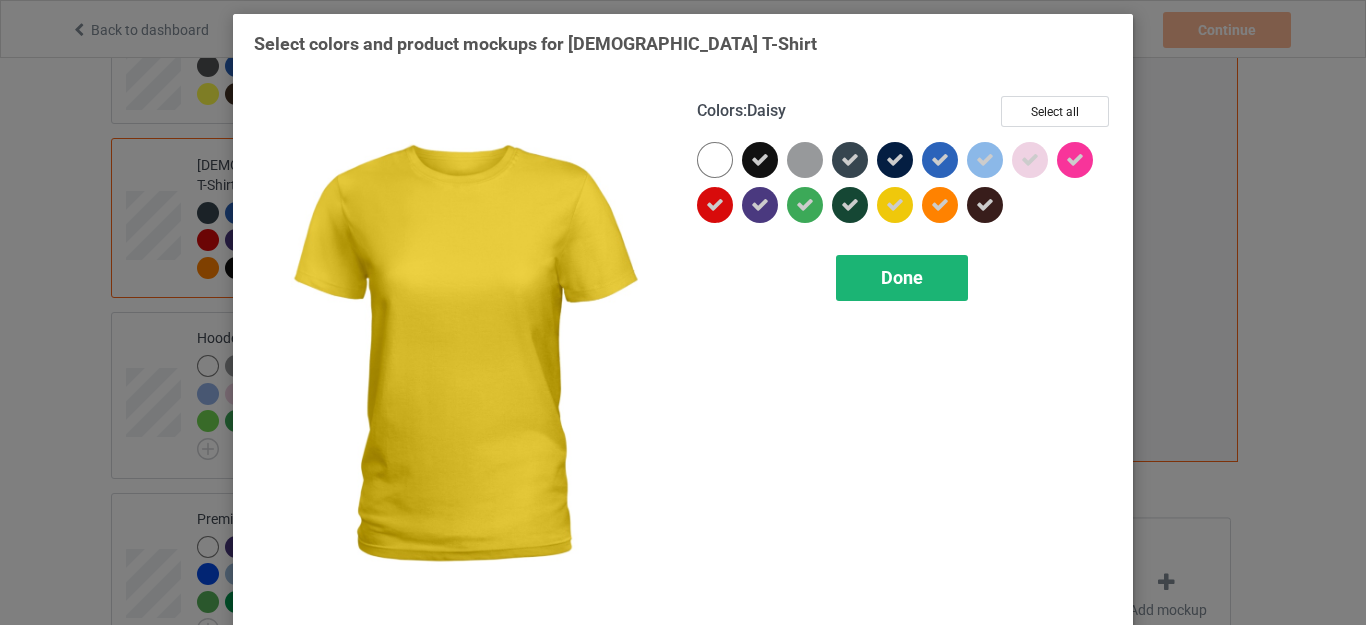 click on "Done" at bounding box center (902, 278) 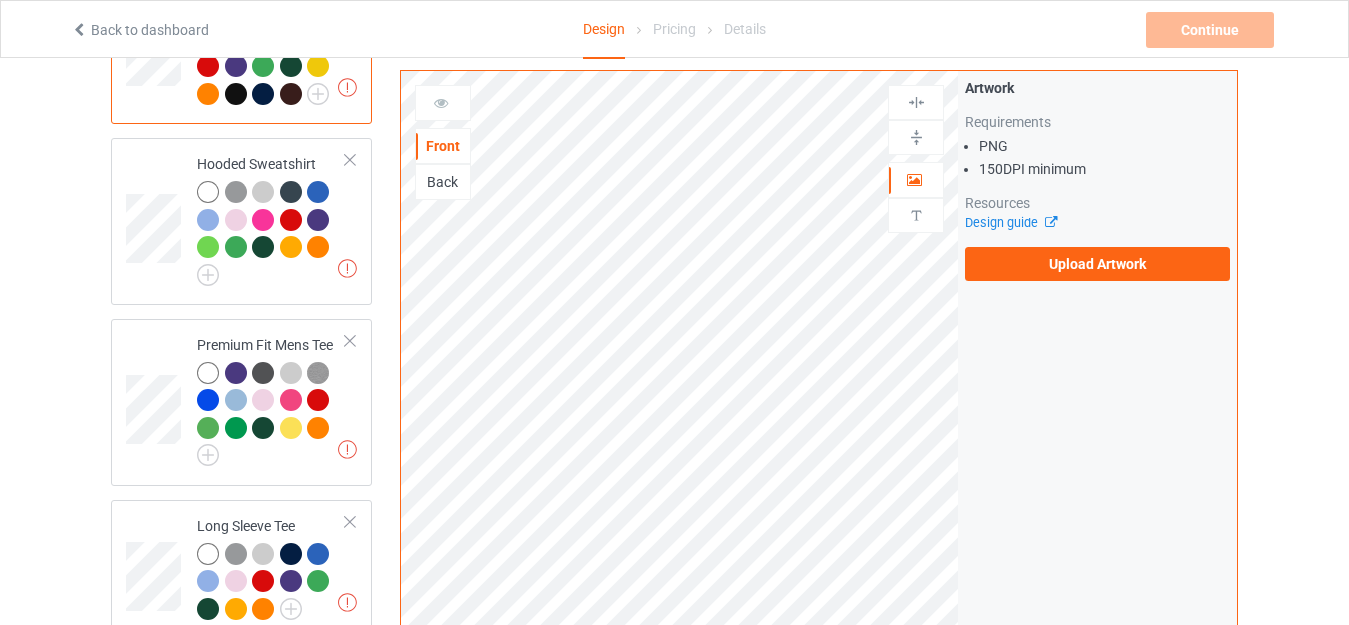 scroll, scrollTop: 600, scrollLeft: 0, axis: vertical 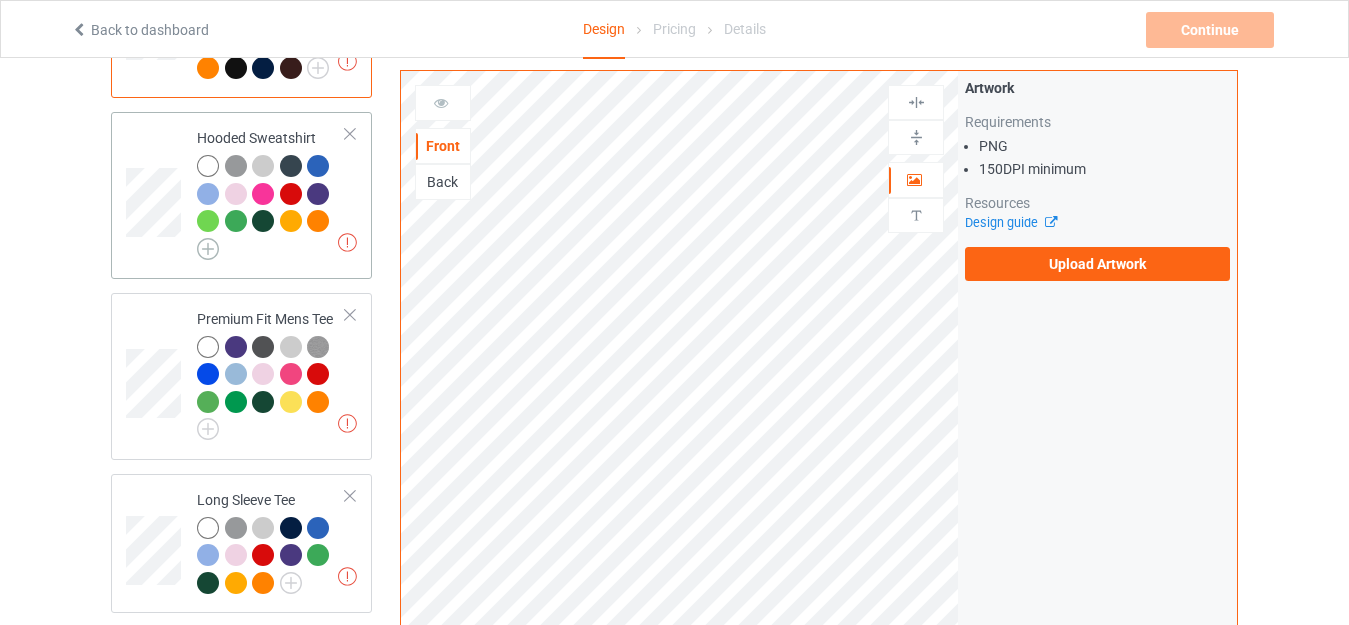 click at bounding box center [208, 249] 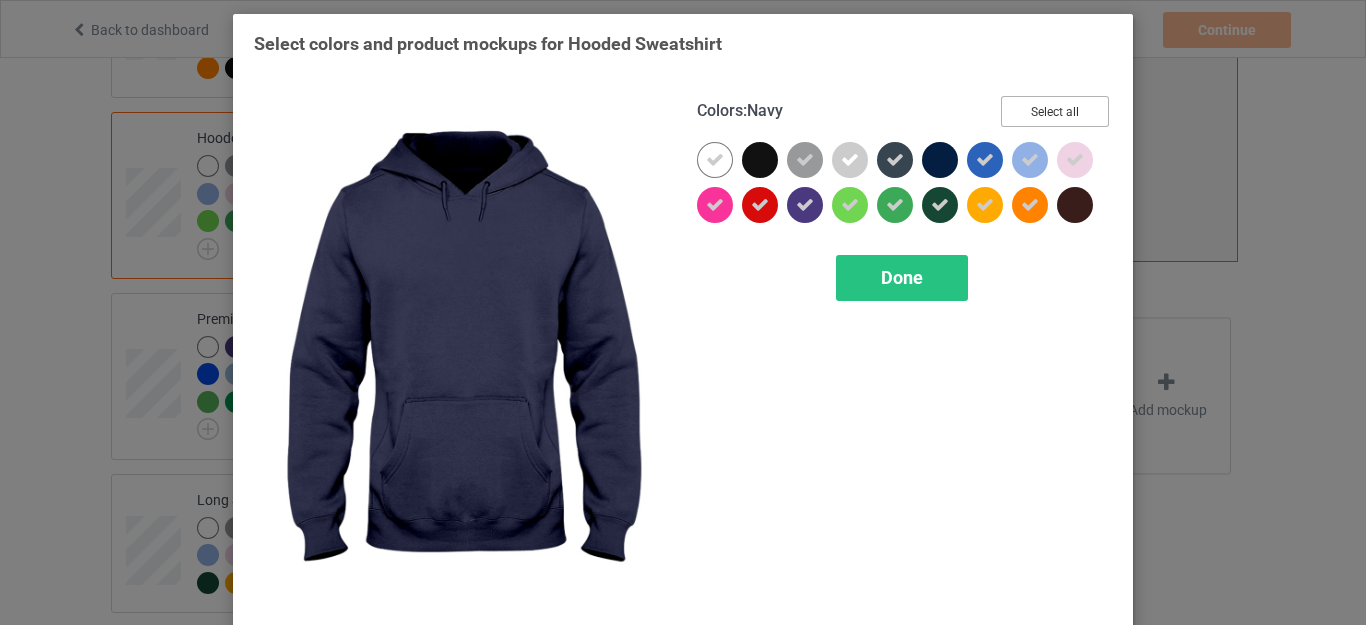 click on "Select all" at bounding box center (1055, 111) 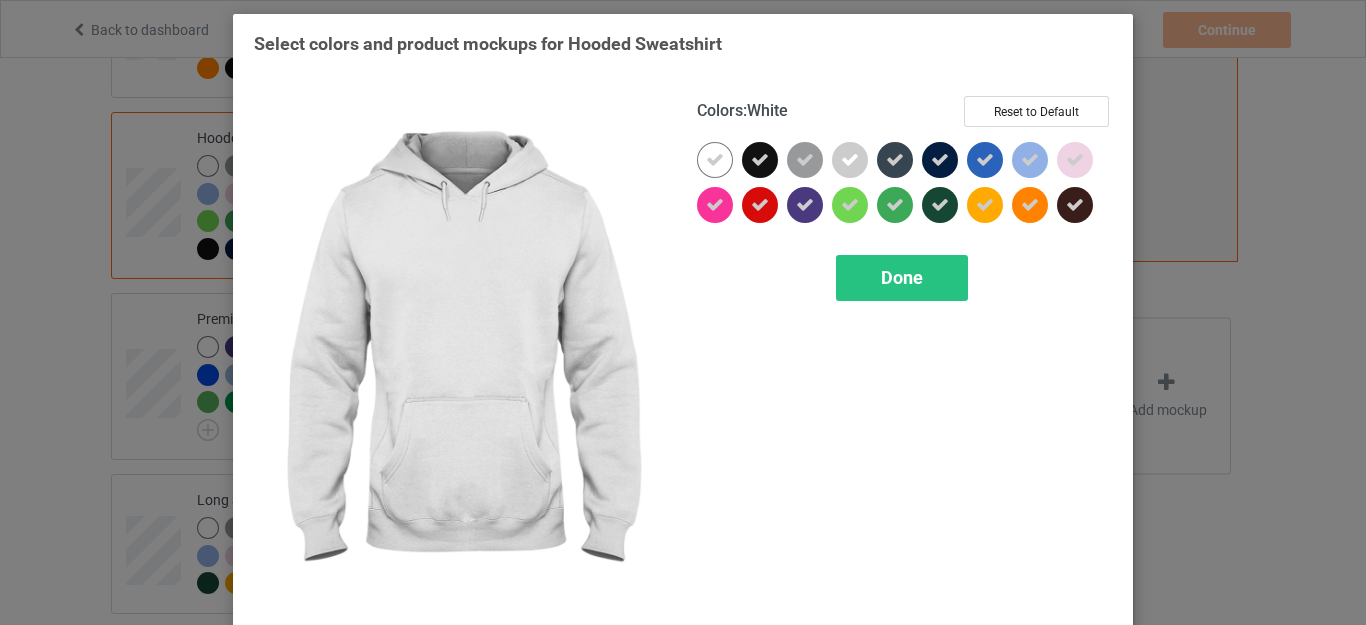 drag, startPoint x: 704, startPoint y: 159, endPoint x: 768, endPoint y: 153, distance: 64.28063 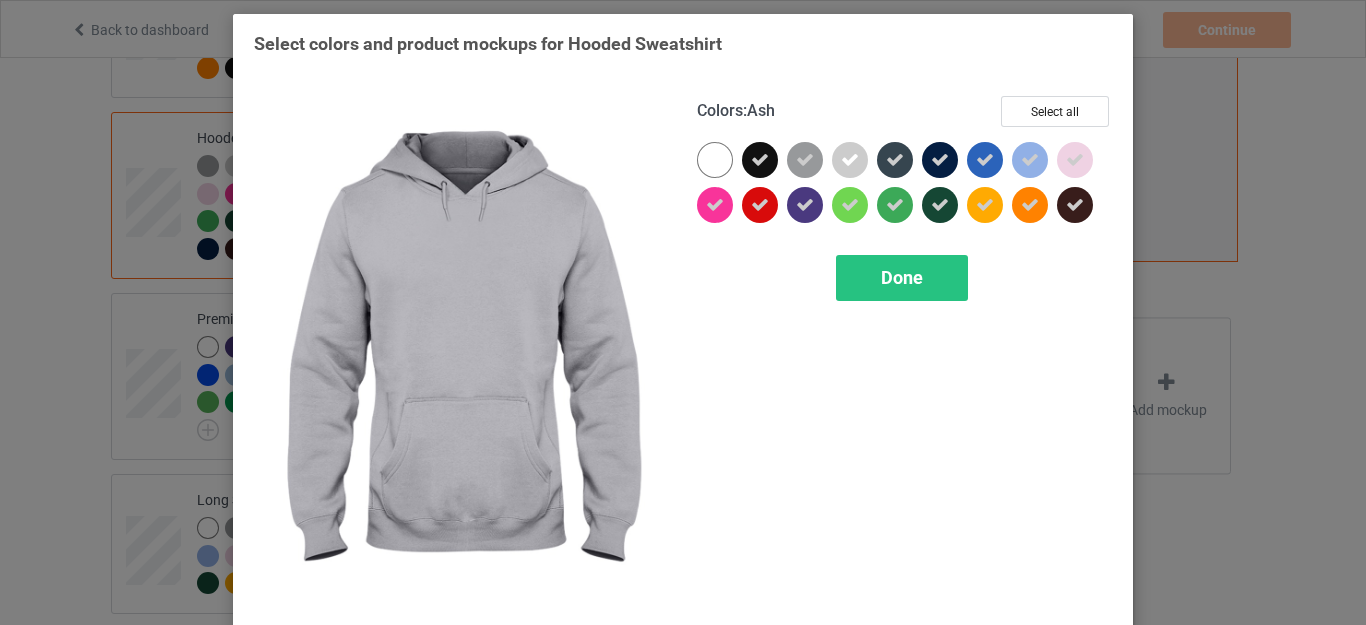 click at bounding box center (850, 160) 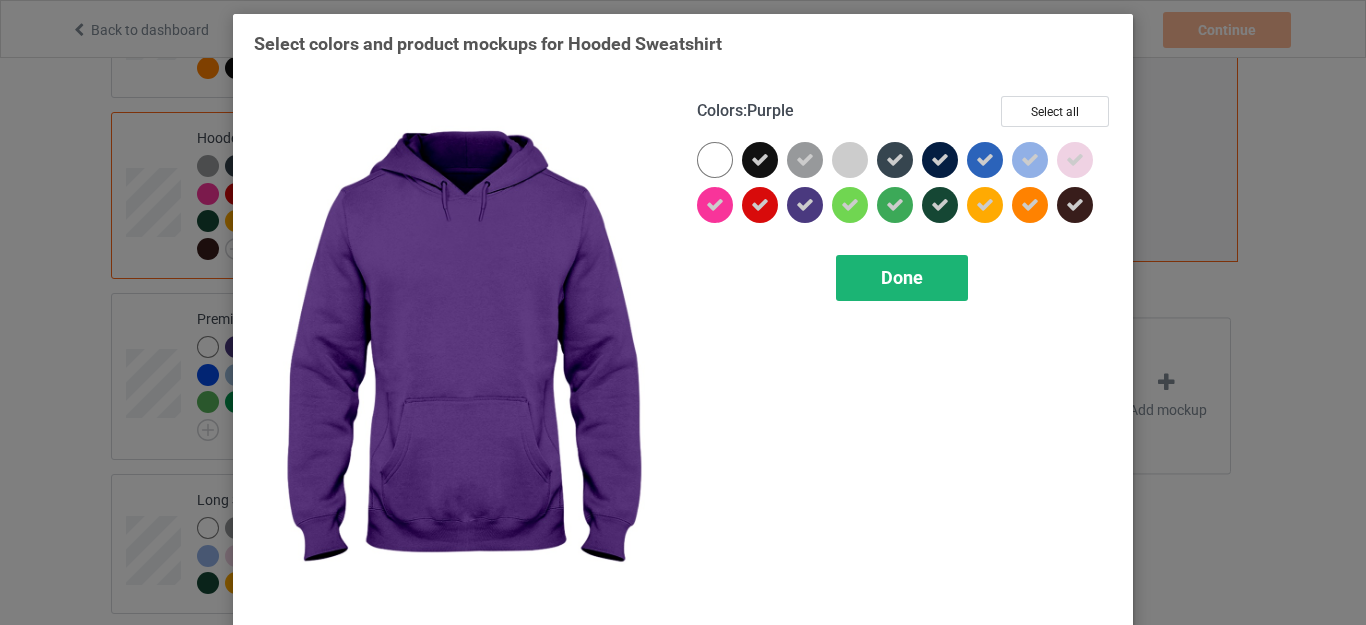 click on "Done" at bounding box center (902, 277) 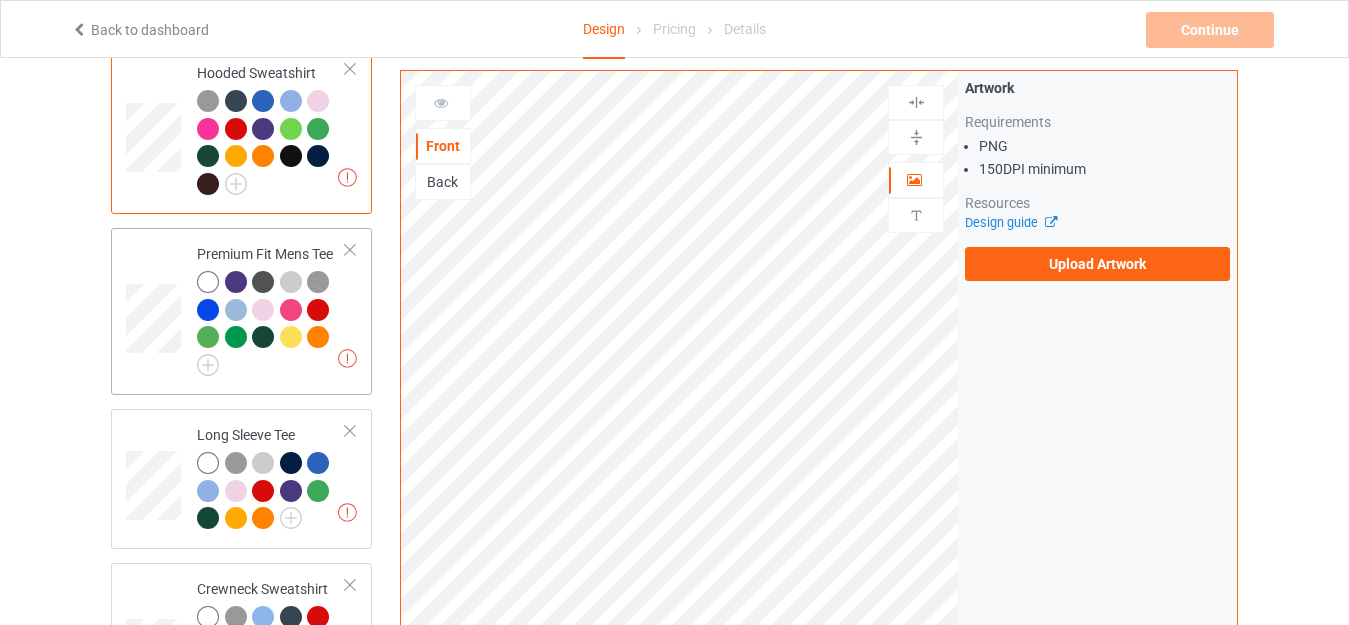 scroll, scrollTop: 700, scrollLeft: 0, axis: vertical 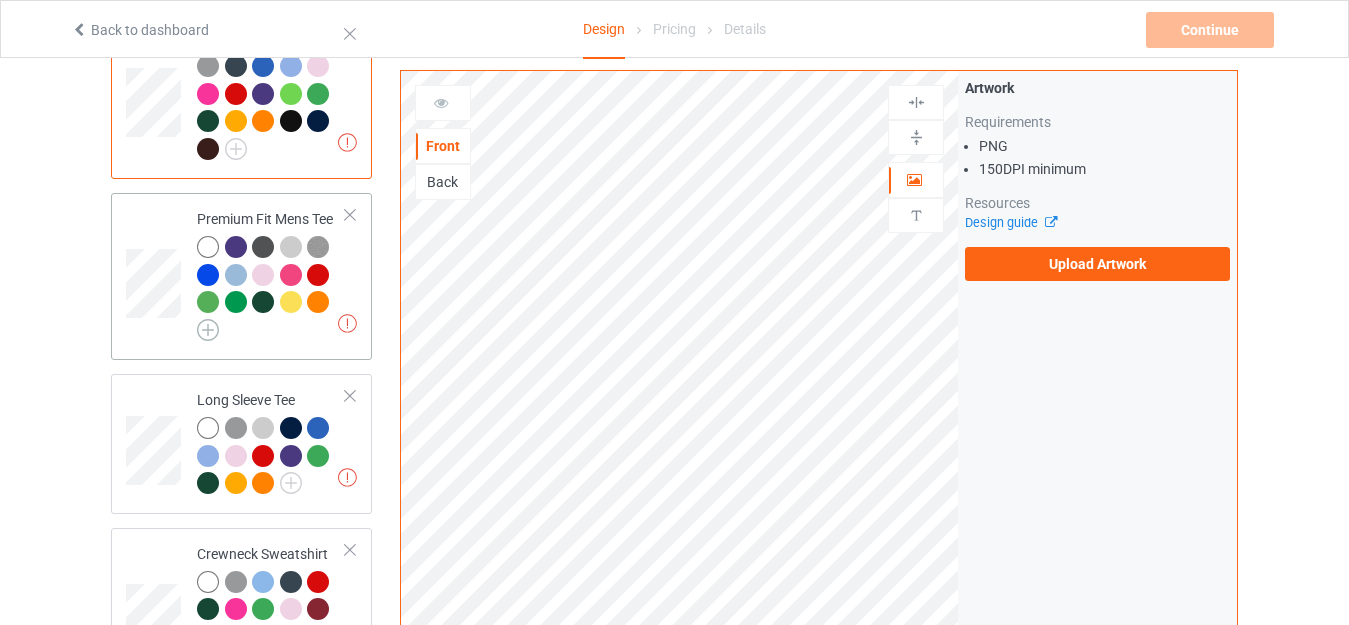 click at bounding box center (208, 330) 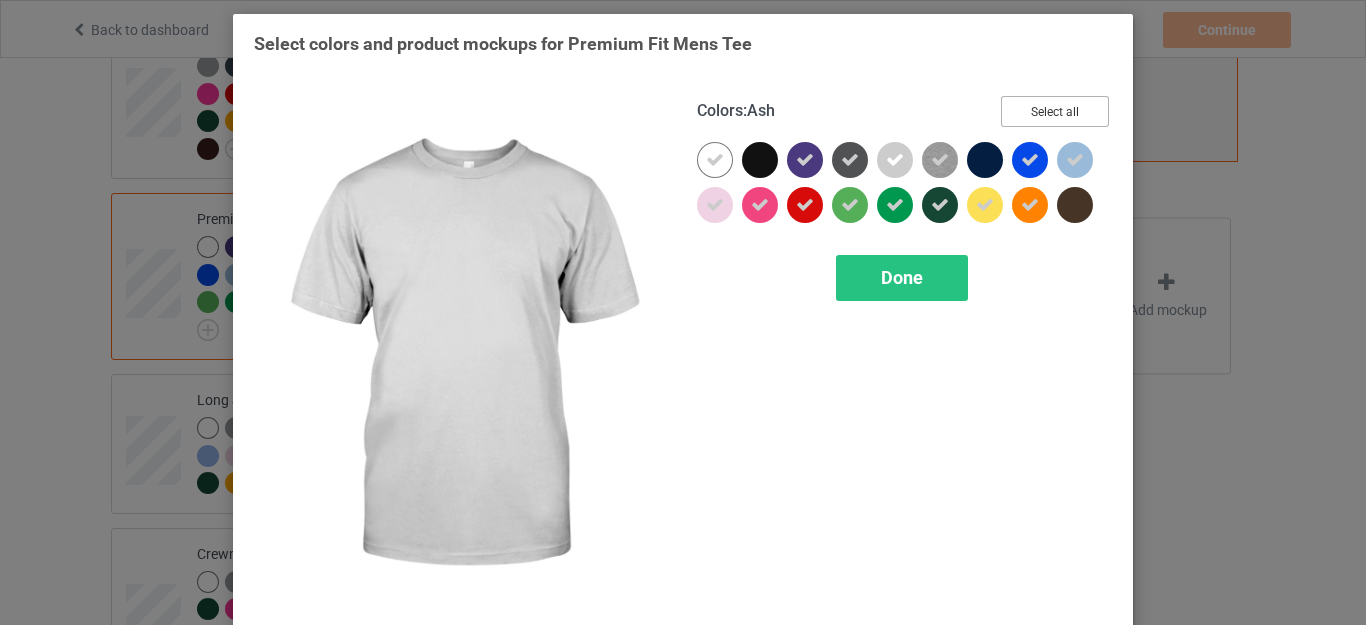 click on "Select all" at bounding box center [1055, 111] 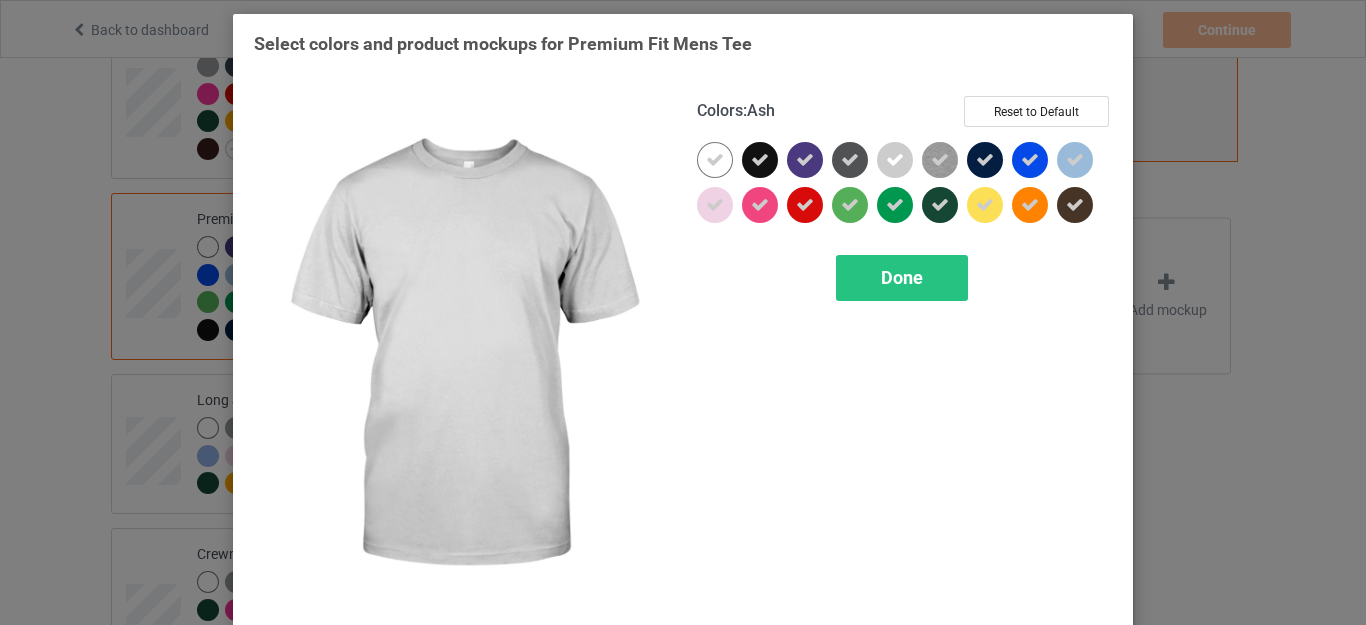 click at bounding box center (895, 160) 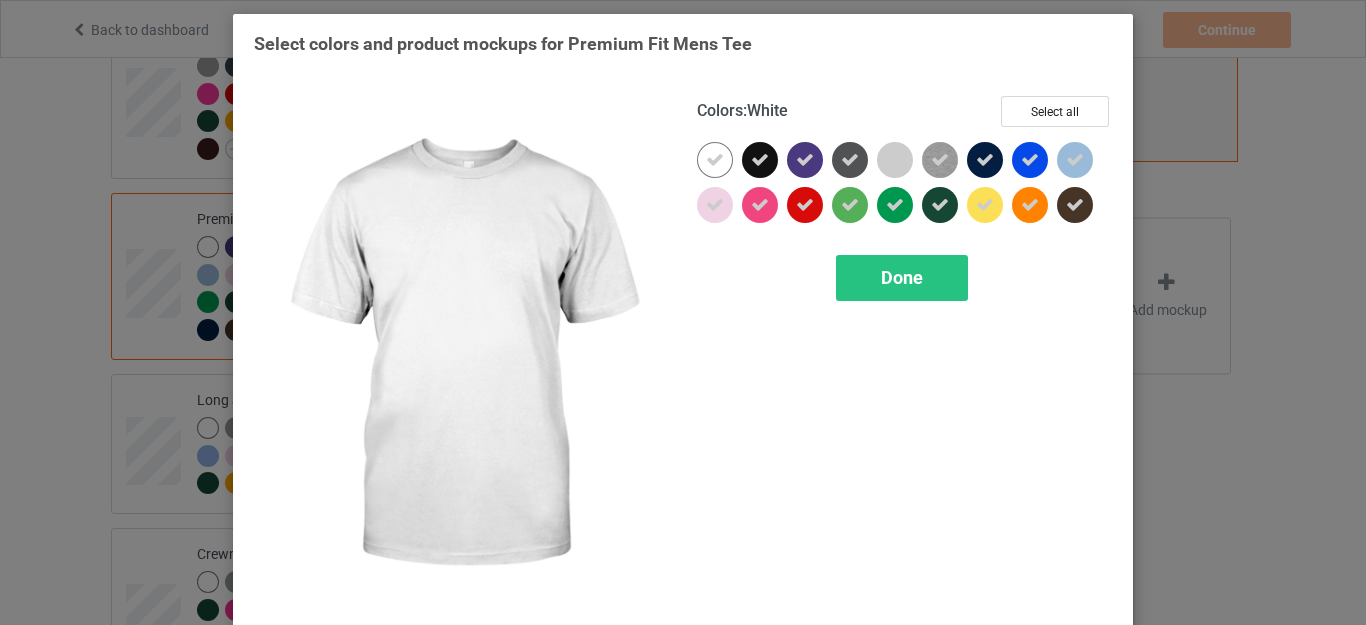 click at bounding box center [715, 160] 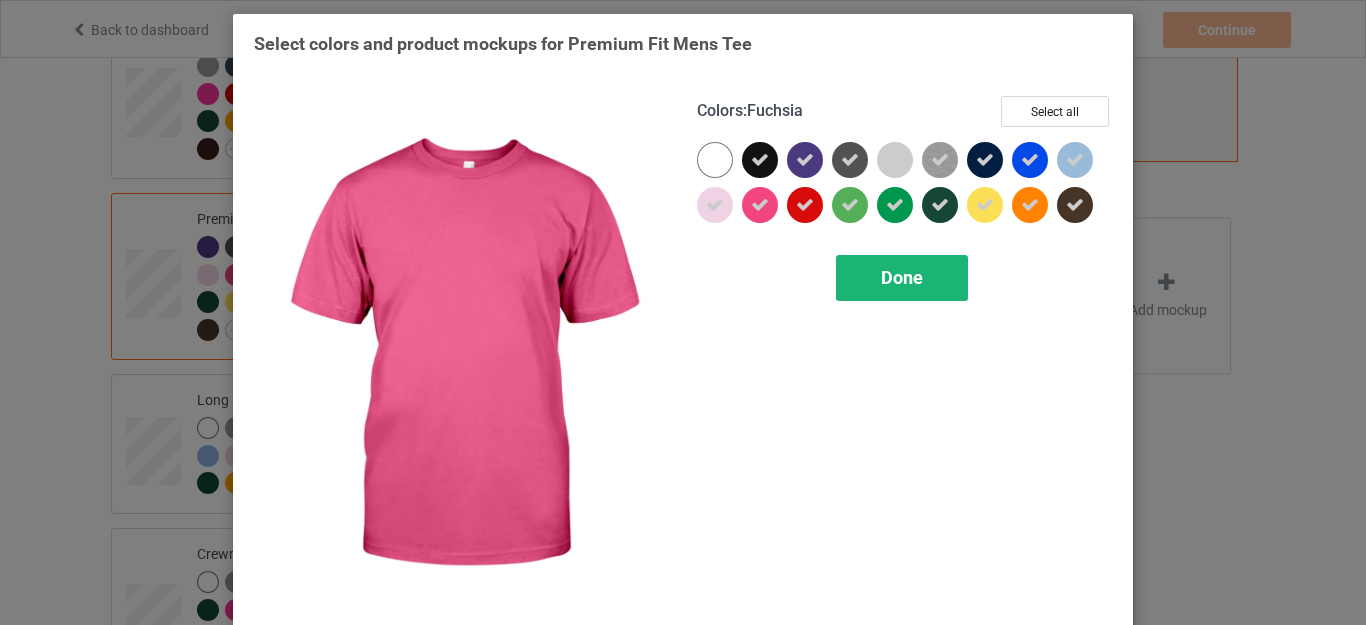 click on "Done" at bounding box center [902, 278] 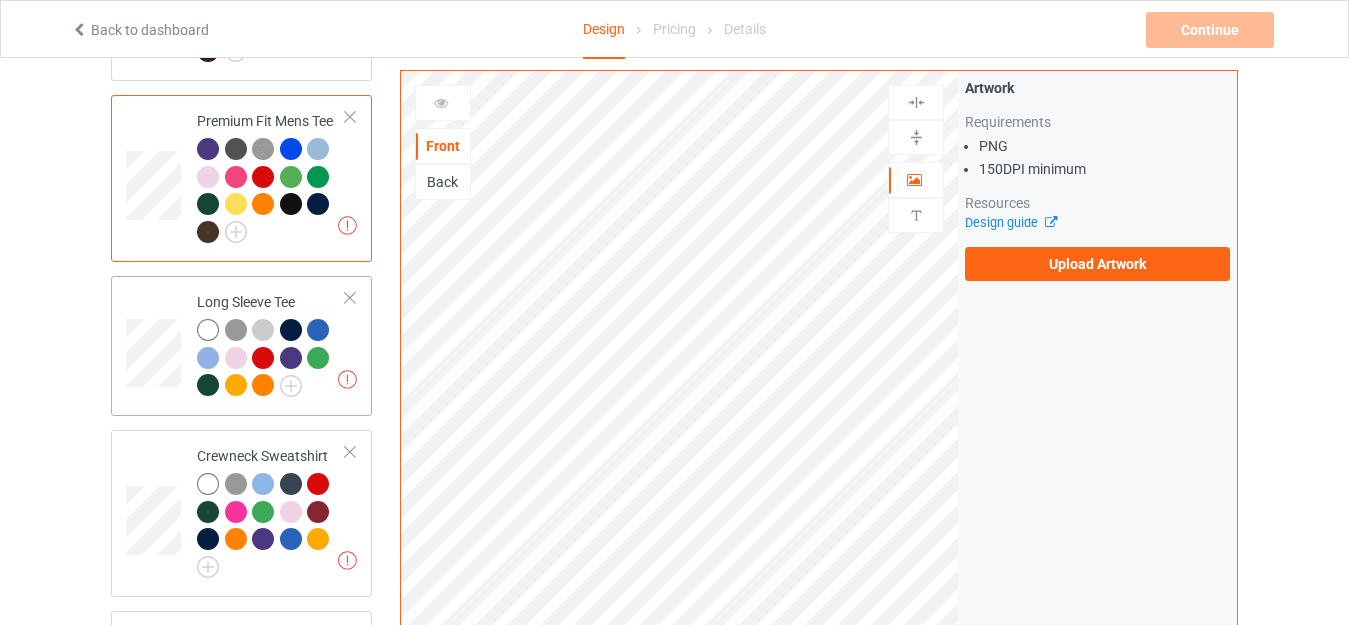 scroll, scrollTop: 900, scrollLeft: 0, axis: vertical 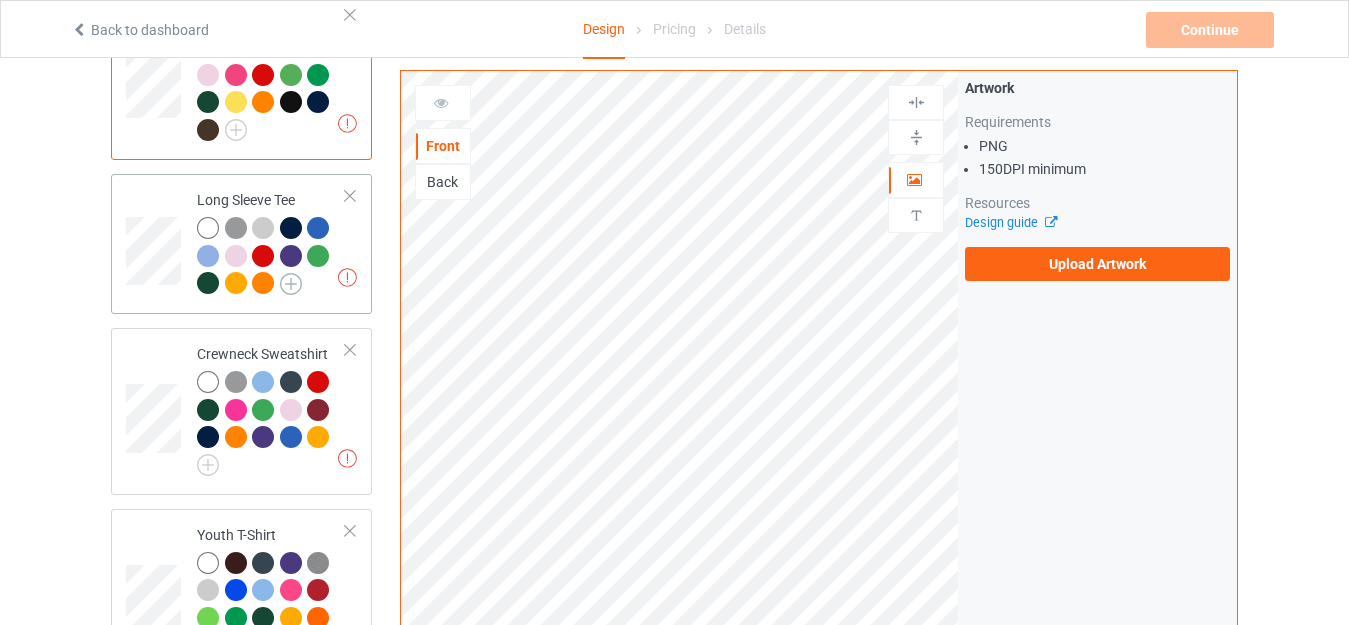 click at bounding box center [291, 284] 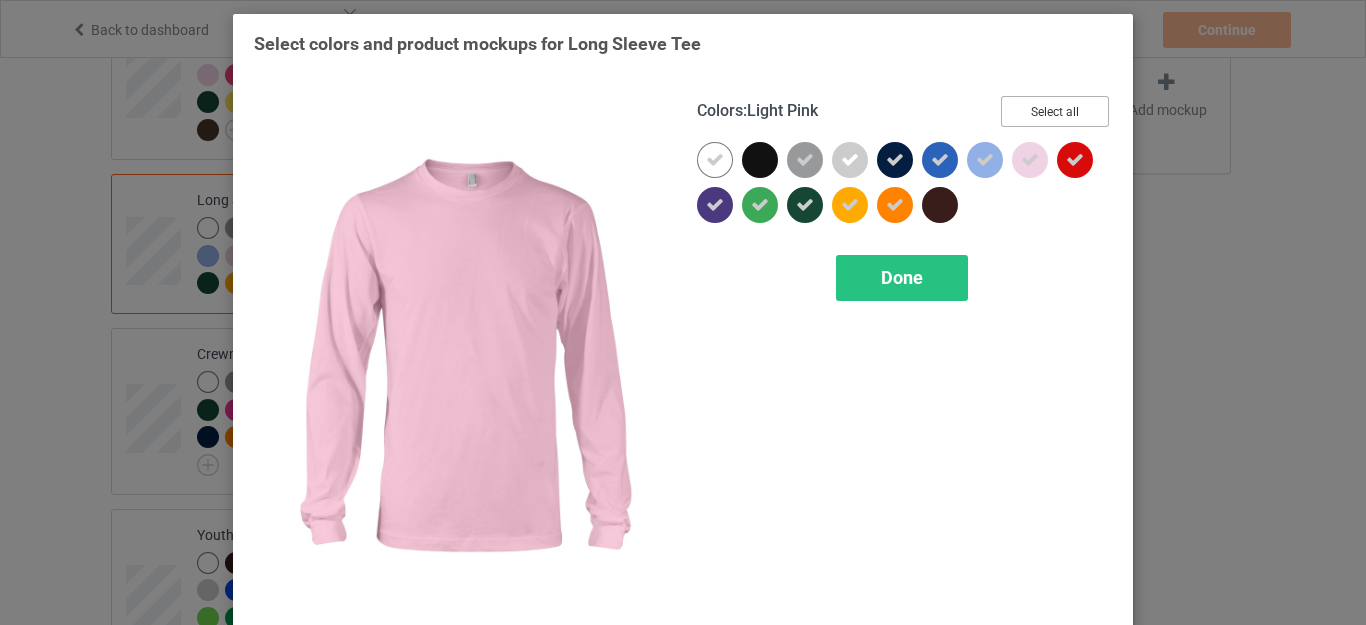 click on "Select all" at bounding box center [1055, 111] 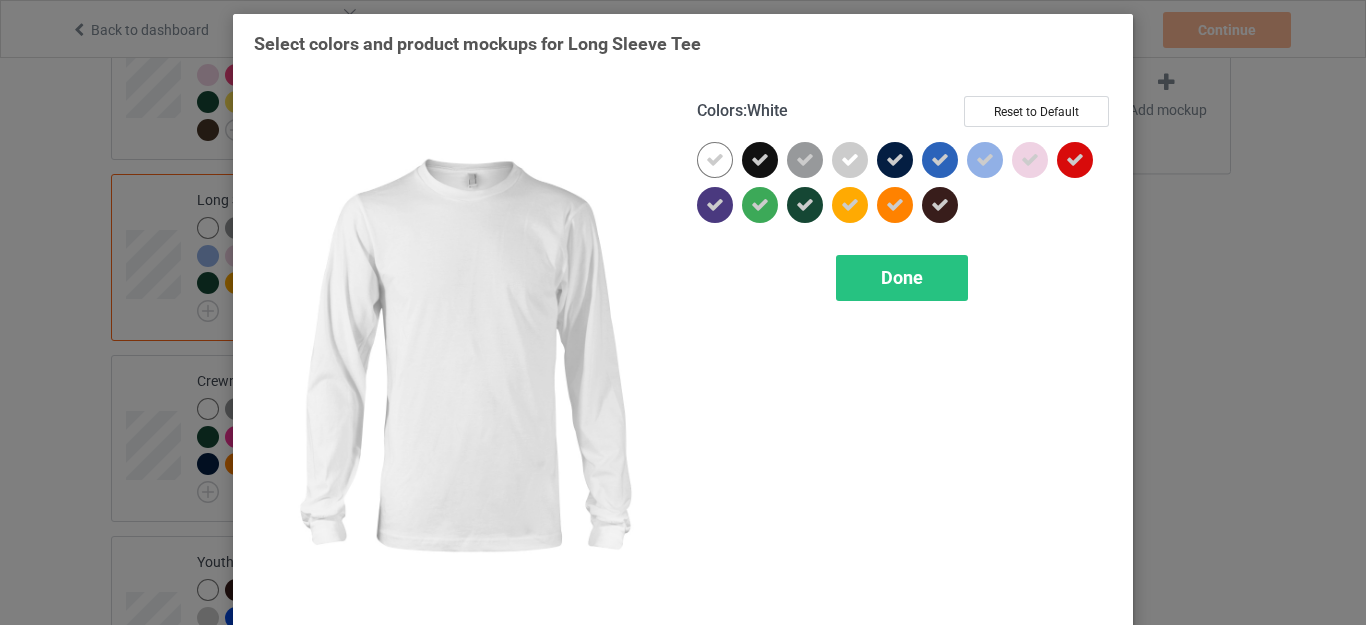 click at bounding box center [715, 160] 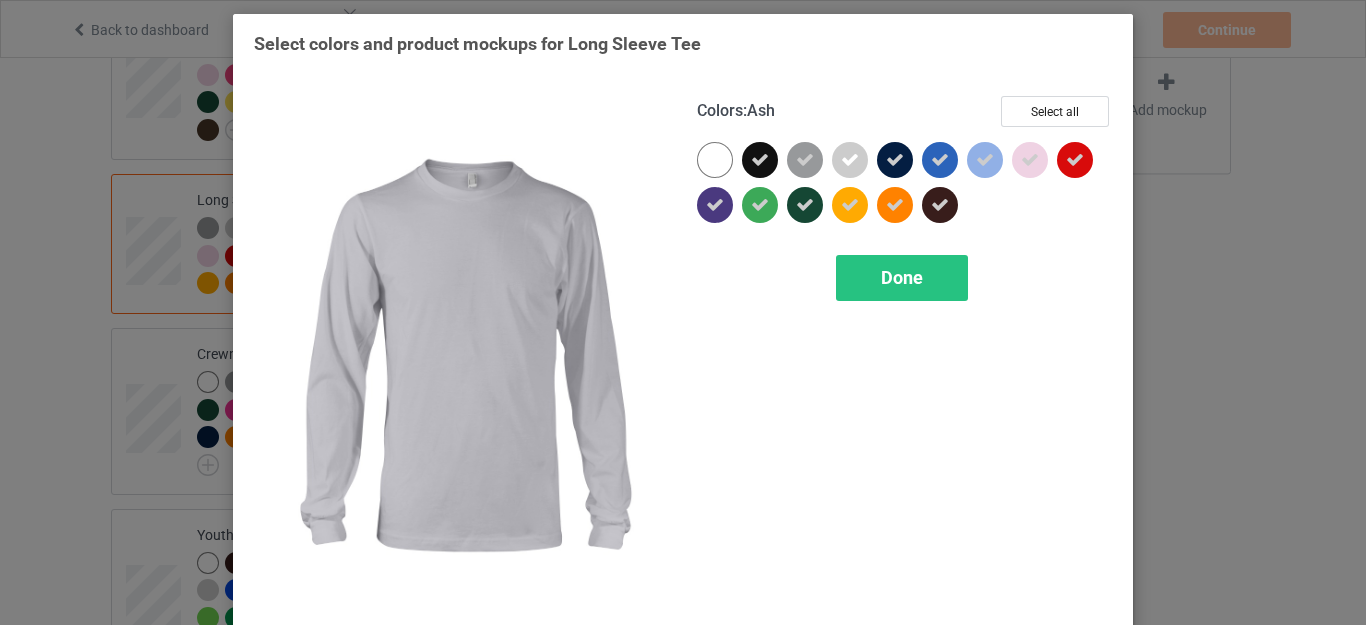 click at bounding box center (850, 160) 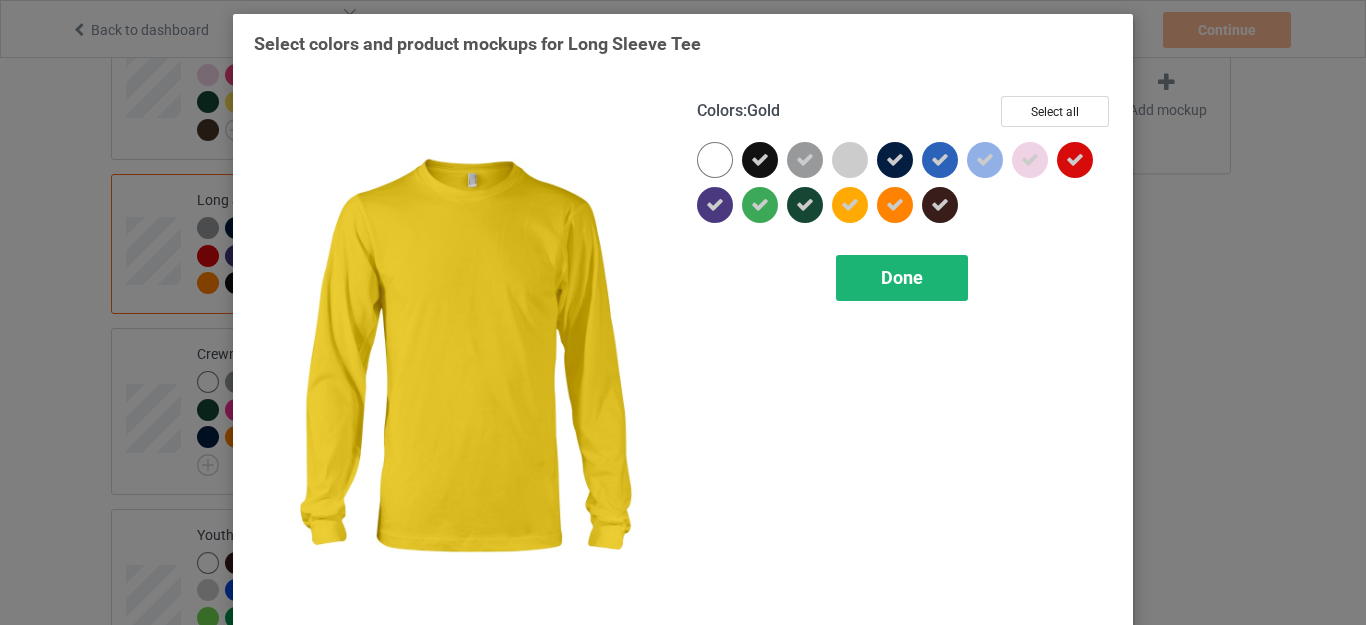 click on "Done" at bounding box center (902, 277) 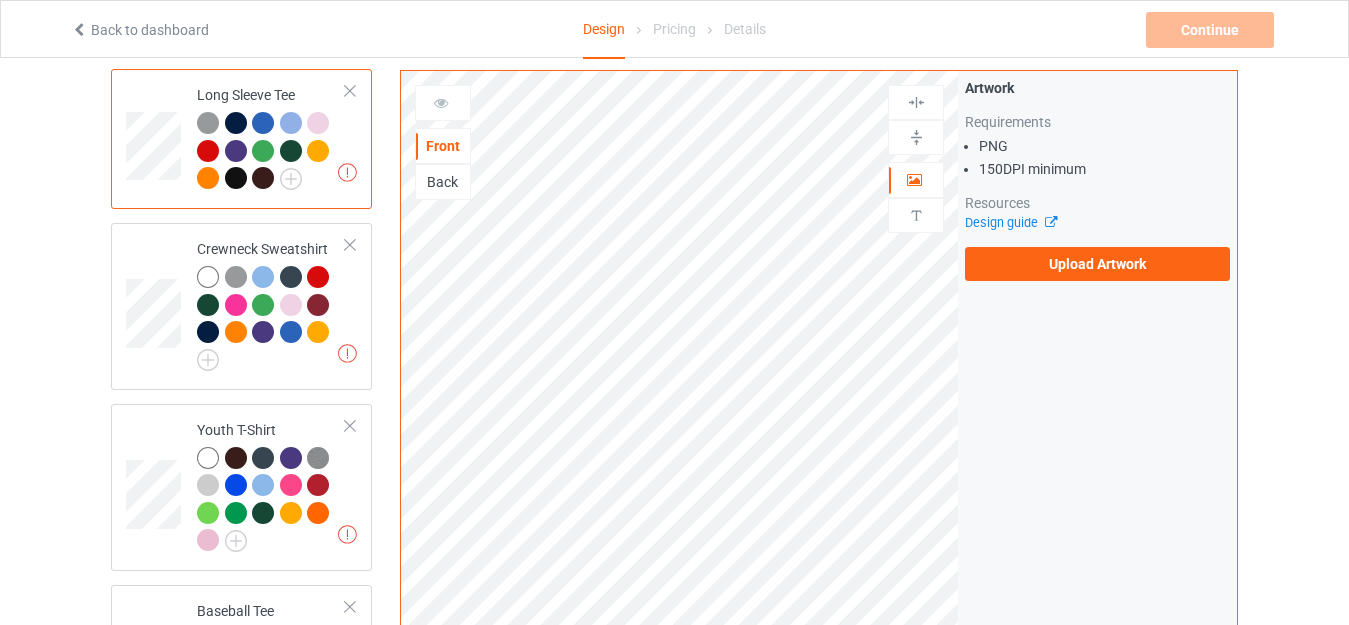 scroll, scrollTop: 1100, scrollLeft: 0, axis: vertical 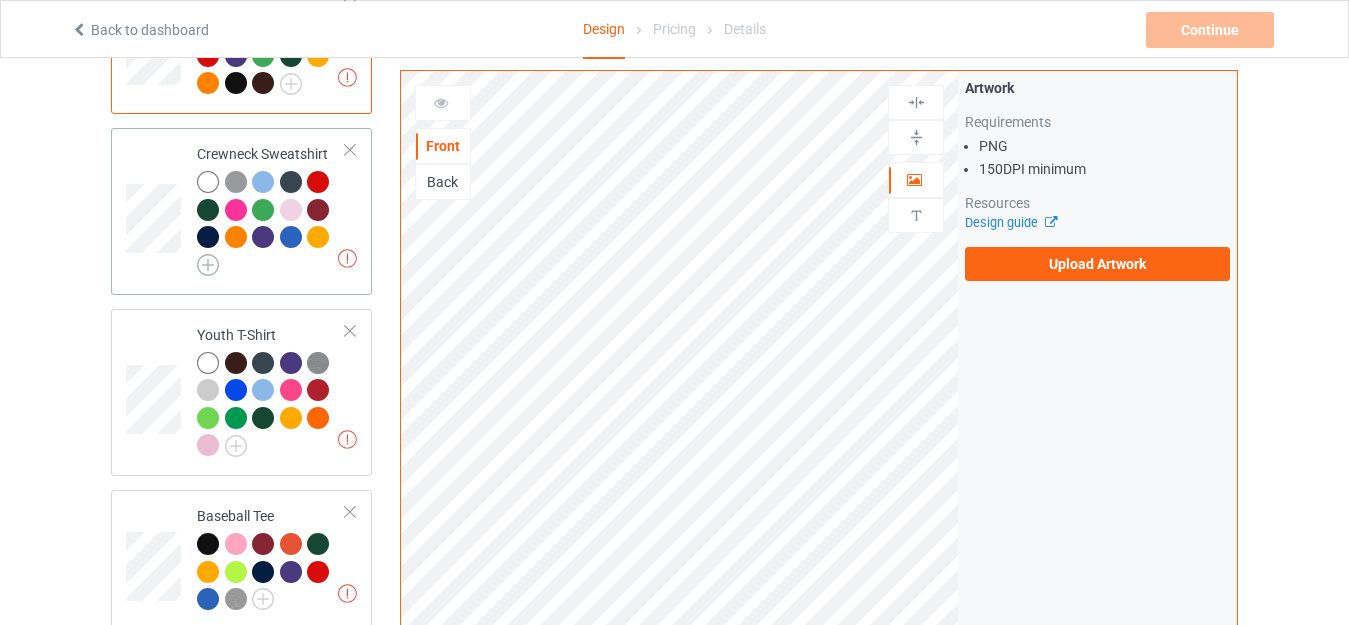 click at bounding box center [208, 265] 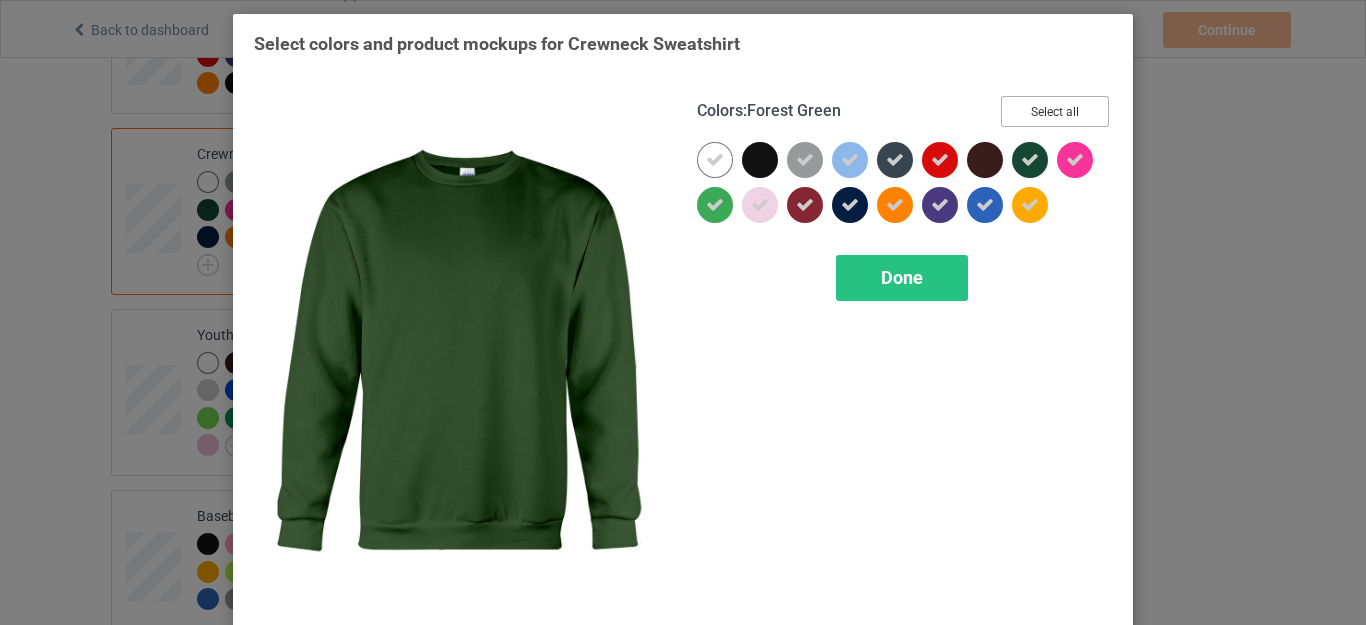 click on "Select all" at bounding box center (1055, 111) 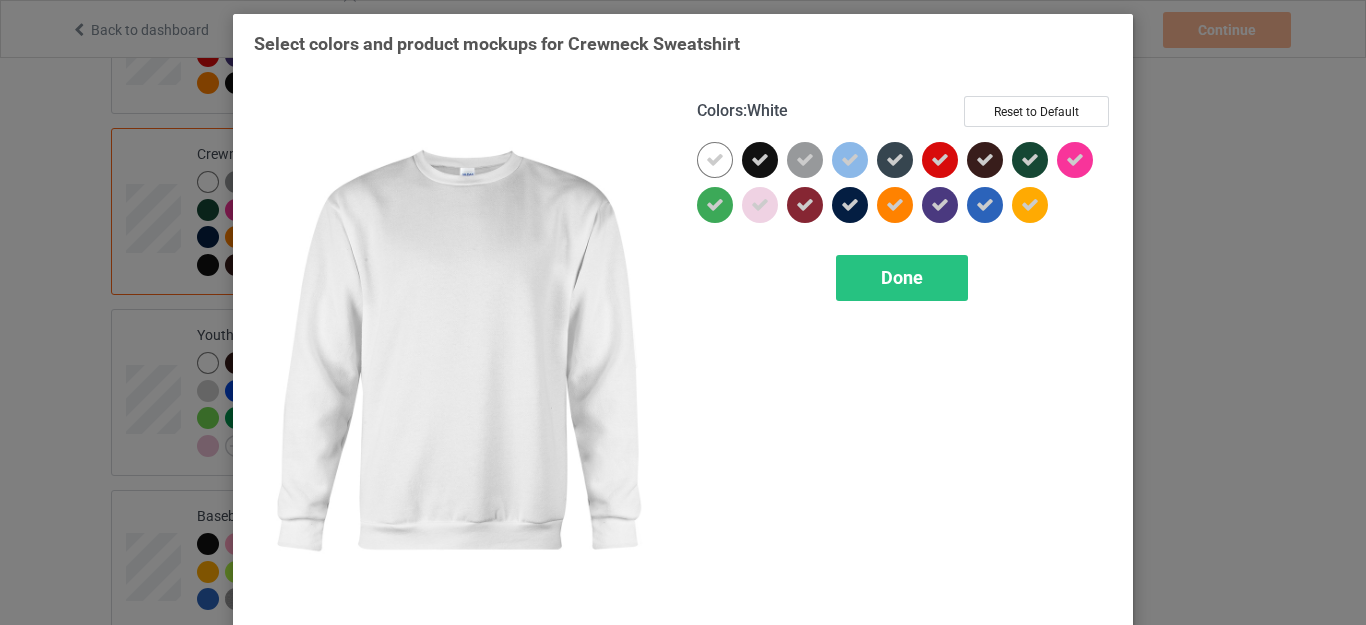 click at bounding box center [715, 160] 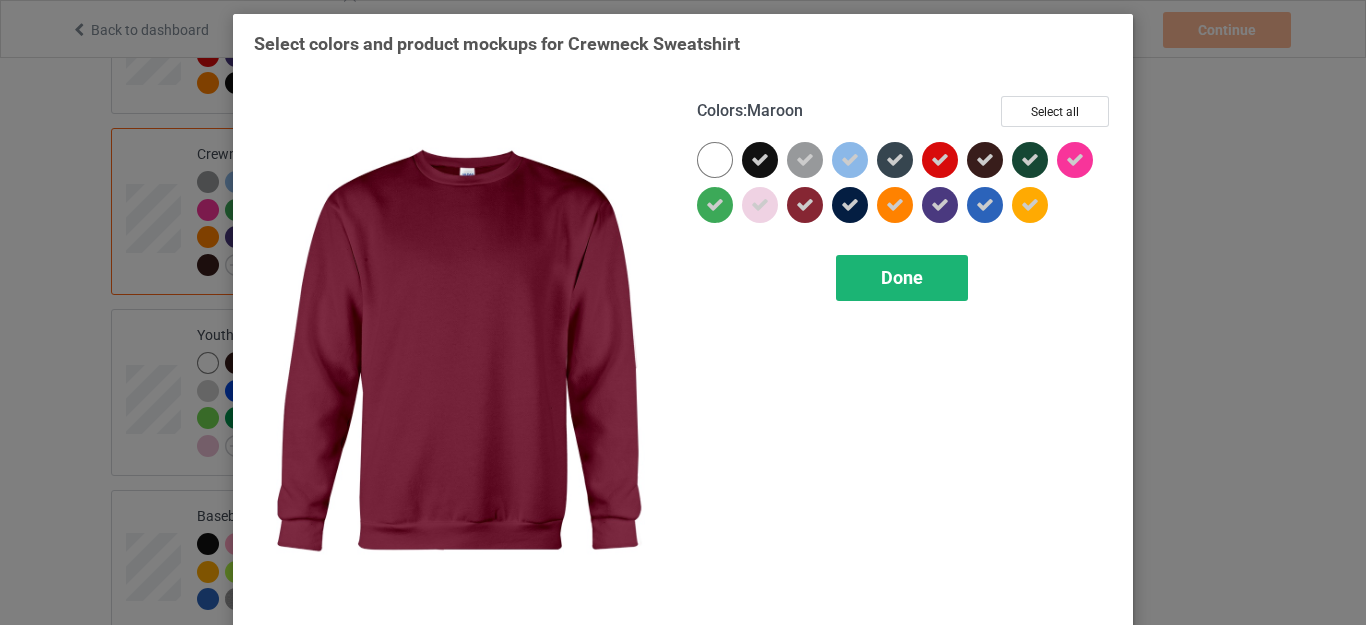 click on "Done" at bounding box center (902, 277) 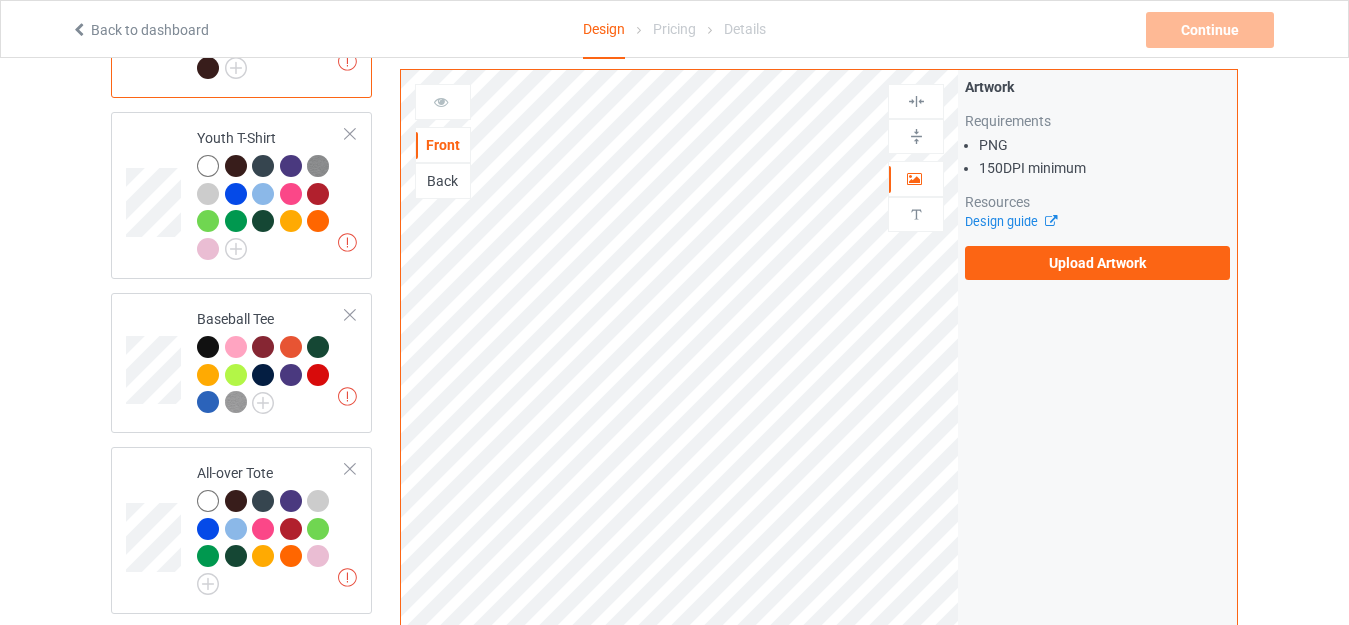 scroll, scrollTop: 1300, scrollLeft: 0, axis: vertical 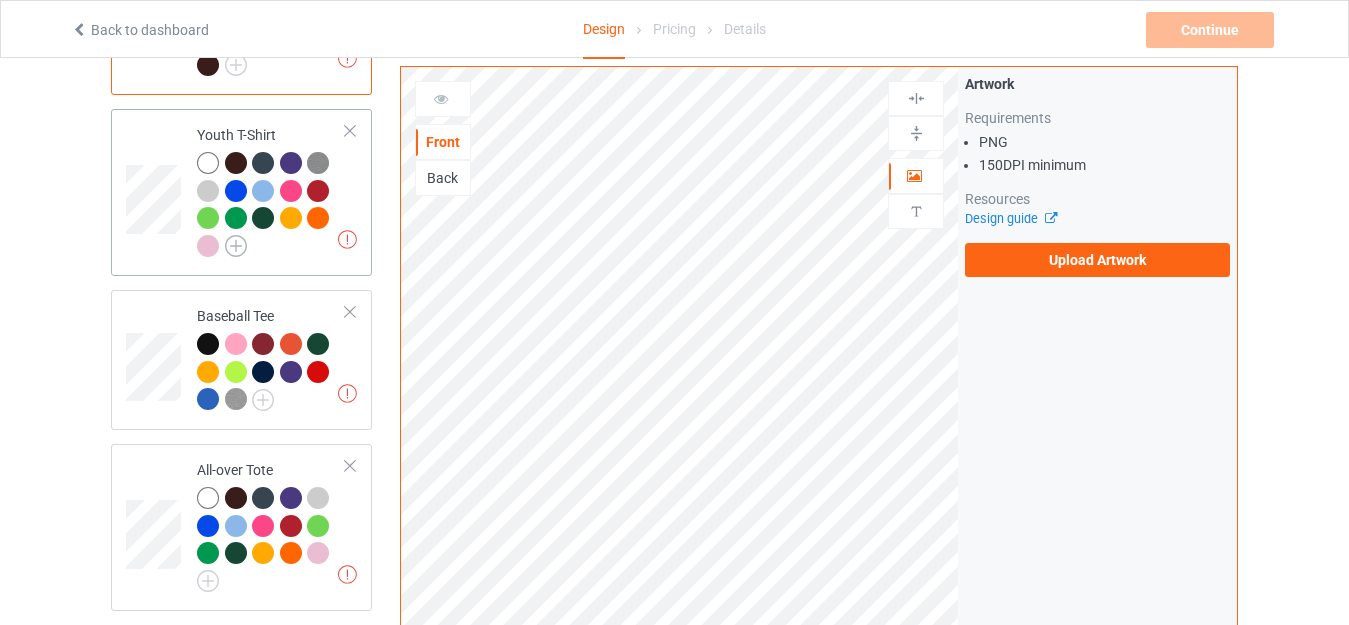 click at bounding box center (236, 246) 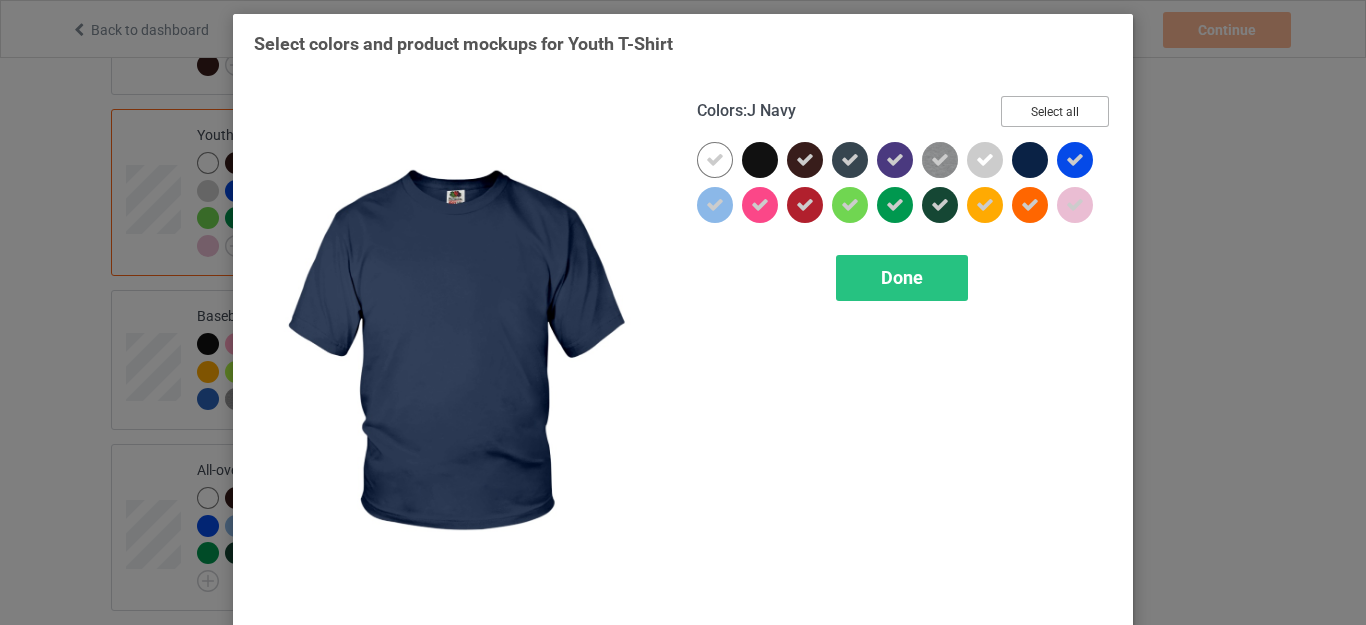 click on "Select all" at bounding box center (1055, 111) 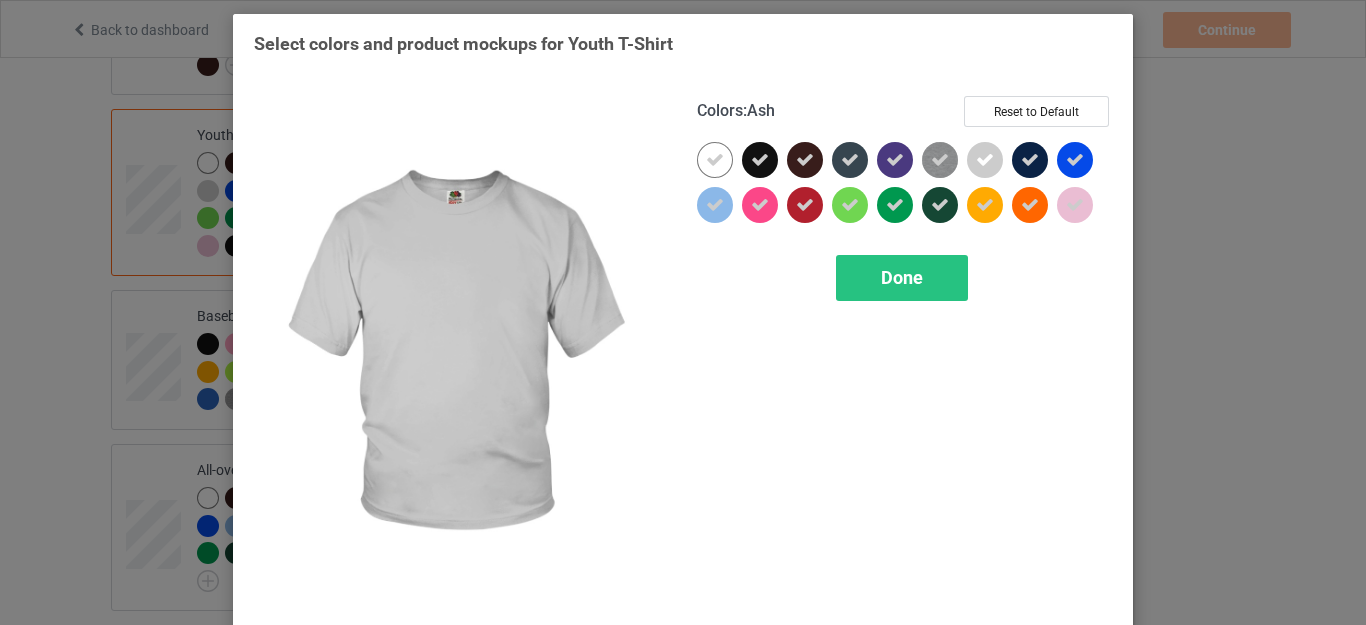 click at bounding box center [985, 160] 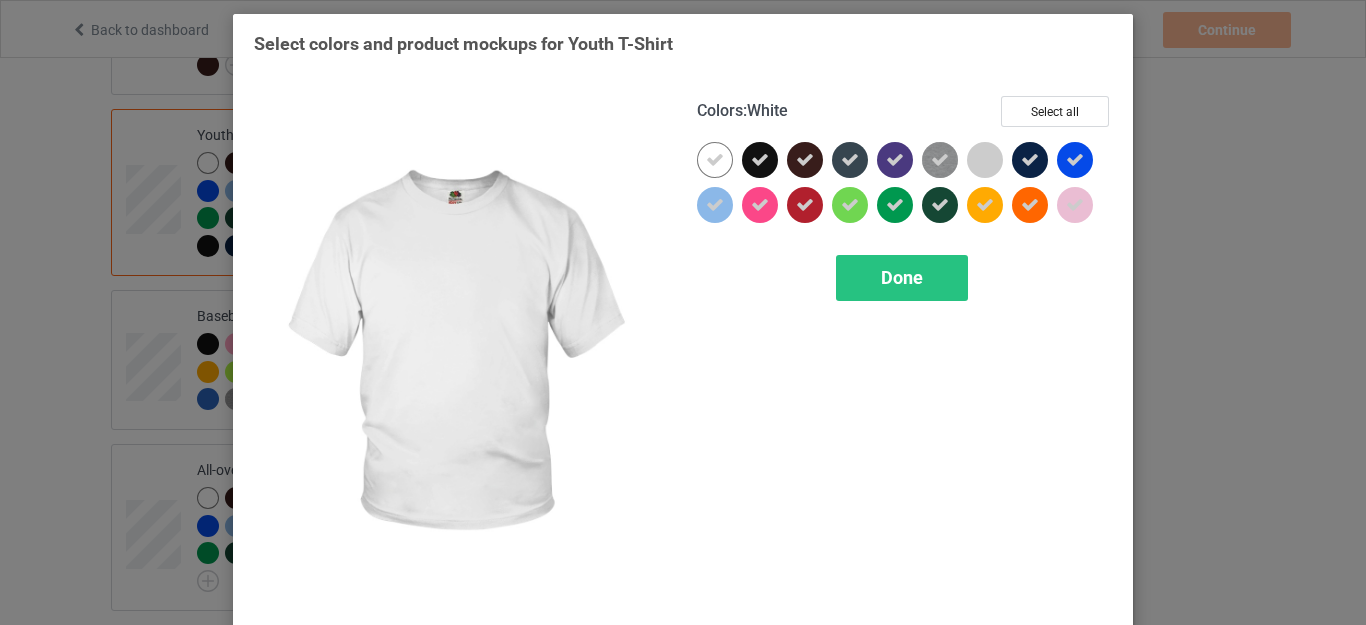 click at bounding box center (715, 160) 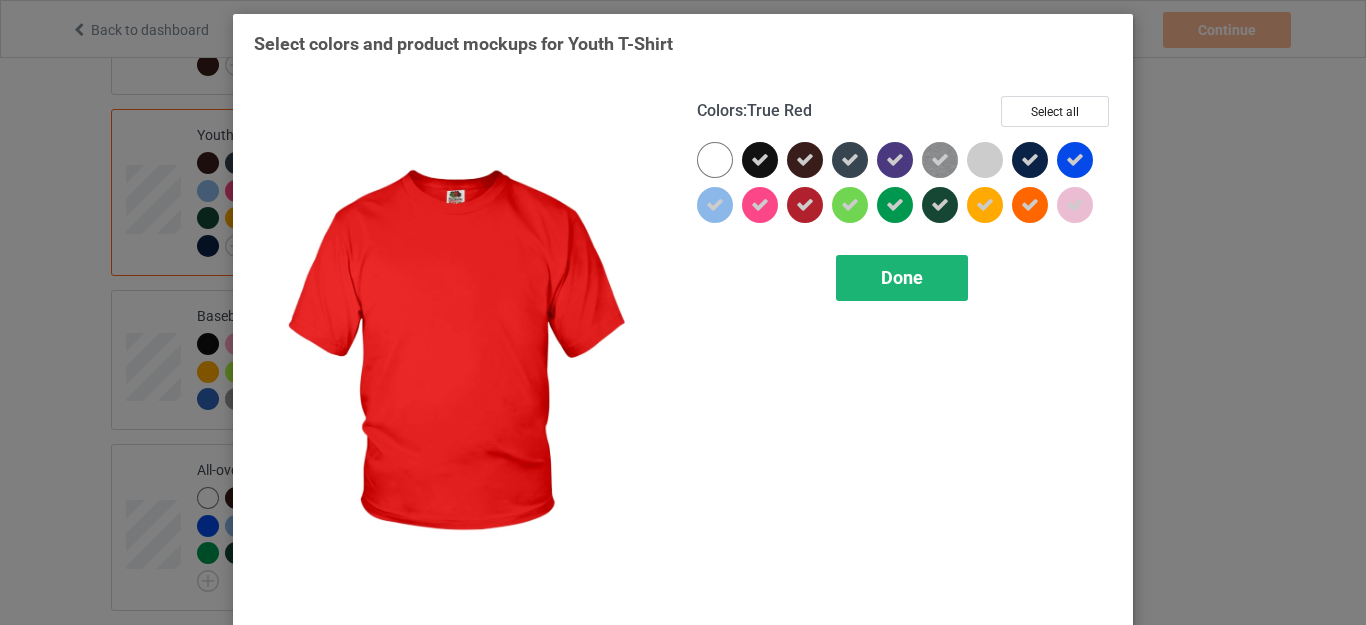 click on "Done" at bounding box center (902, 277) 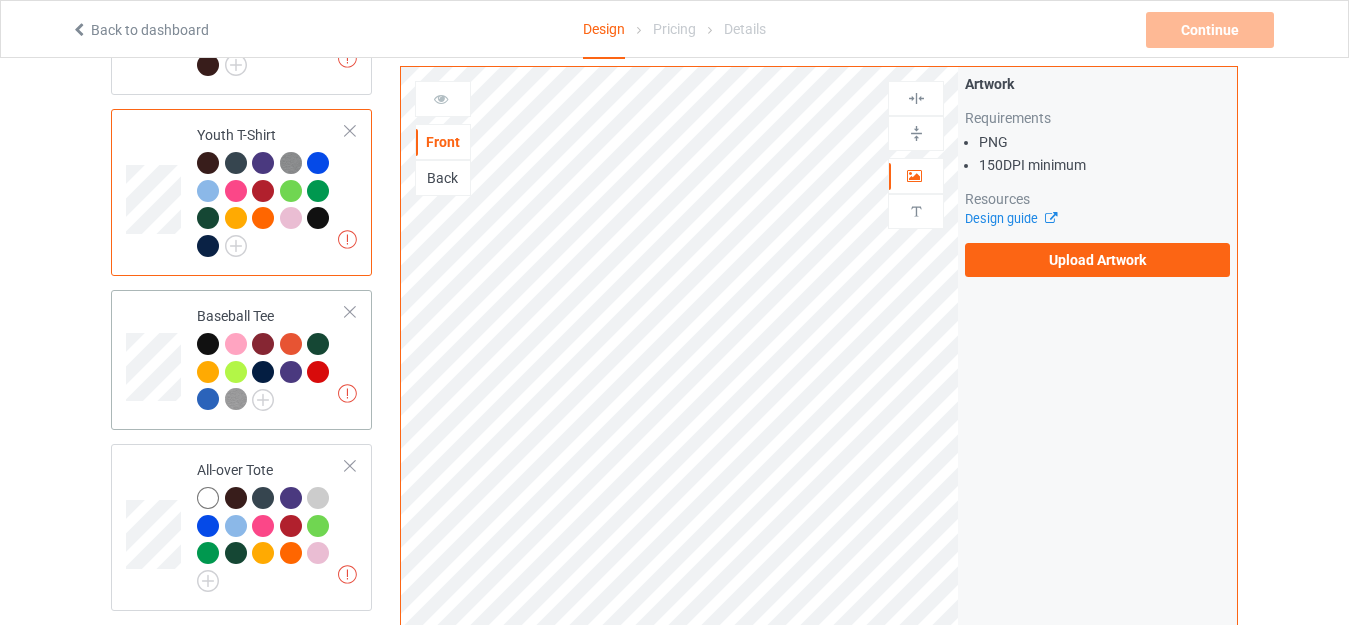click at bounding box center (350, 312) 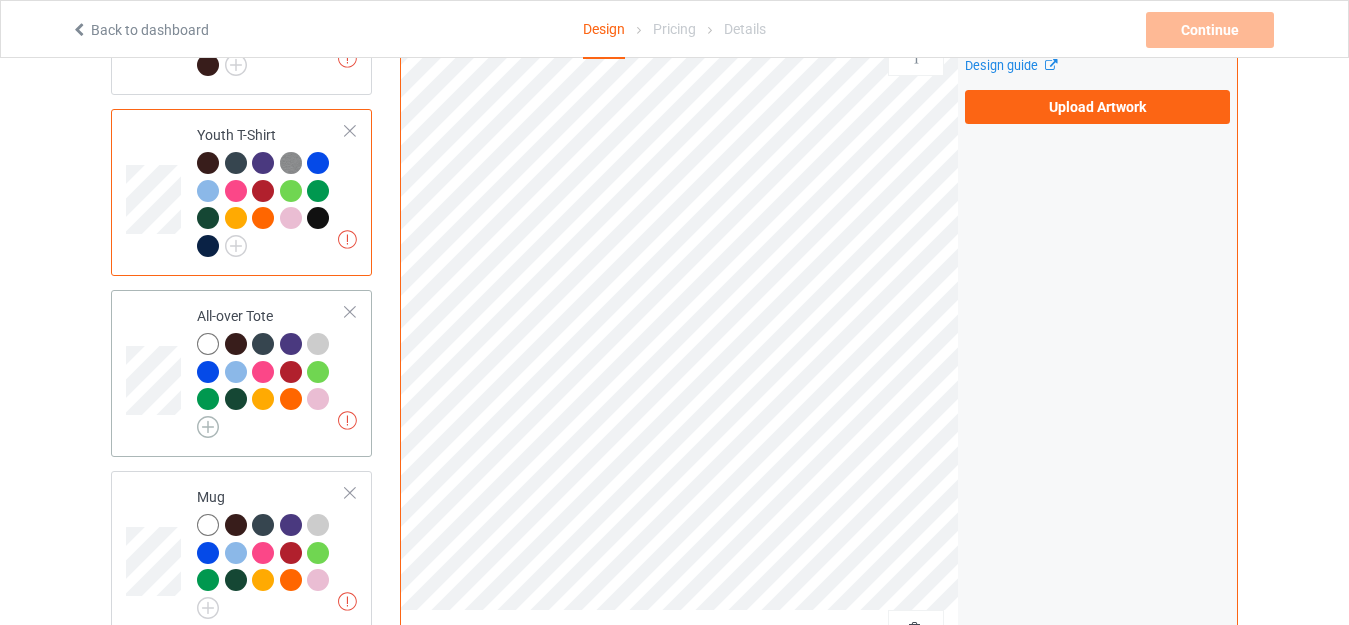 click at bounding box center [208, 427] 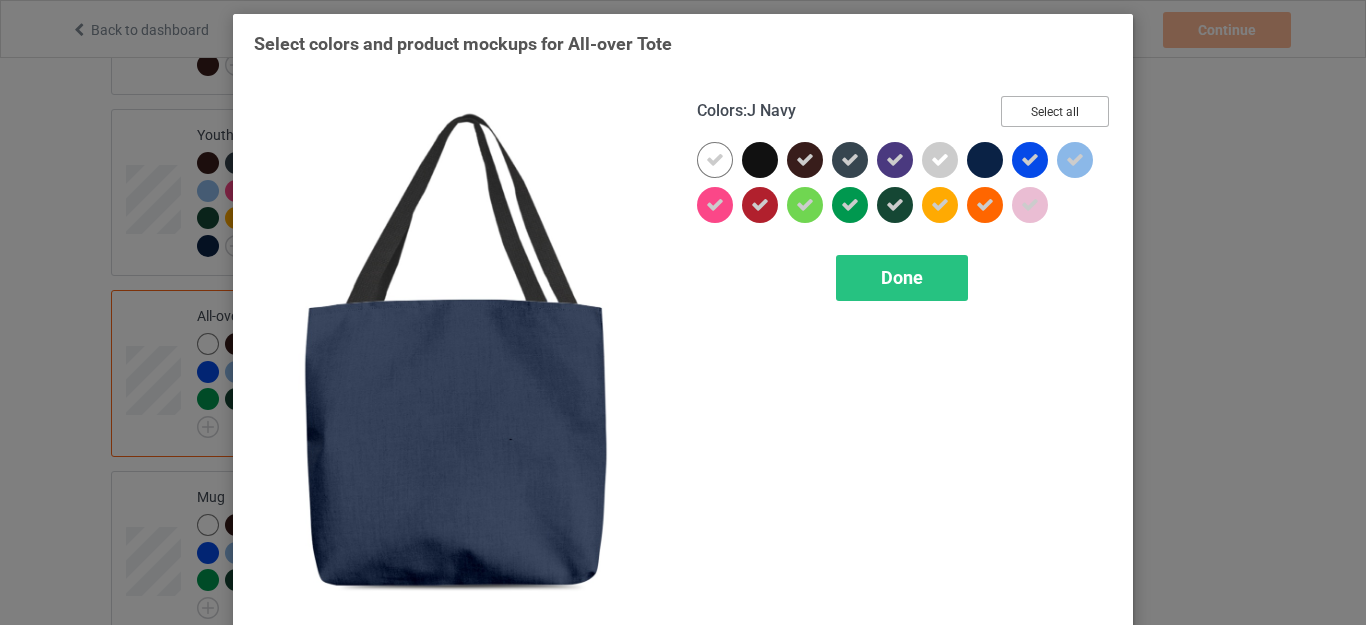 click on "Select all" at bounding box center (1055, 111) 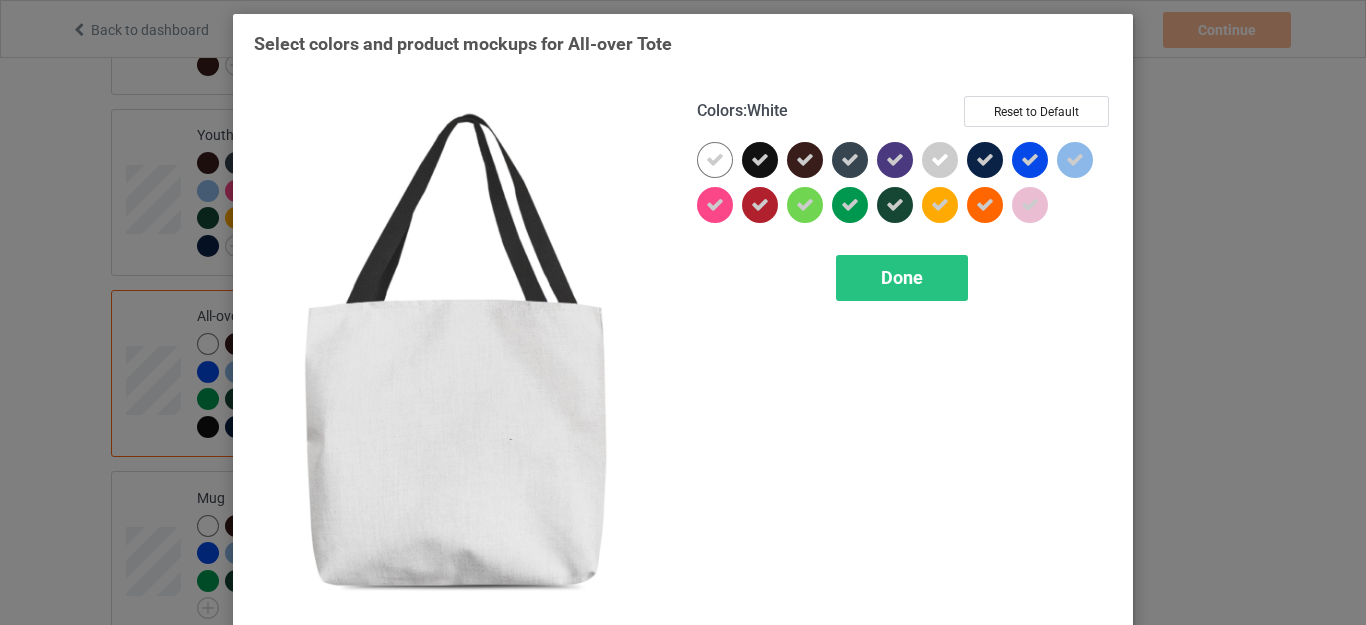 click at bounding box center (715, 160) 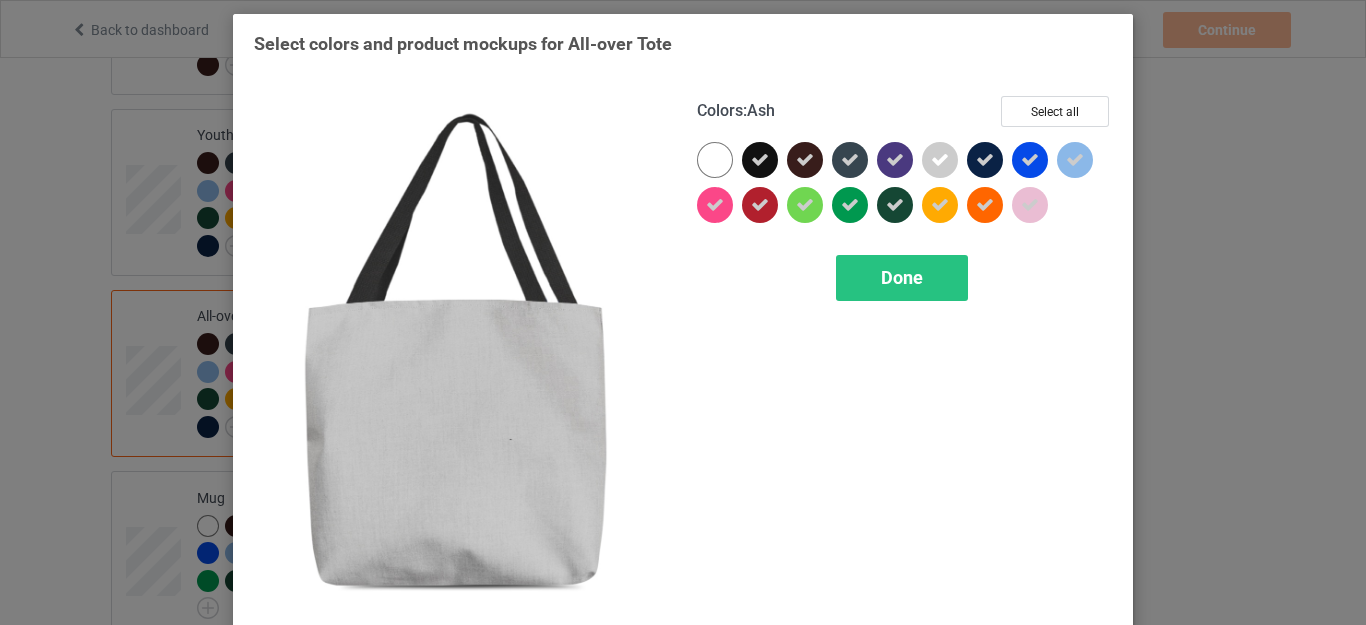 click at bounding box center (940, 160) 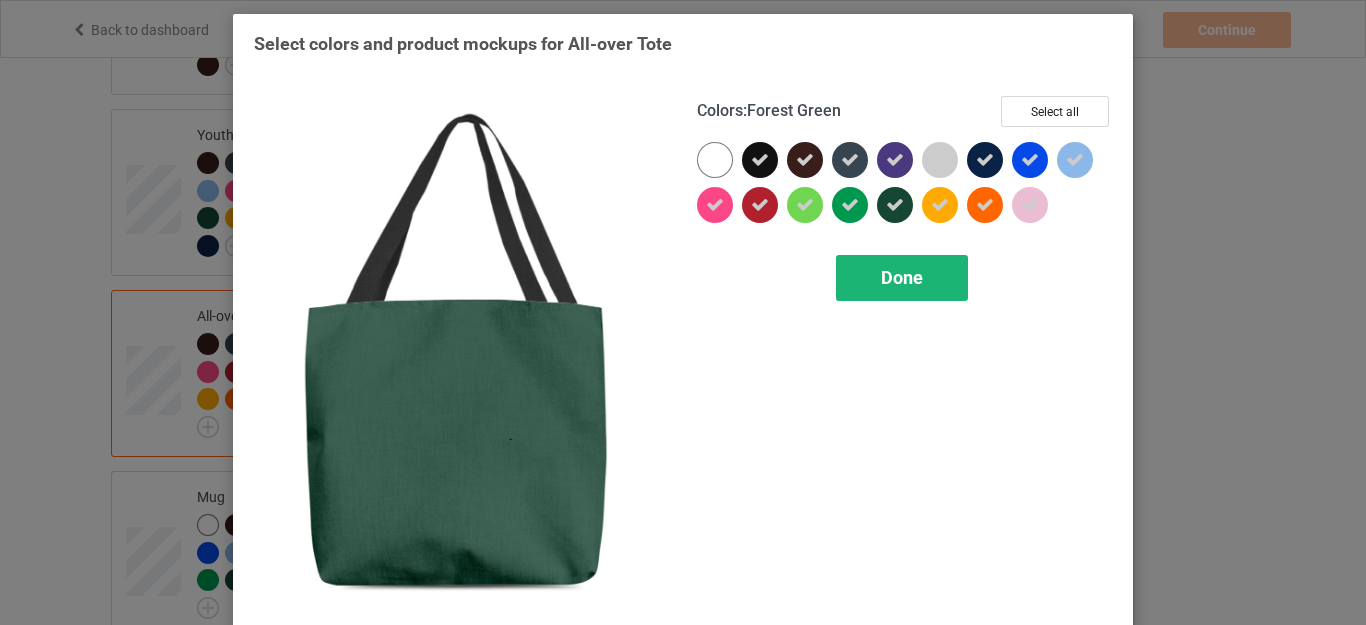 click on "Done" at bounding box center [902, 277] 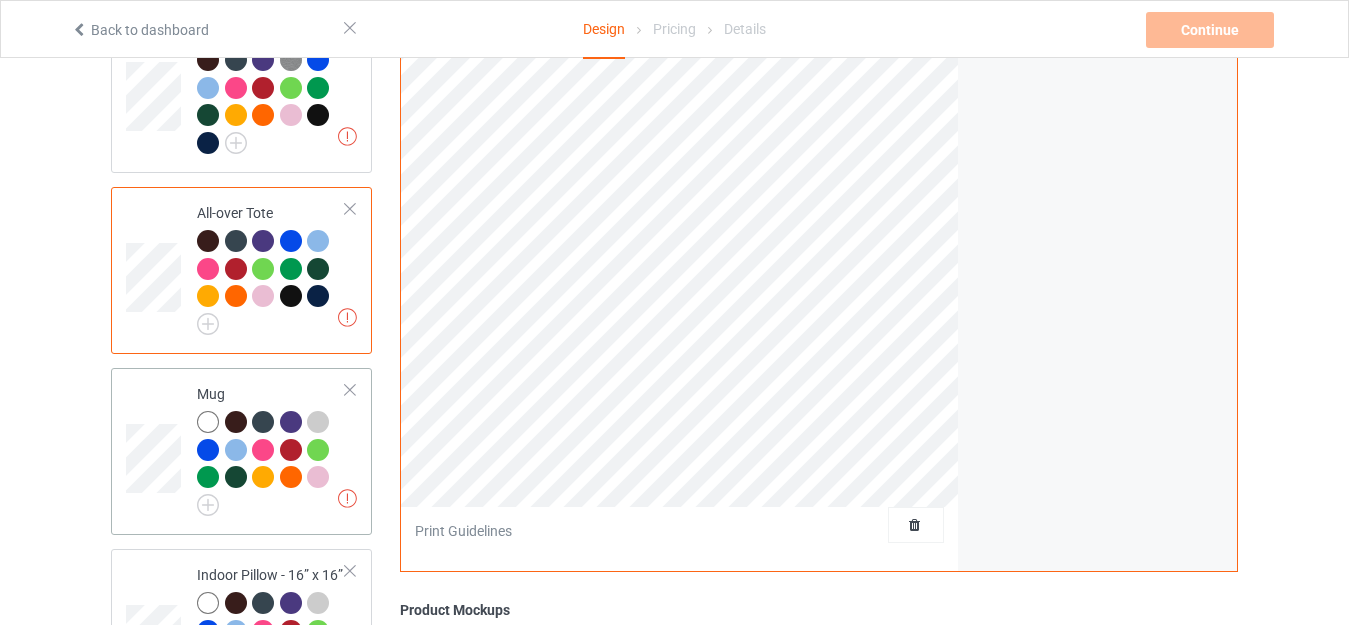 scroll, scrollTop: 1500, scrollLeft: 0, axis: vertical 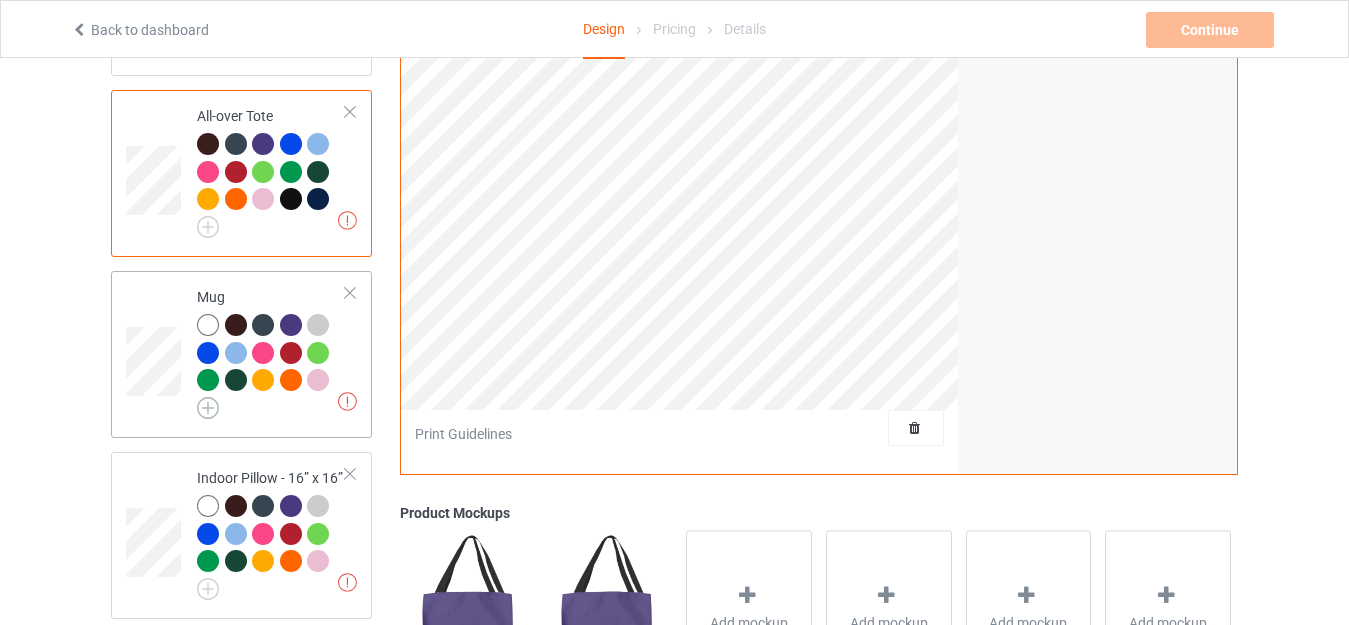 click at bounding box center [208, 408] 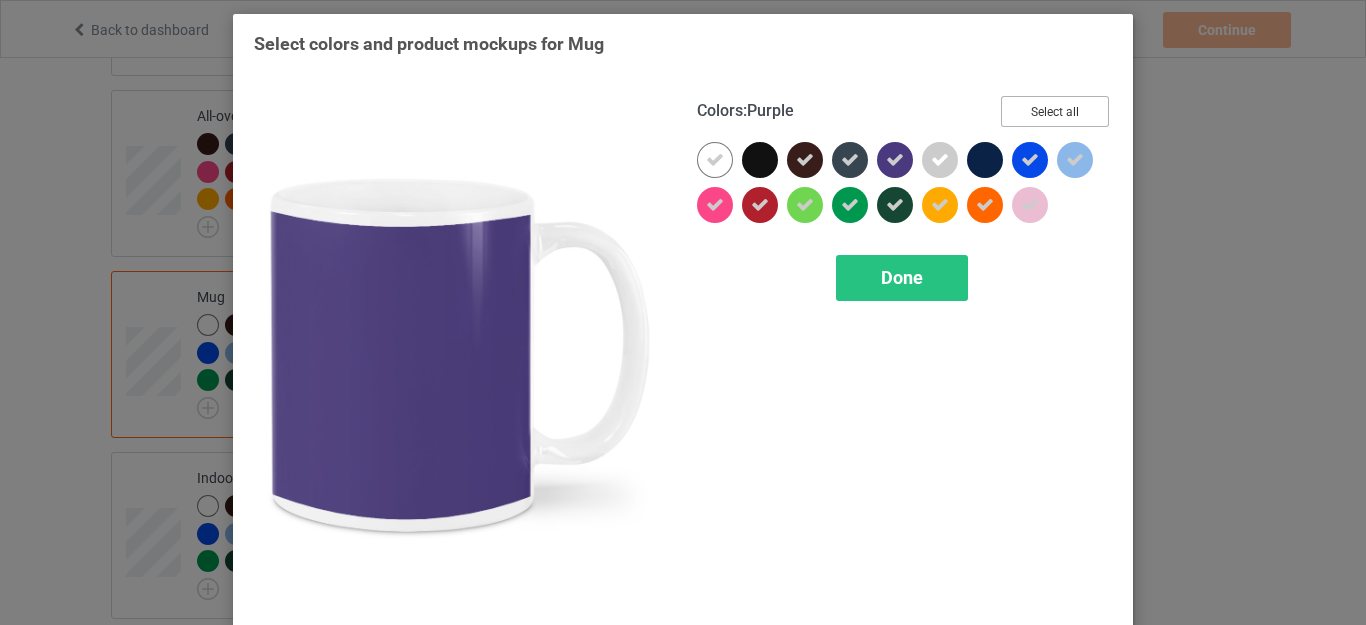 click on "Select all" at bounding box center [1055, 111] 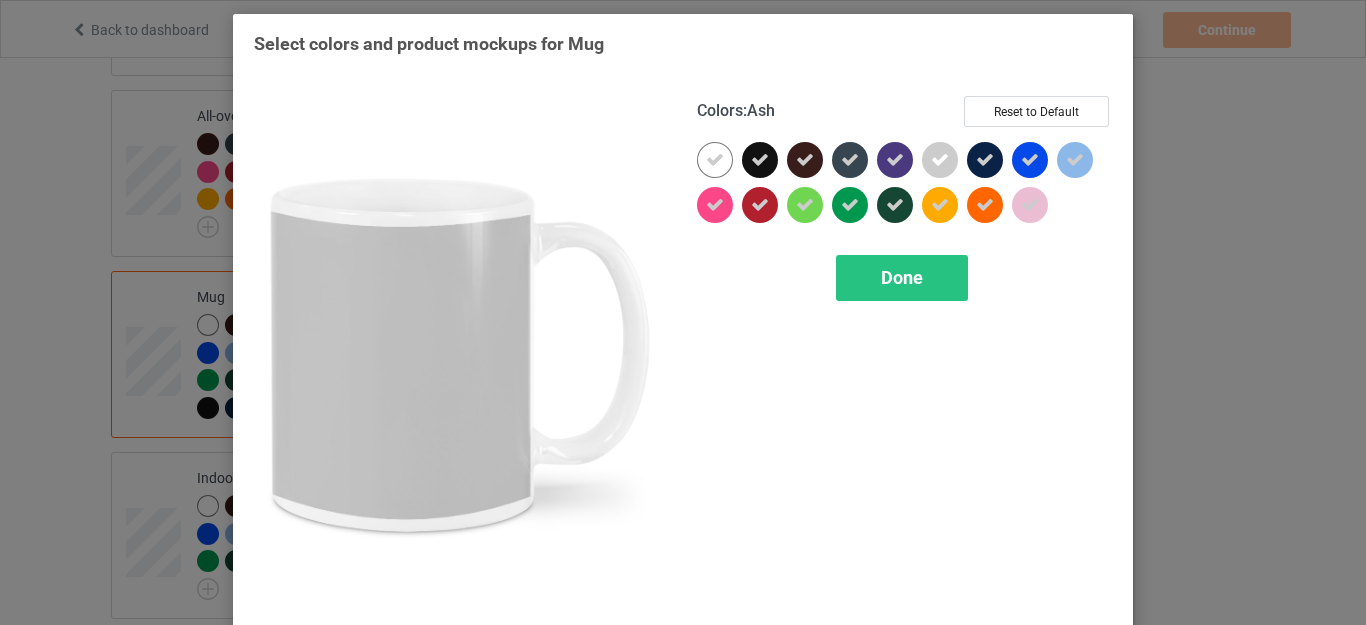 click at bounding box center (940, 160) 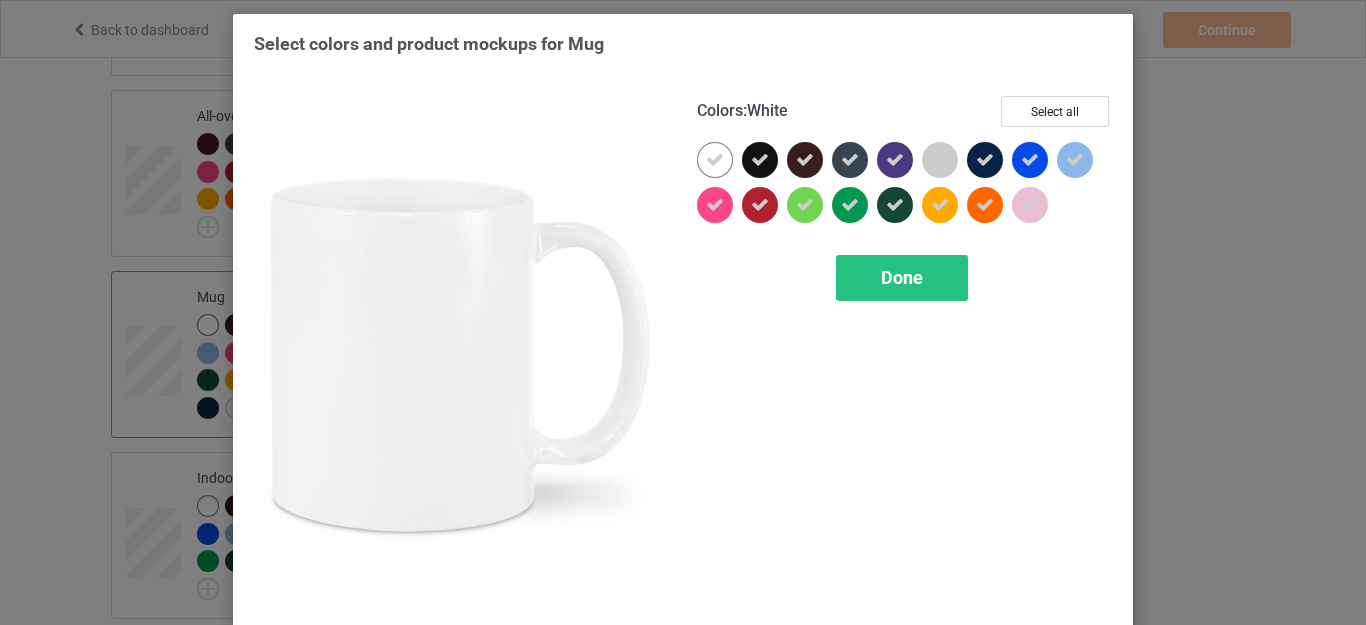 click at bounding box center [715, 160] 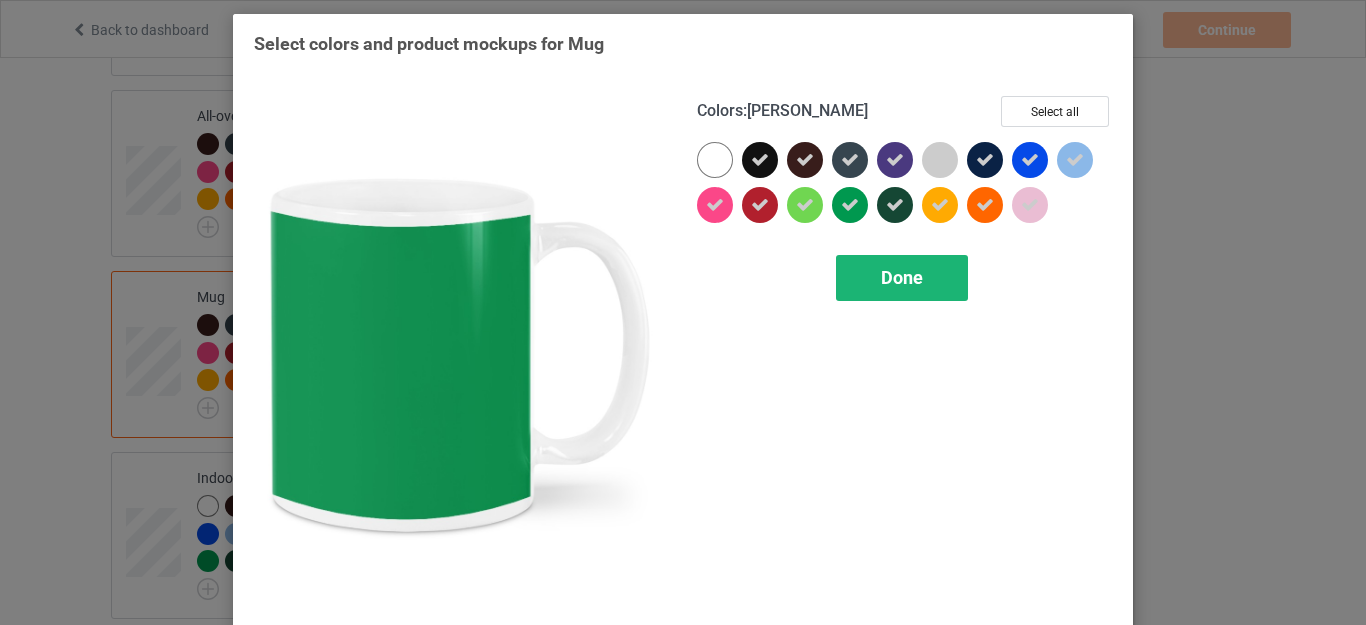 click on "Done" at bounding box center [902, 277] 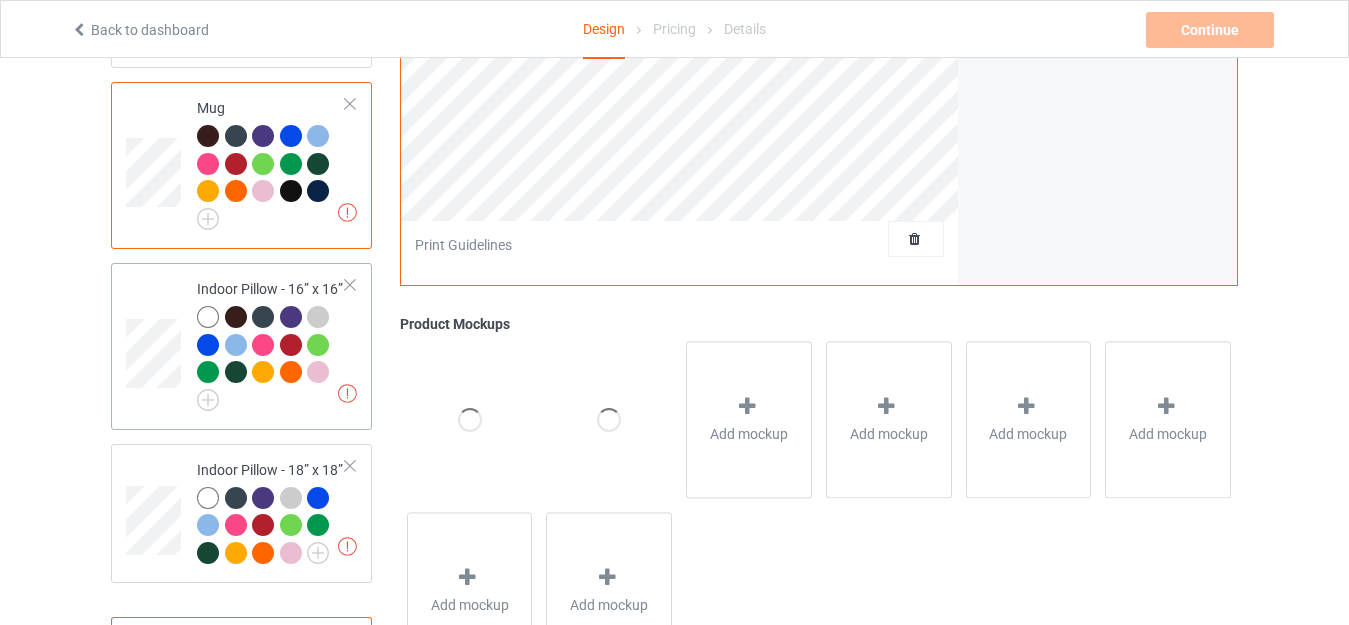 scroll, scrollTop: 1774, scrollLeft: 0, axis: vertical 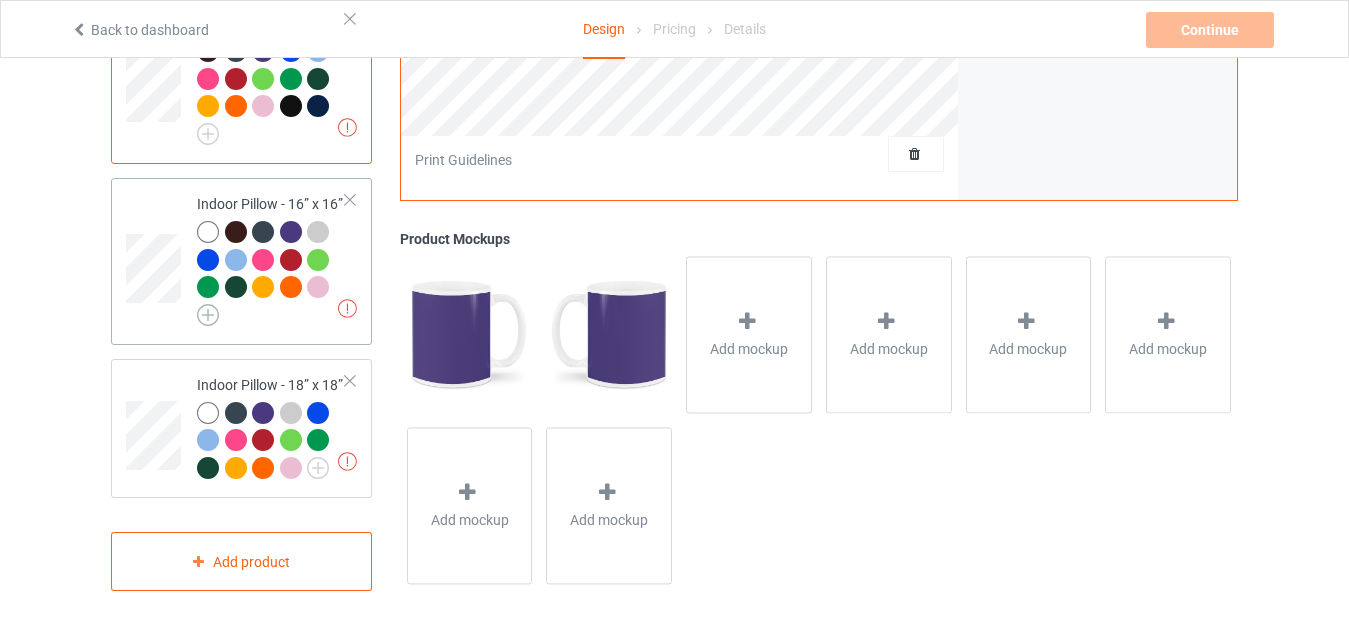 click at bounding box center (208, 315) 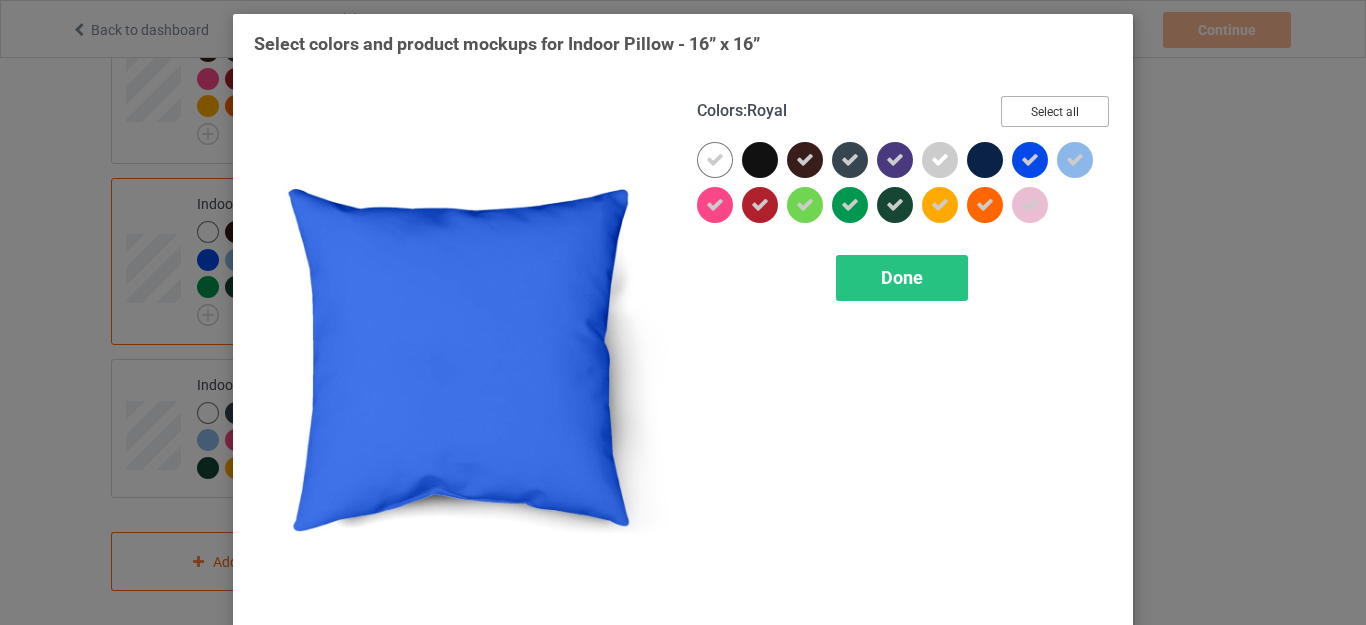 click on "Select all" at bounding box center [1055, 111] 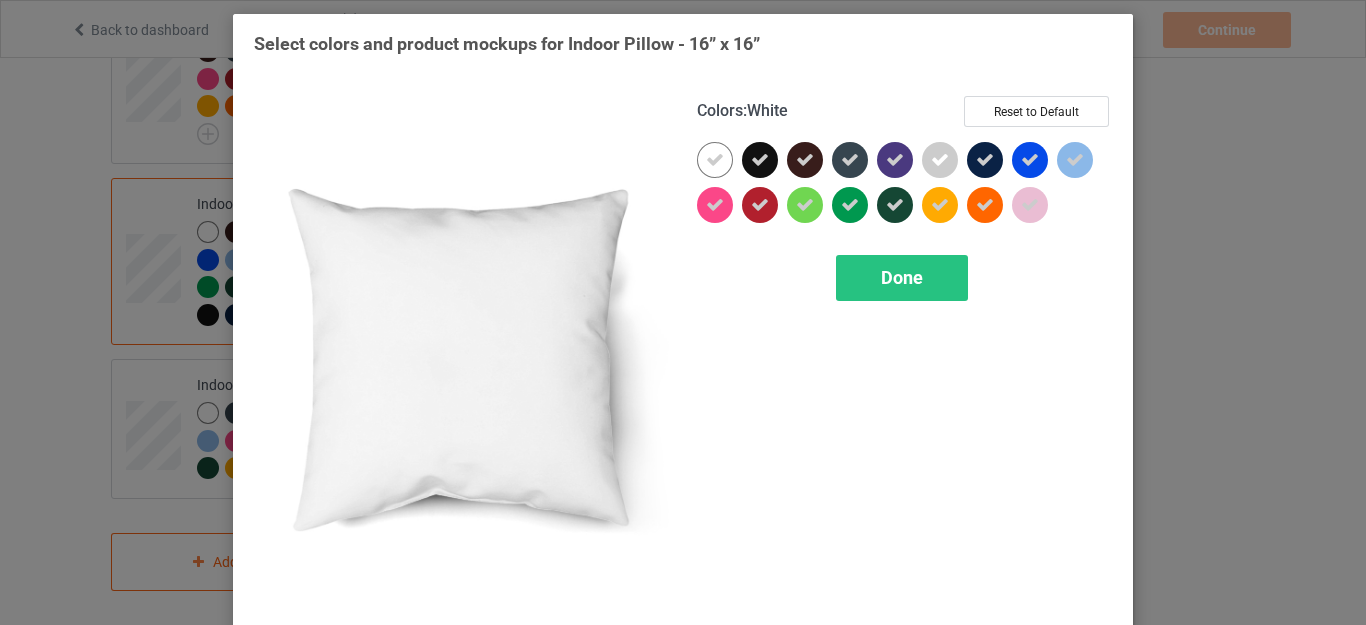 click at bounding box center (715, 160) 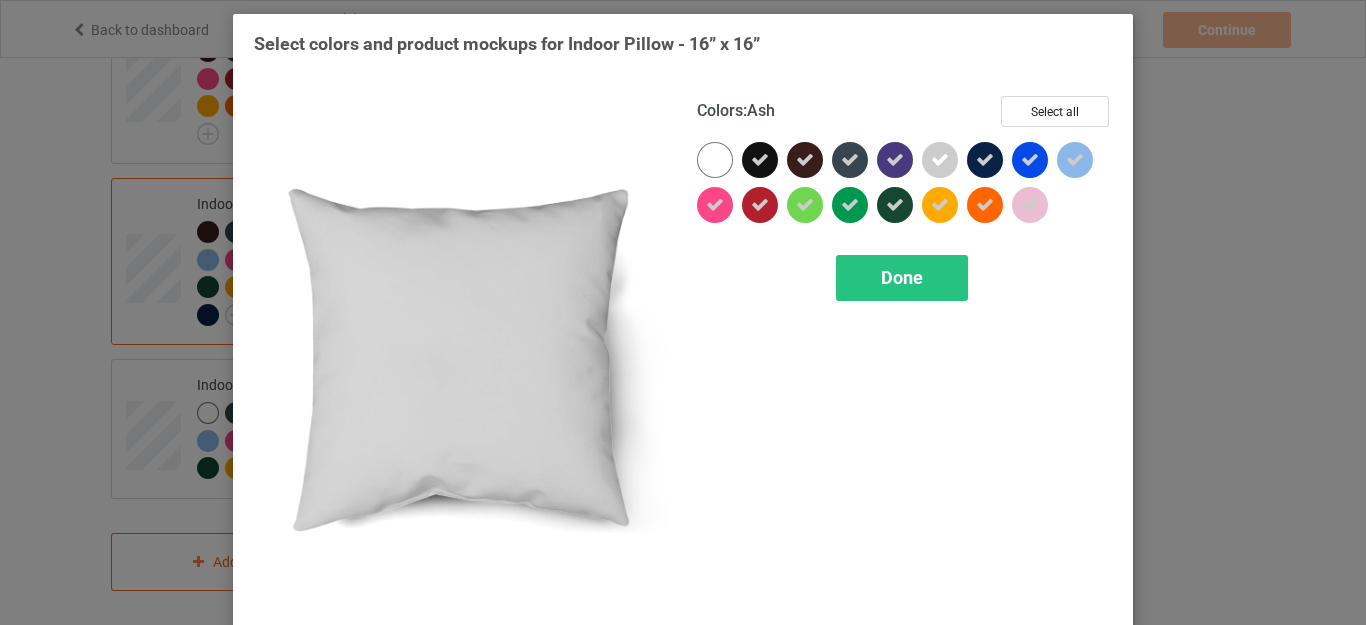 click at bounding box center [940, 160] 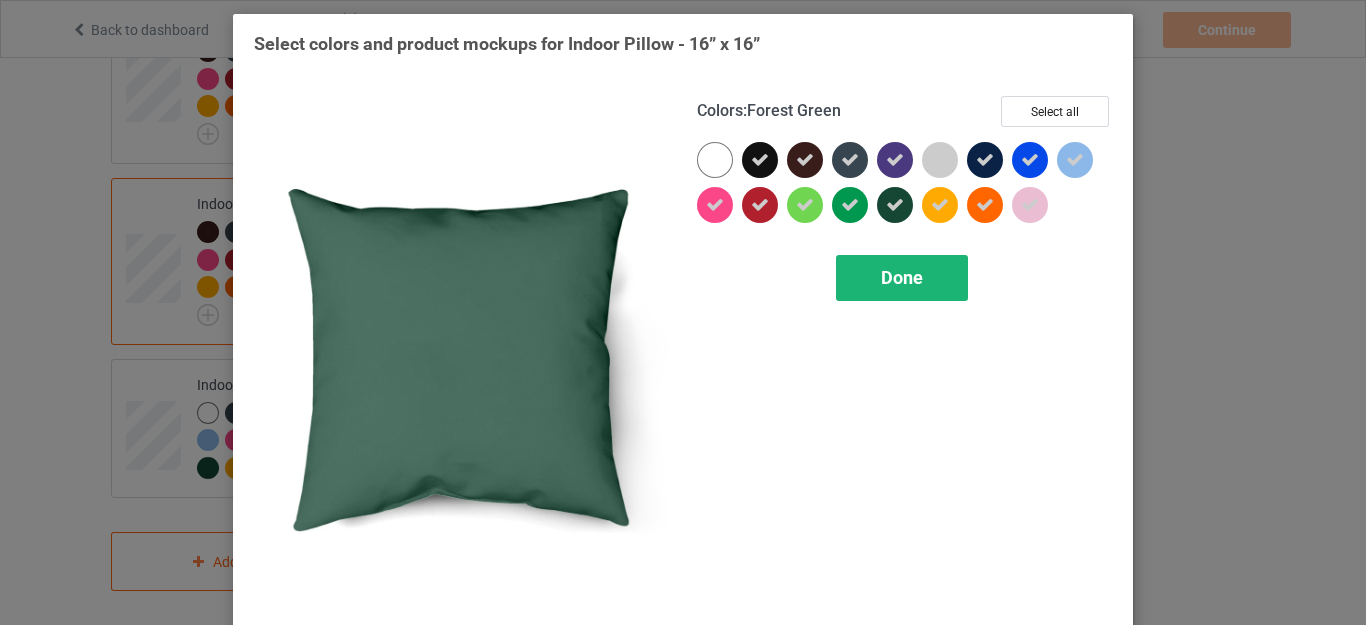 click on "Done" at bounding box center [902, 277] 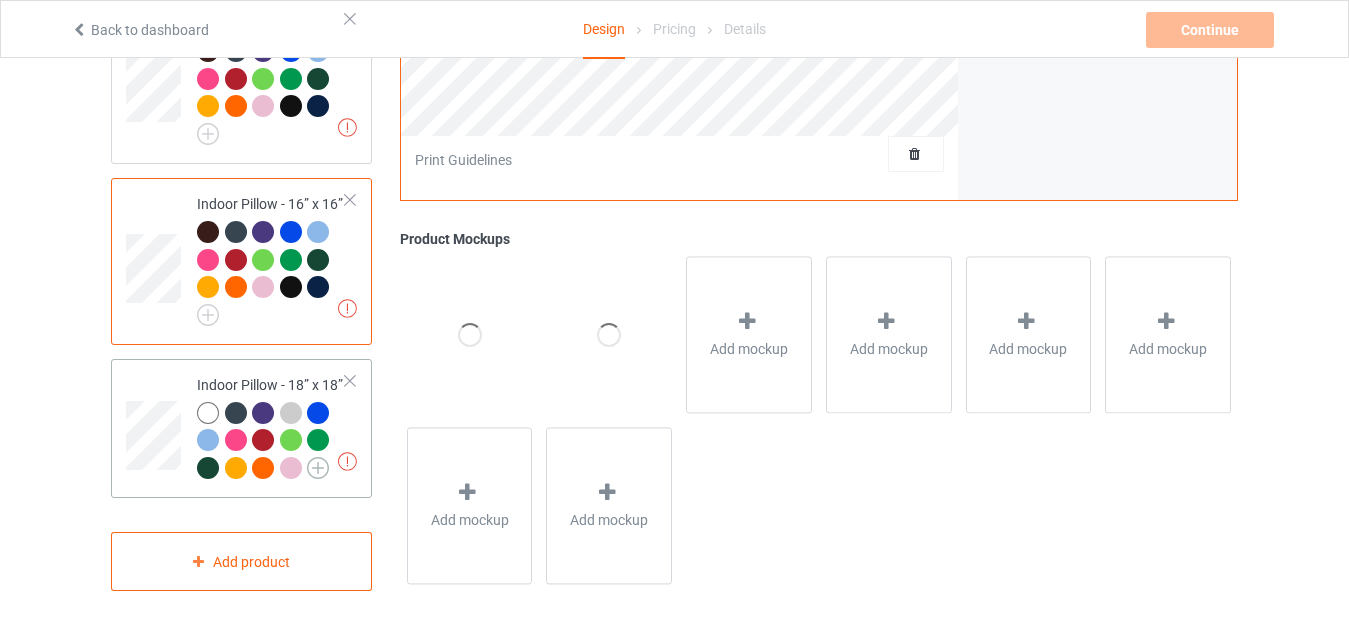 click at bounding box center (318, 468) 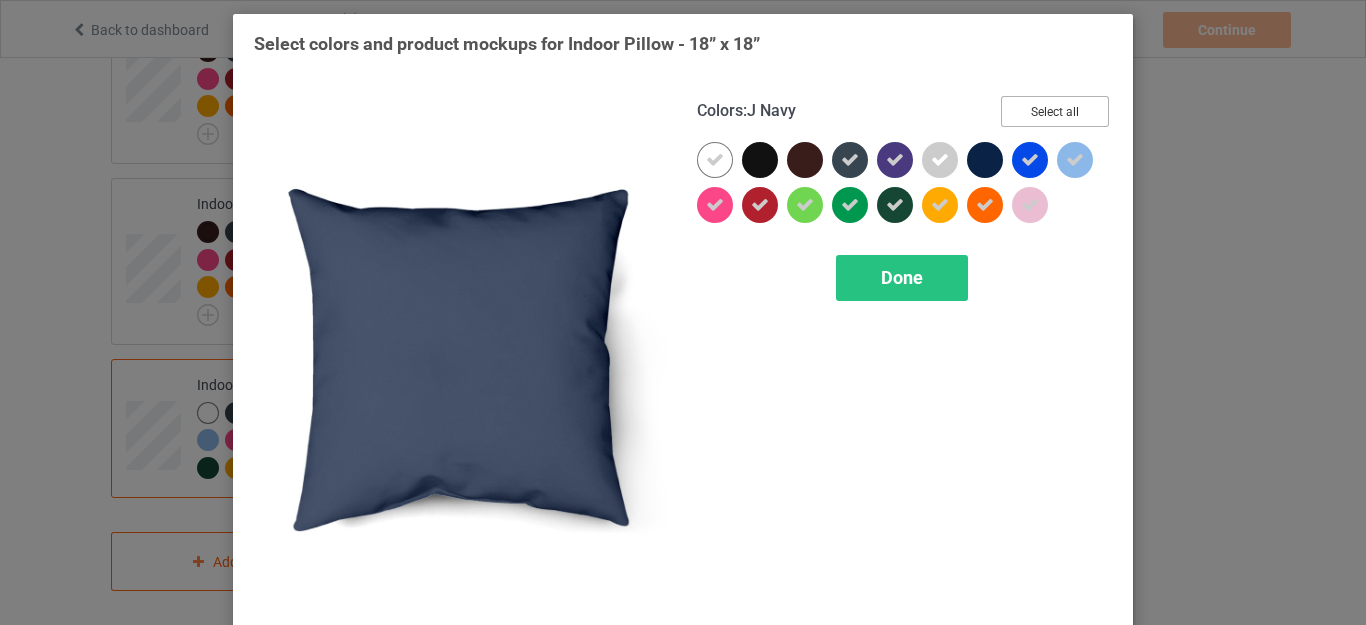 click on "Select all" at bounding box center (1055, 111) 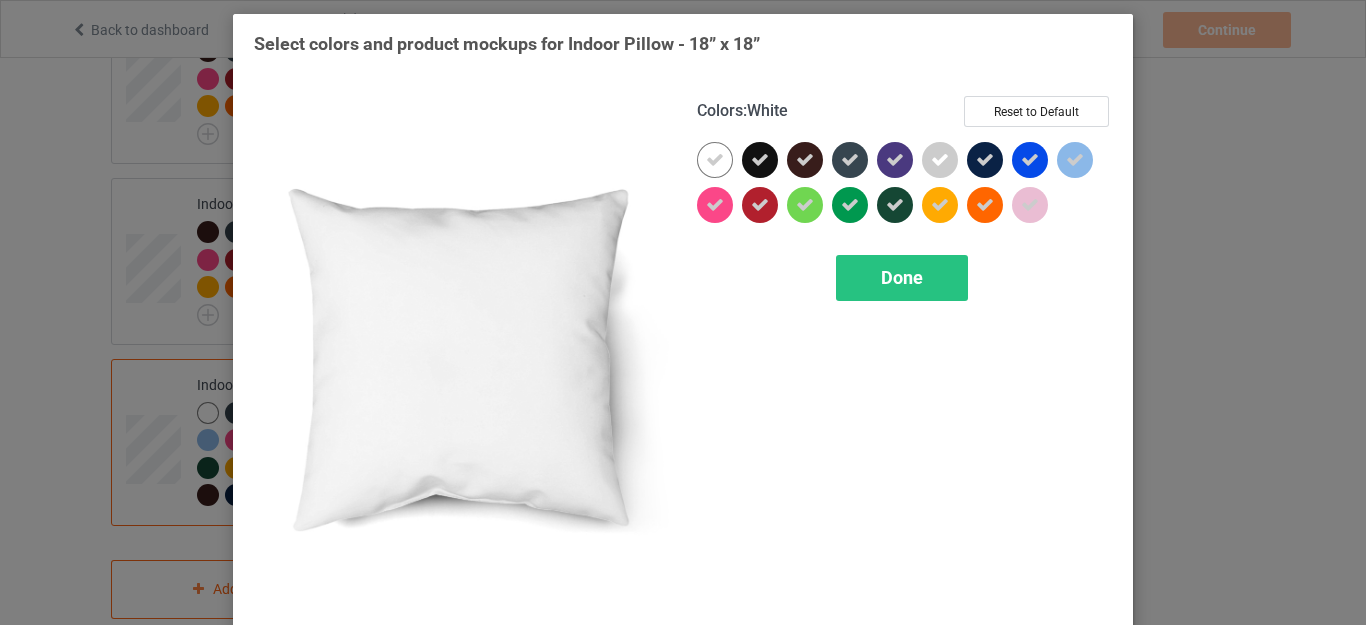 click at bounding box center (715, 160) 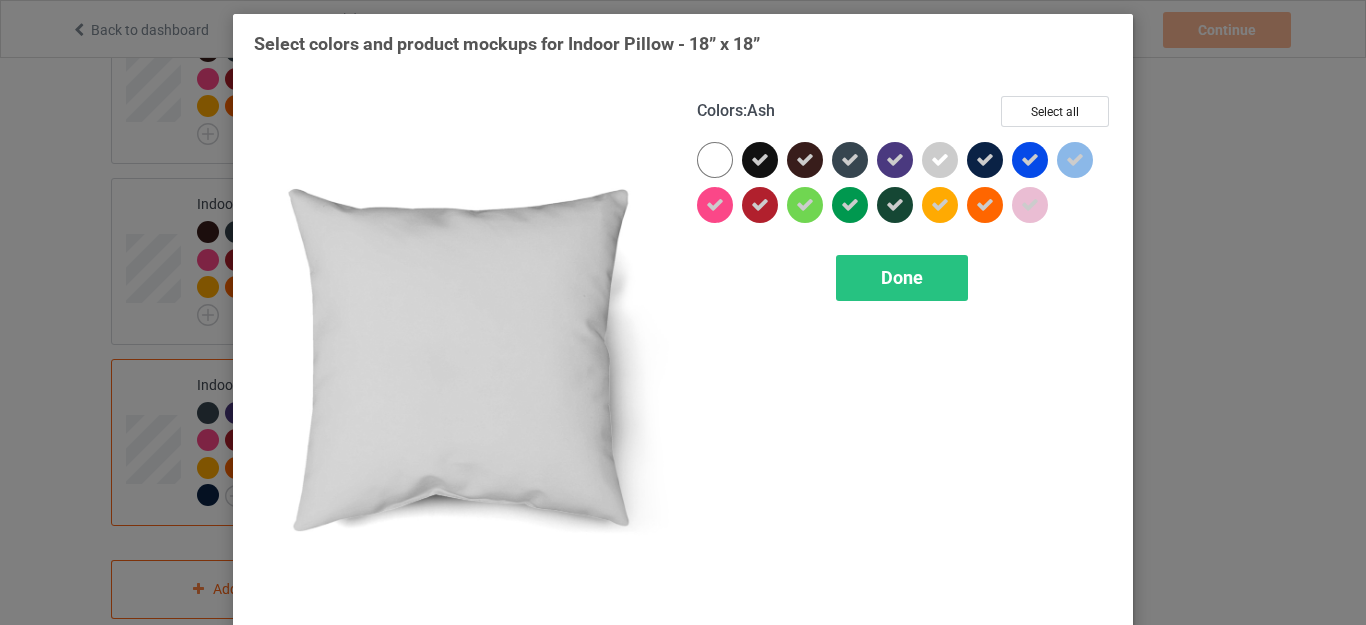 click at bounding box center [940, 160] 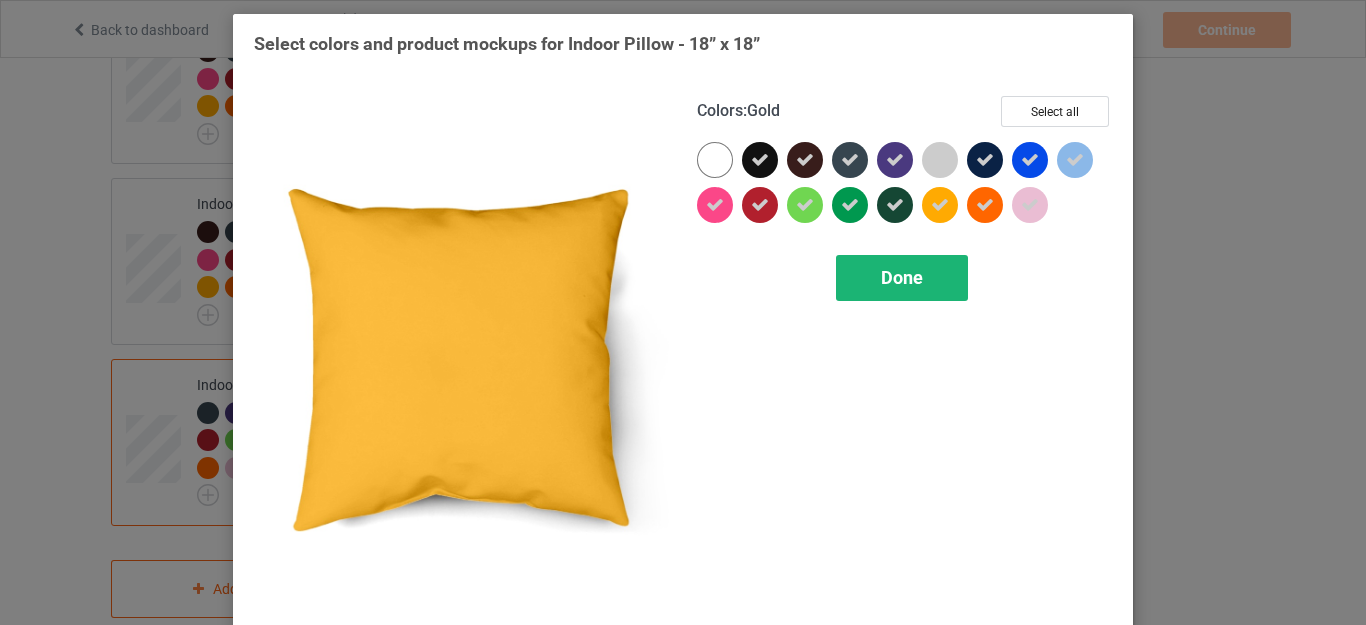 click on "Done" at bounding box center [902, 277] 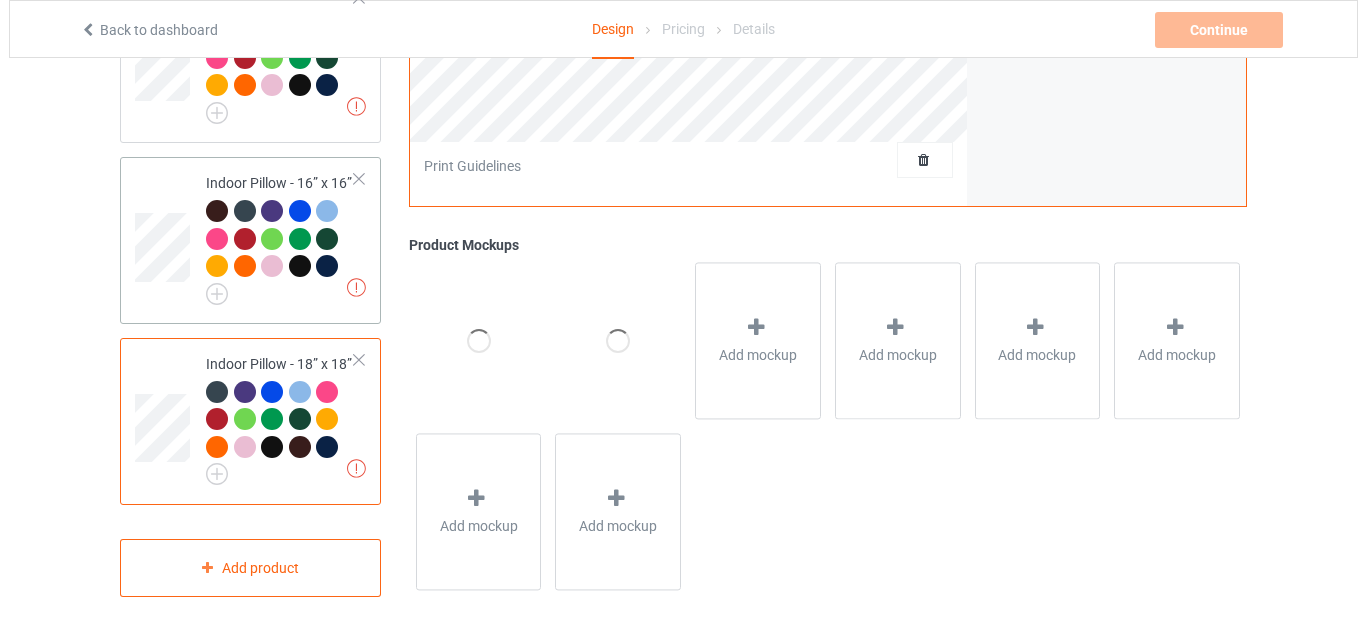 scroll, scrollTop: 1801, scrollLeft: 0, axis: vertical 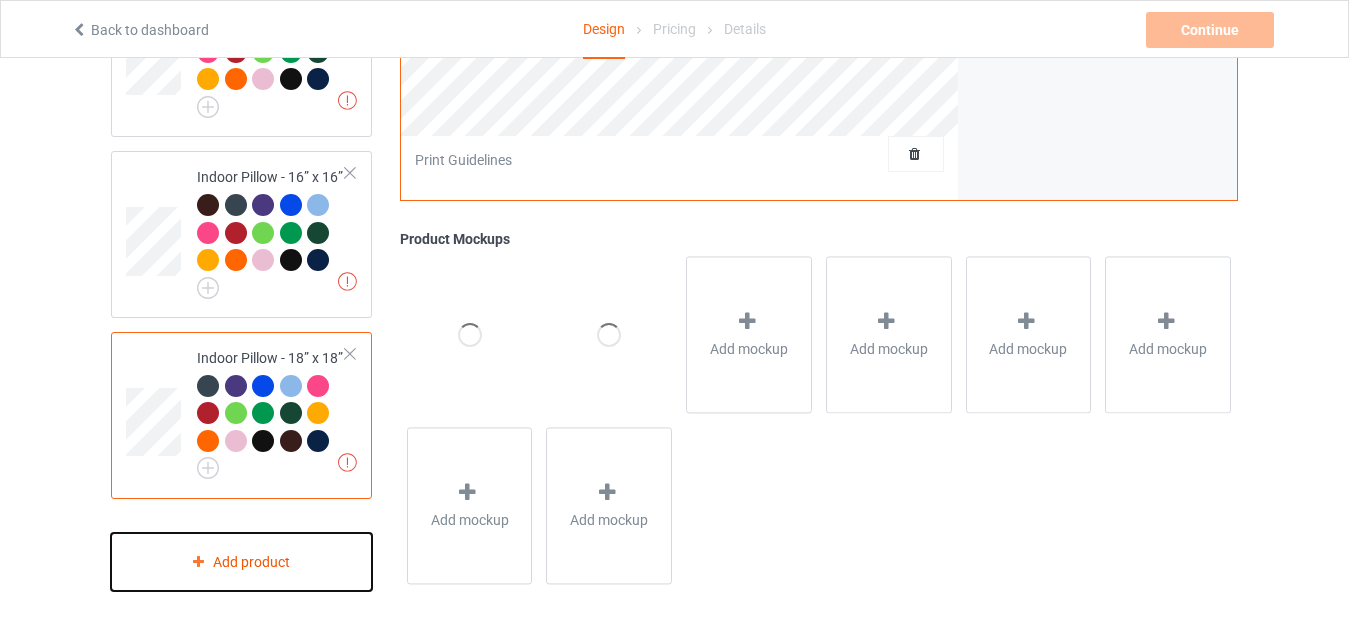 click on "Add product" at bounding box center [241, 562] 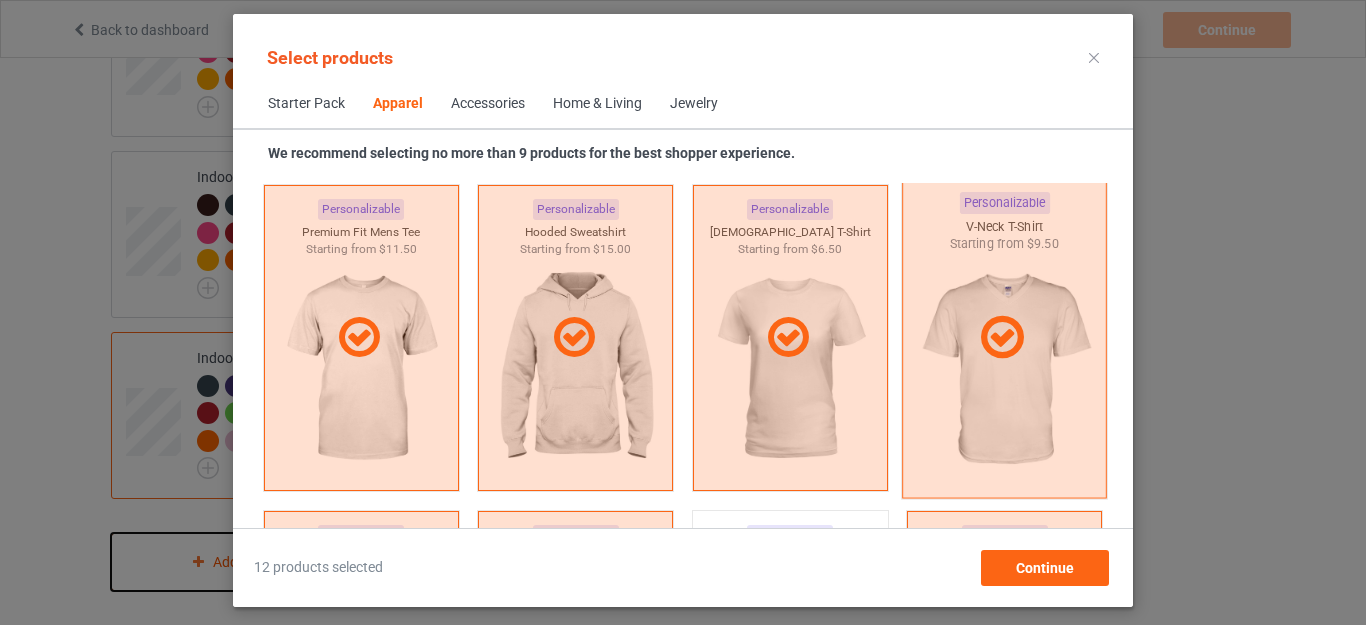 scroll, scrollTop: 1345, scrollLeft: 0, axis: vertical 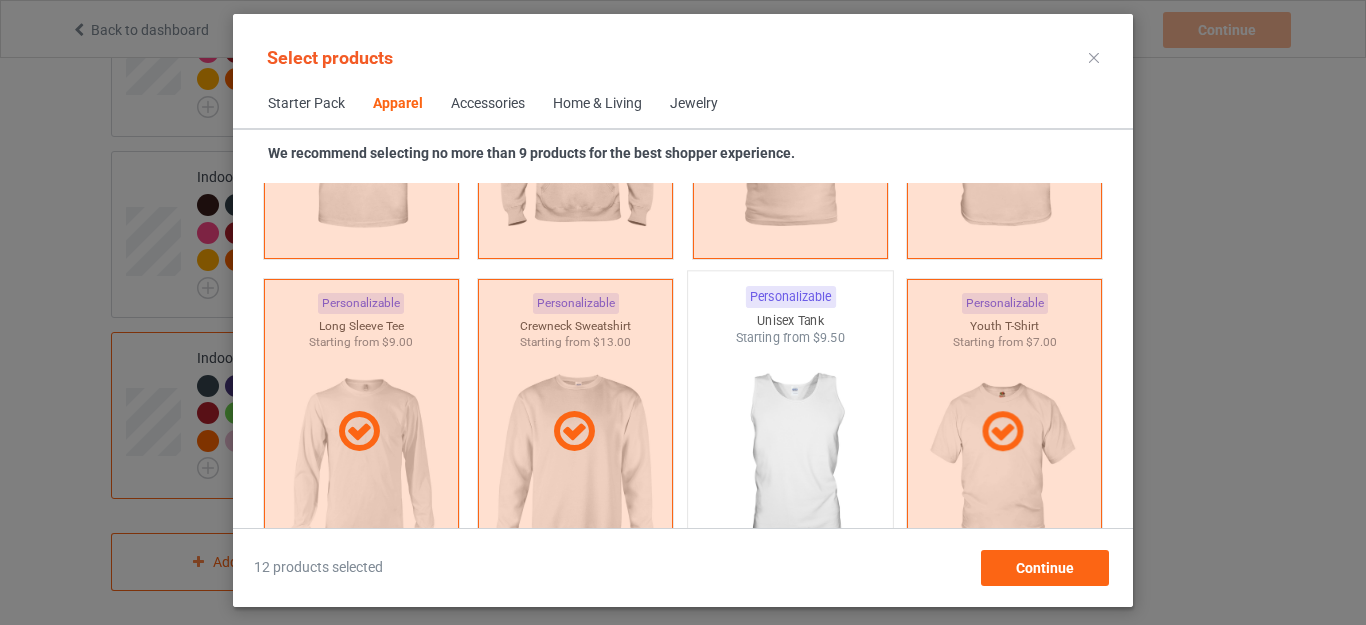 click at bounding box center [790, 464] 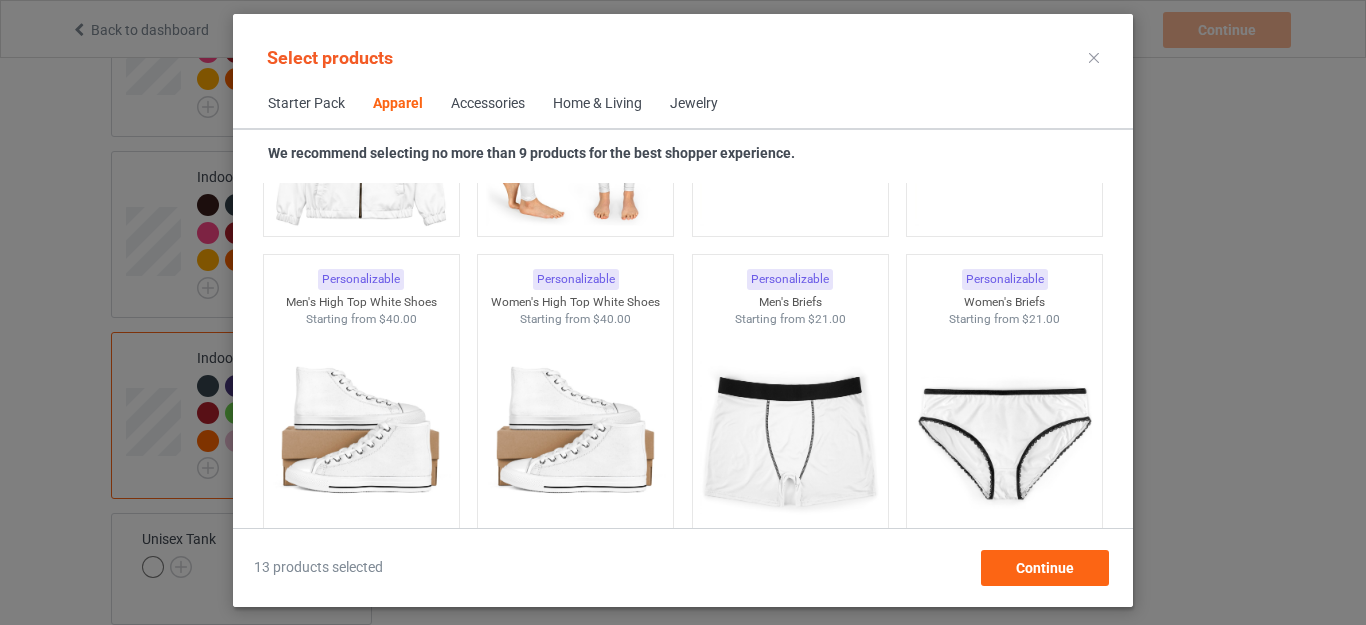 scroll, scrollTop: 2845, scrollLeft: 0, axis: vertical 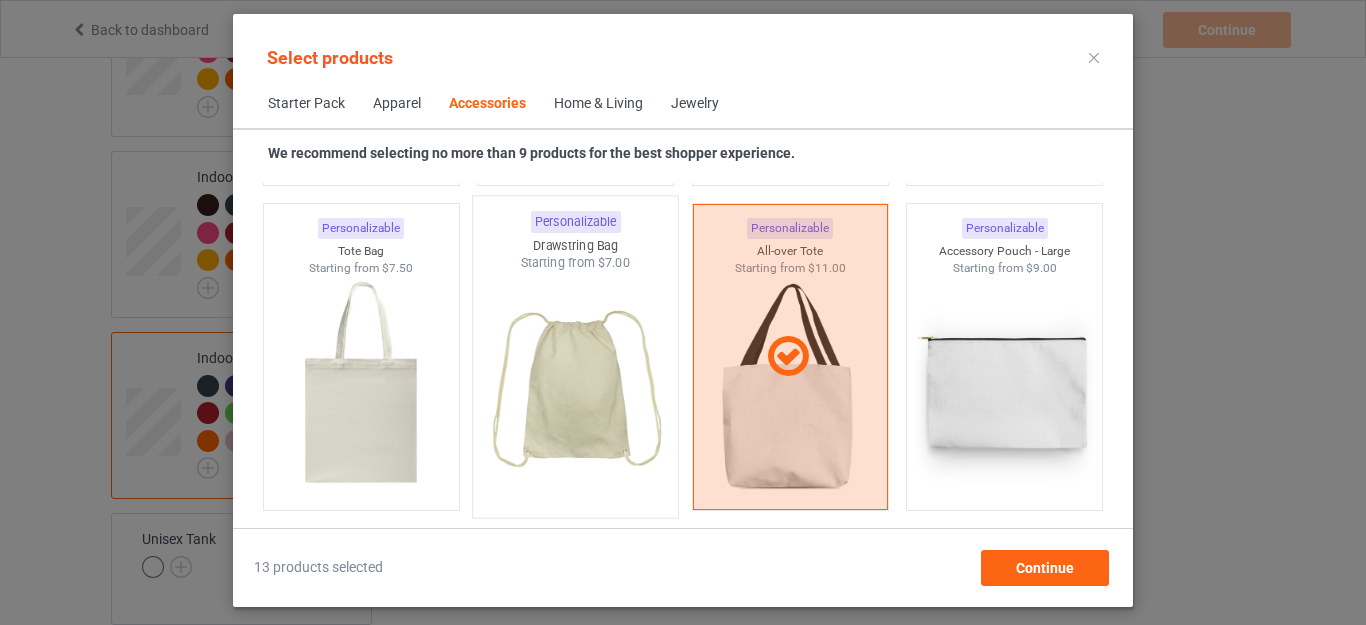click at bounding box center [576, 389] 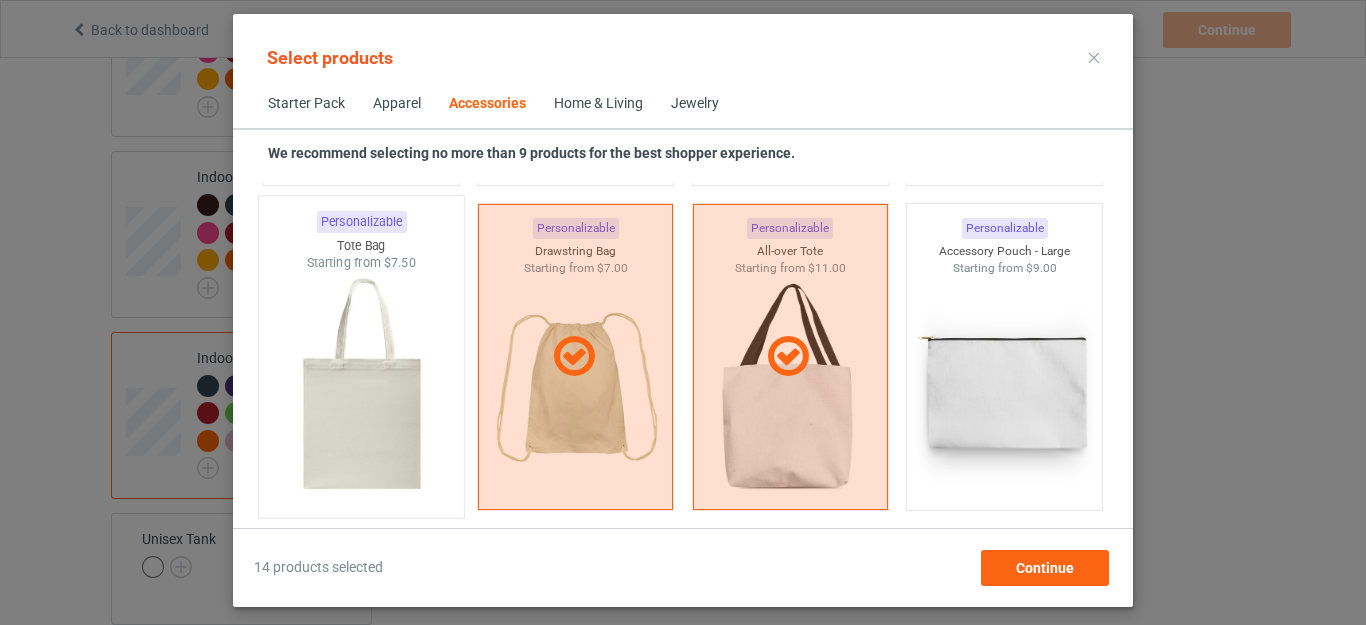 click at bounding box center [361, 389] 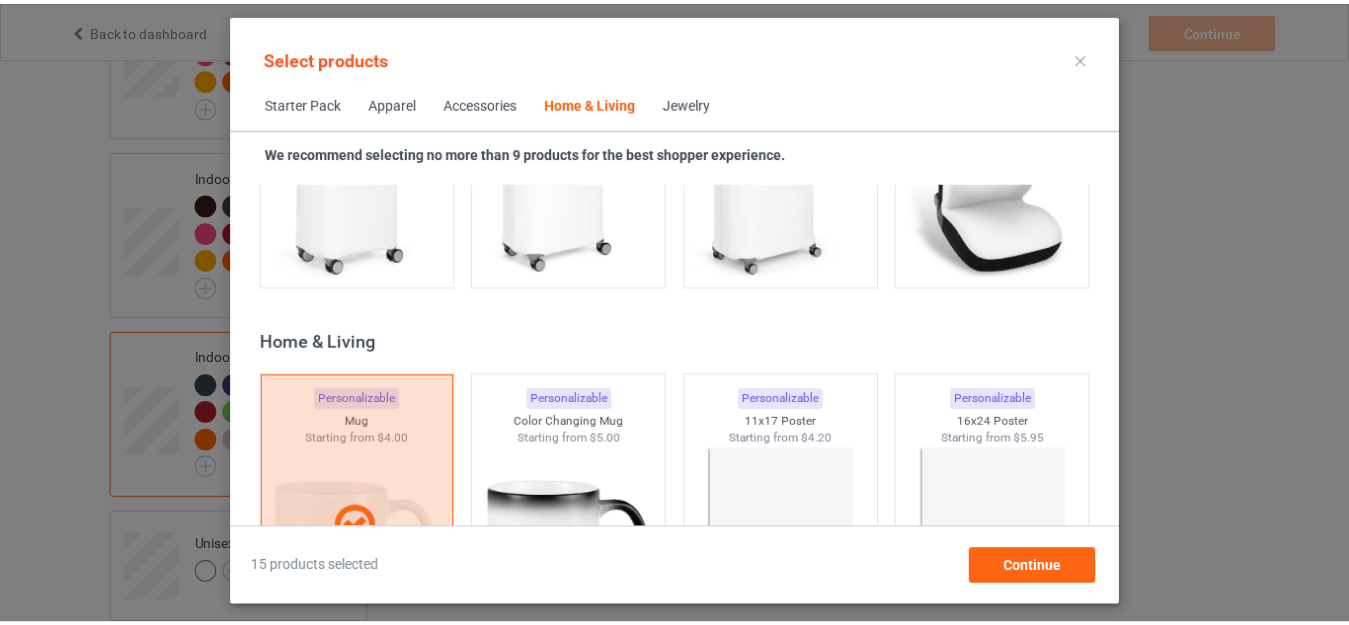 scroll, scrollTop: 9045, scrollLeft: 0, axis: vertical 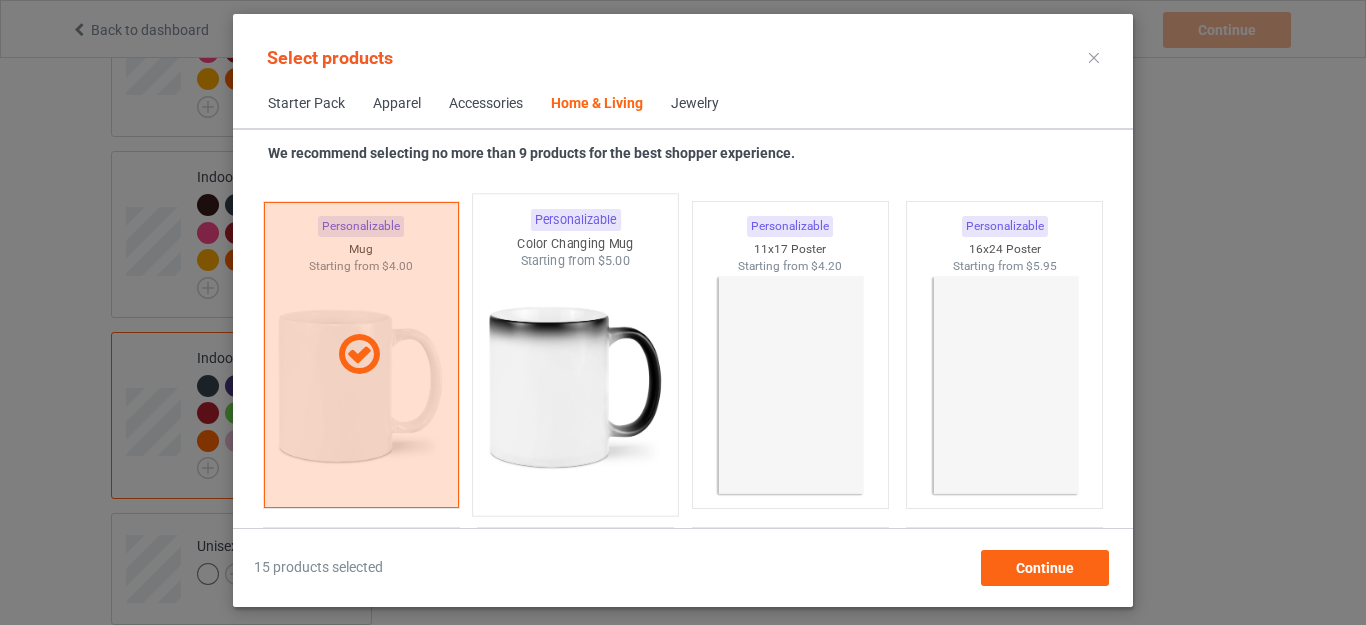 click at bounding box center (576, 387) 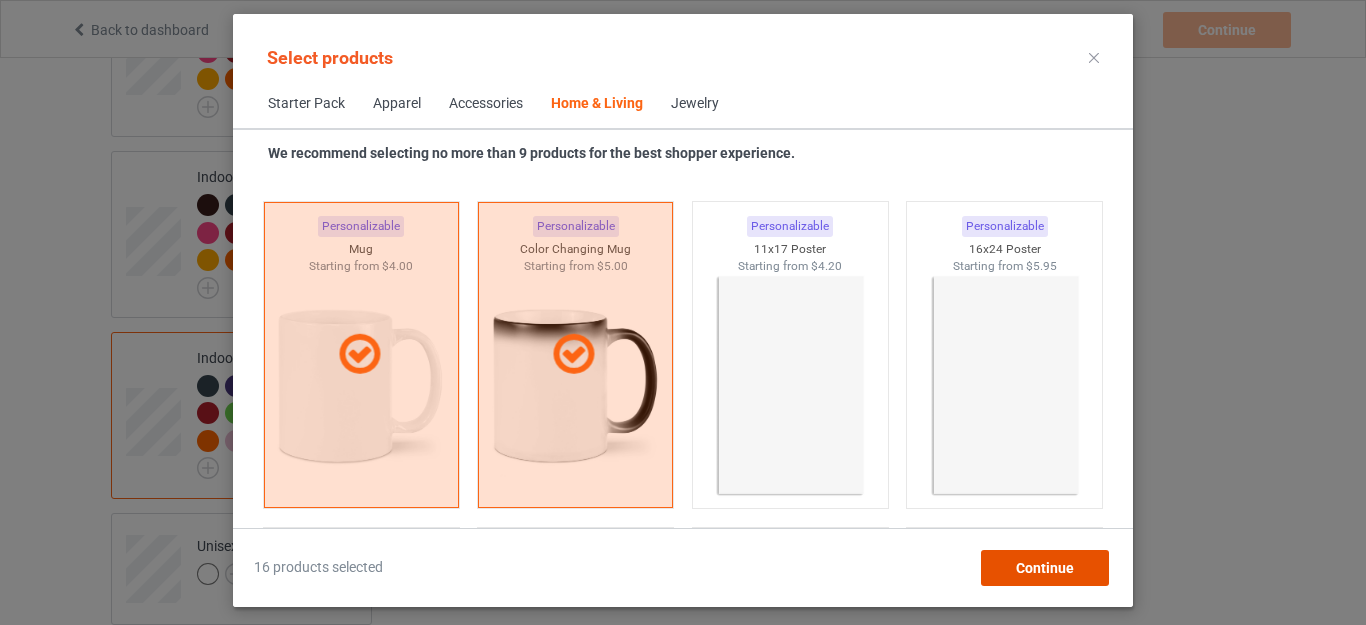 click on "Continue" at bounding box center [1045, 568] 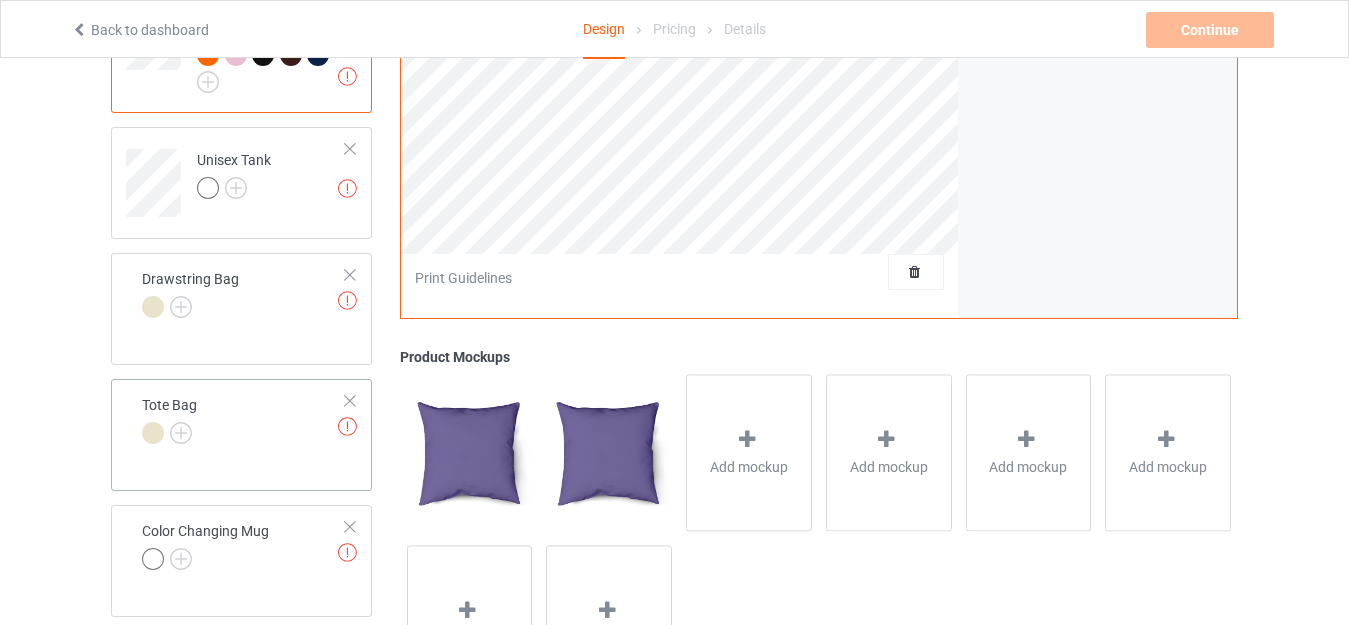 scroll, scrollTop: 2201, scrollLeft: 0, axis: vertical 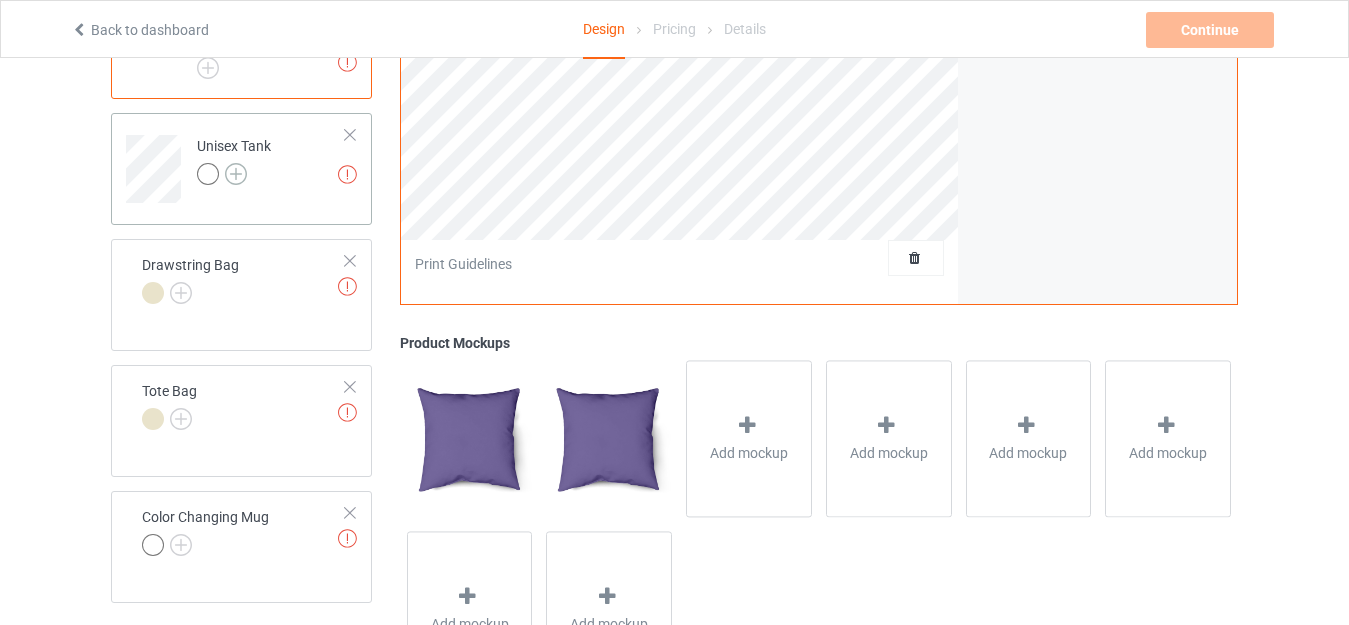 click at bounding box center (236, 174) 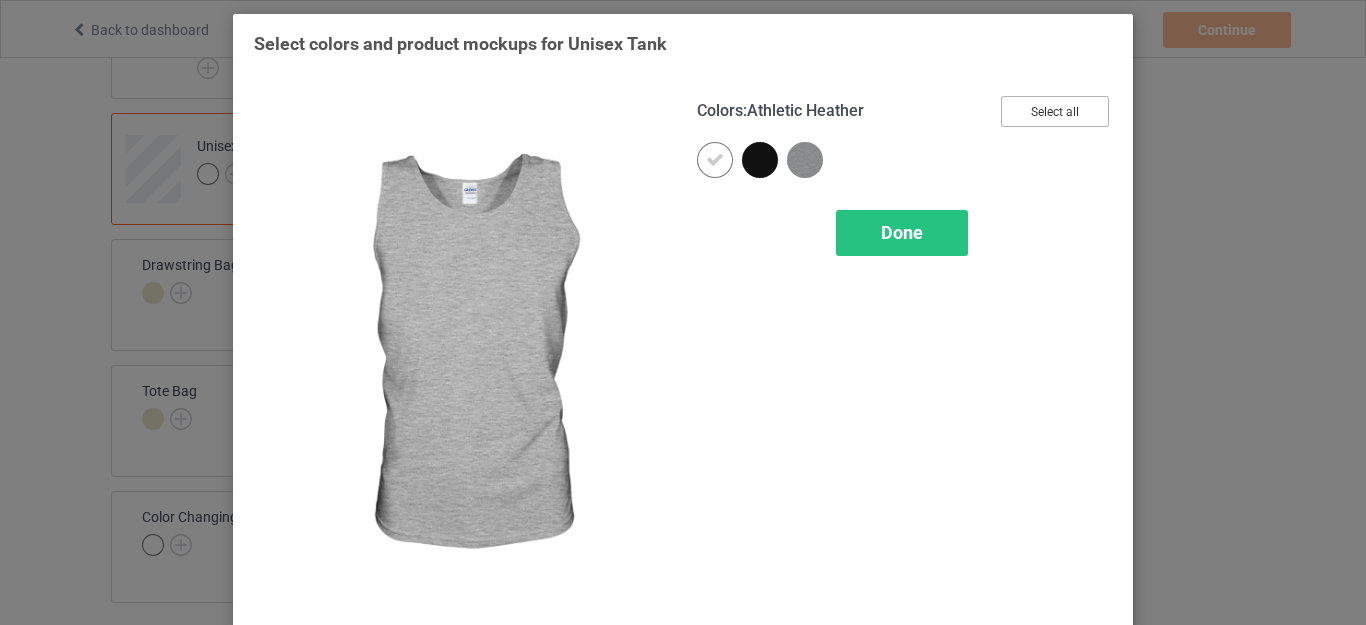 click on "Select all" at bounding box center (1055, 111) 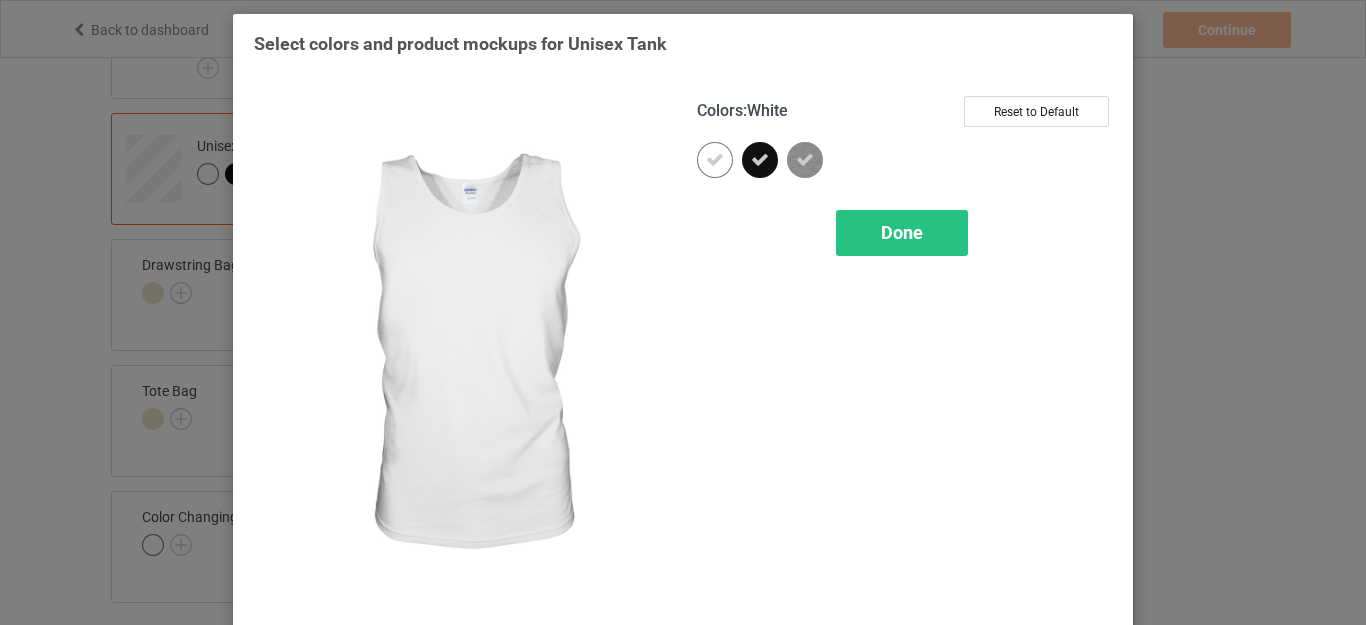 click at bounding box center (715, 160) 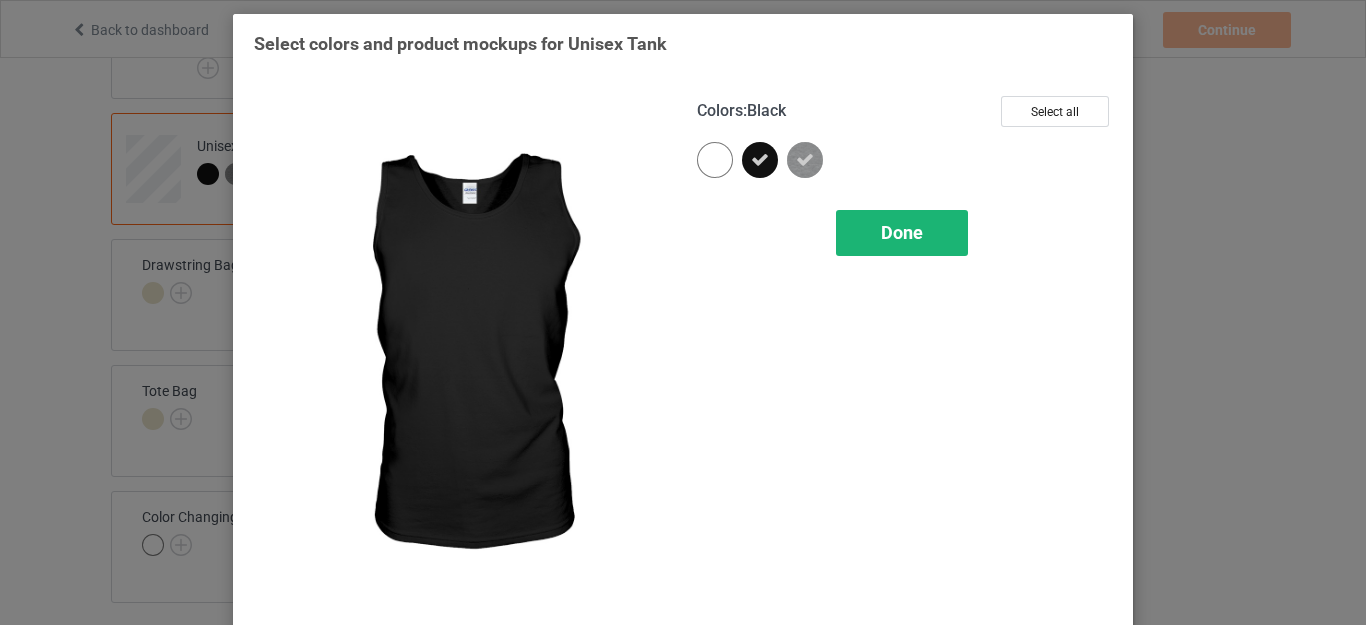 click on "Done" at bounding box center [902, 232] 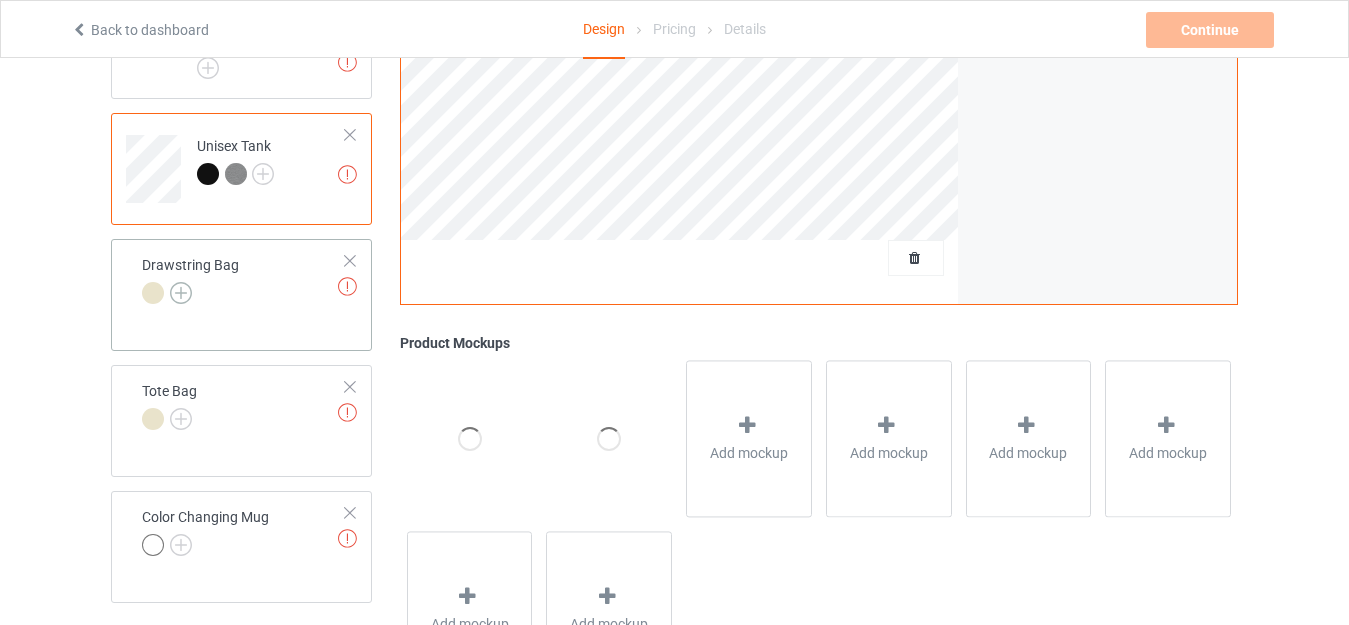 click at bounding box center [181, 293] 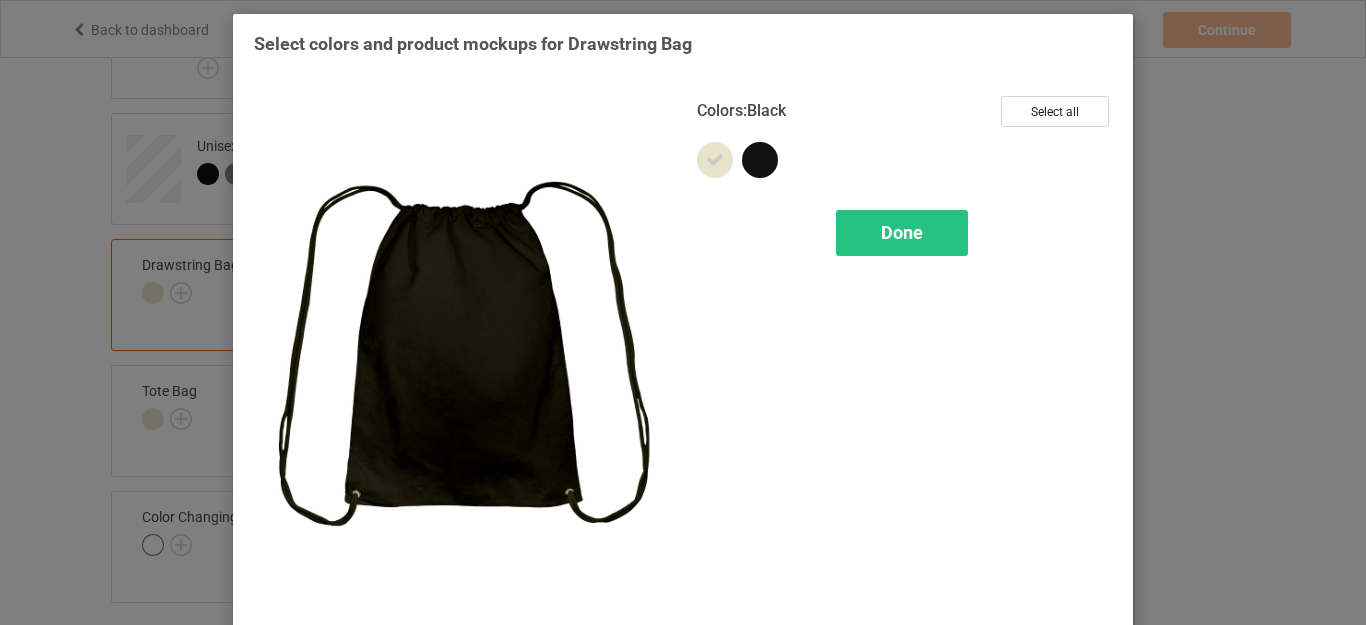 click at bounding box center (760, 160) 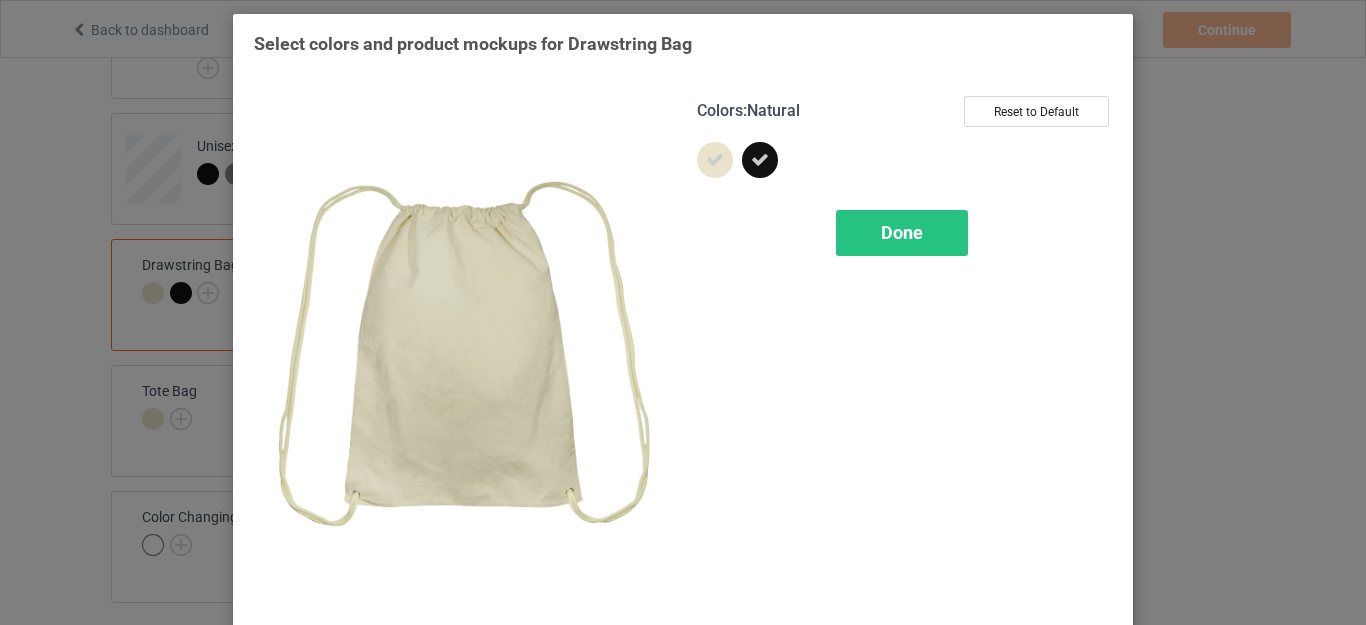 click at bounding box center (715, 160) 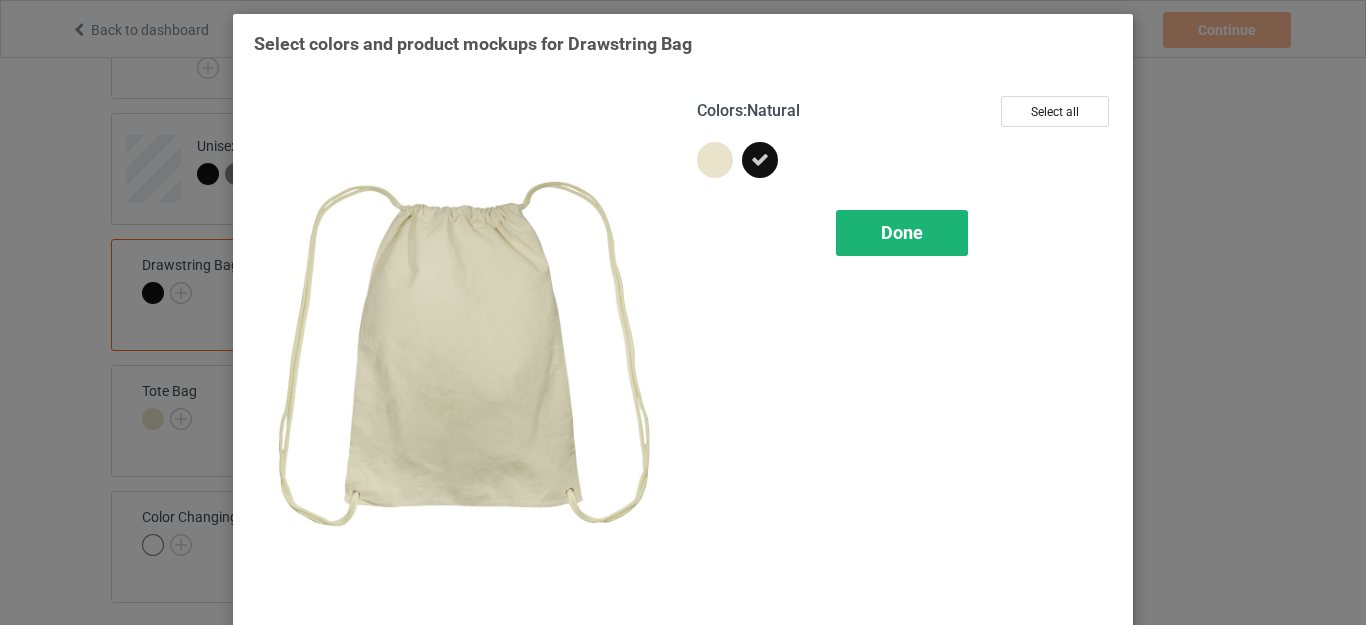 click on "Done" at bounding box center [902, 232] 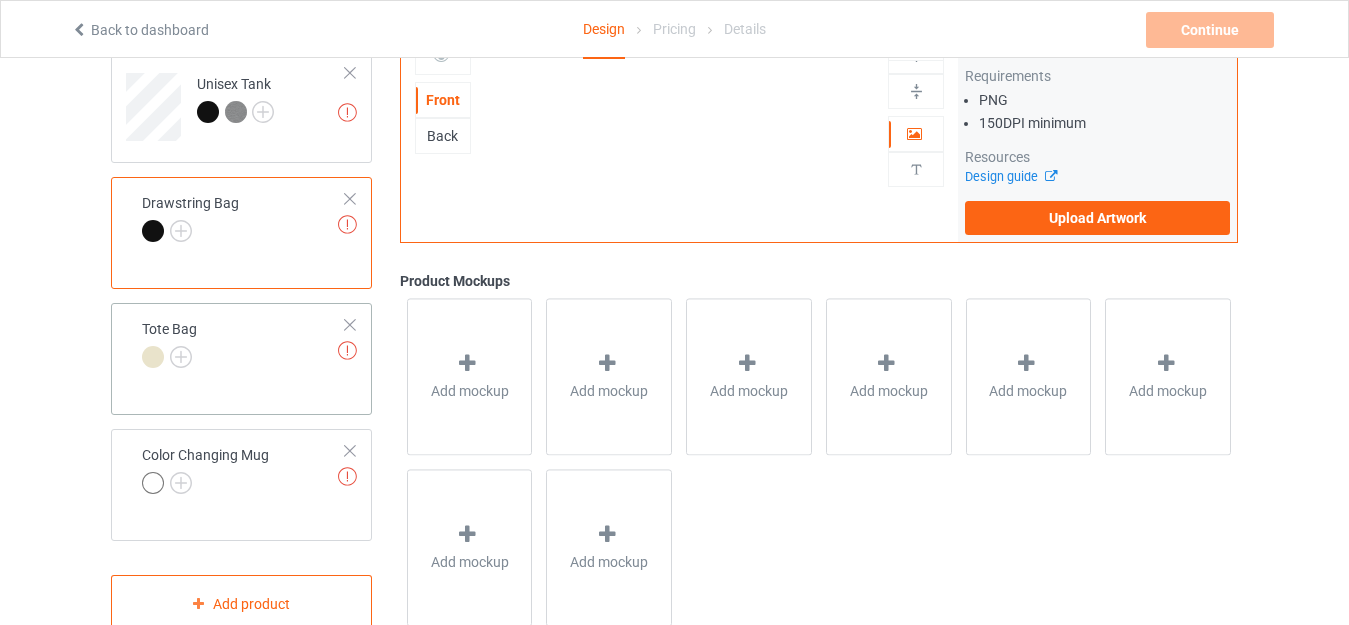 scroll, scrollTop: 2305, scrollLeft: 0, axis: vertical 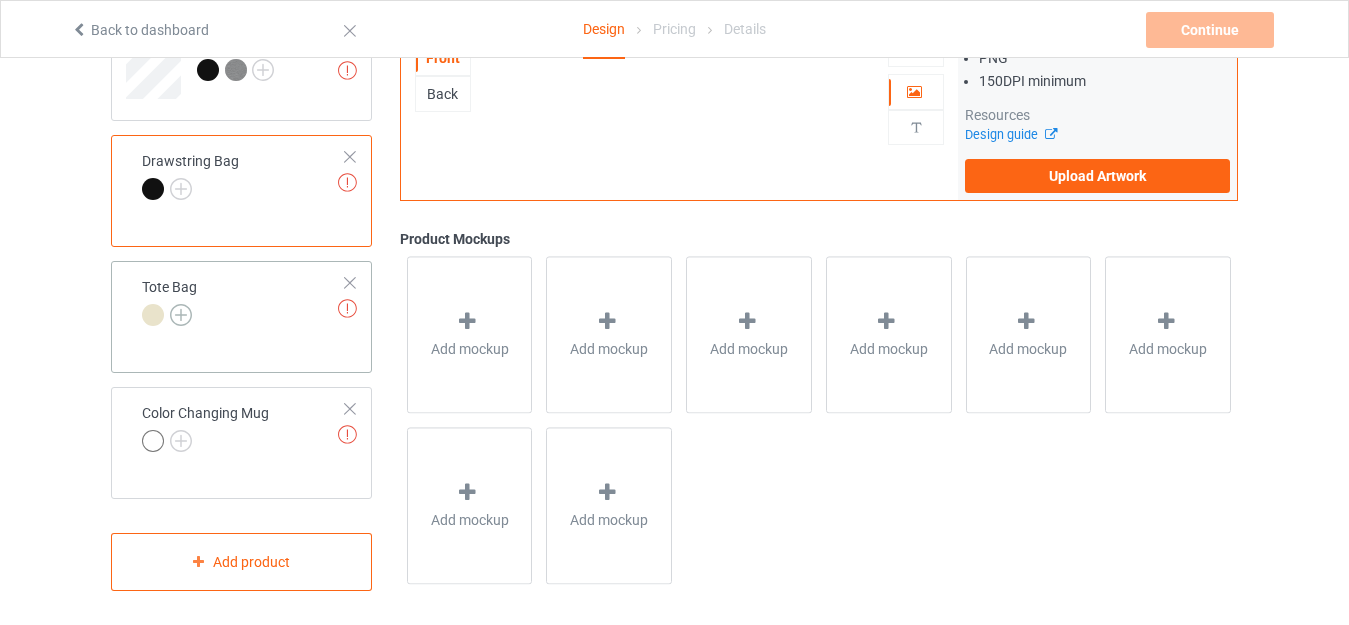 click at bounding box center (181, 315) 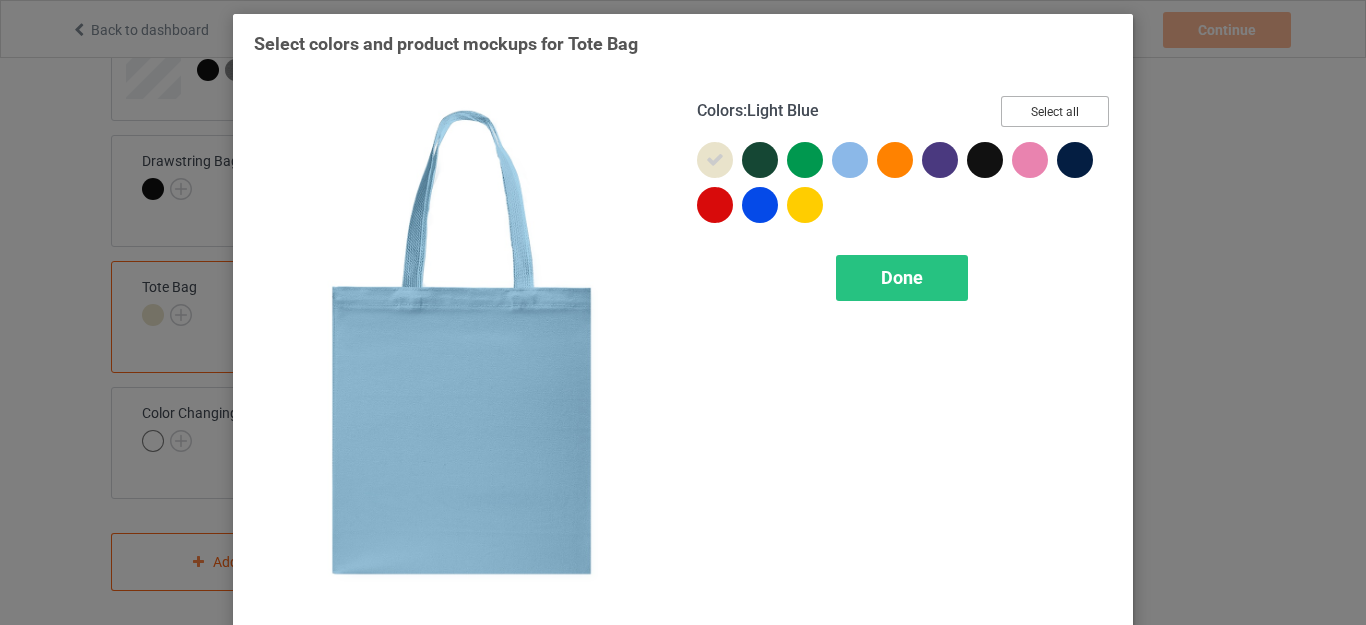 click on "Select all" at bounding box center [1055, 111] 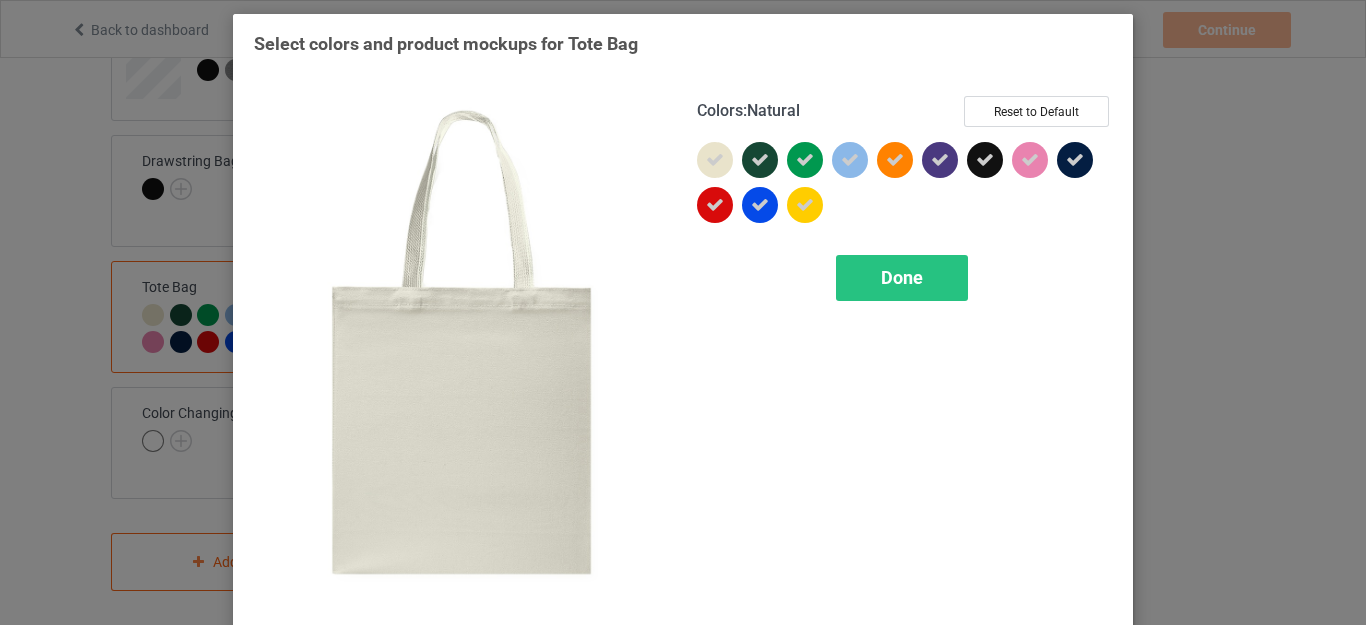 click at bounding box center (715, 160) 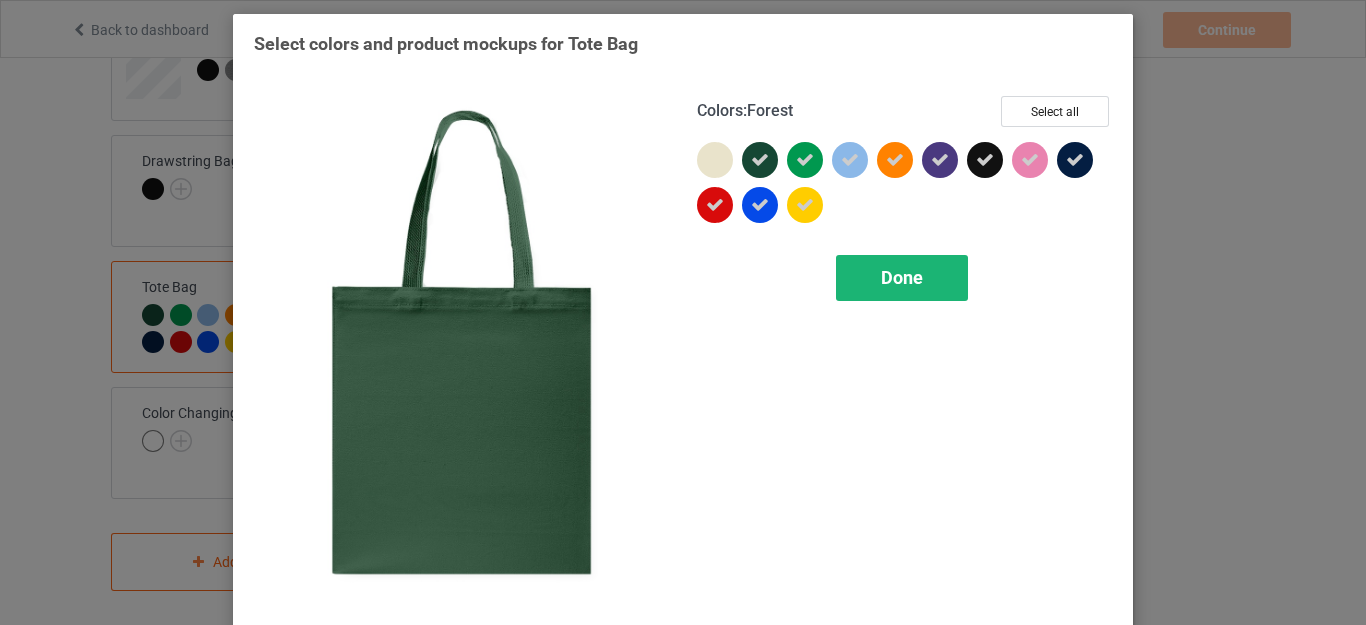 click on "Done" at bounding box center [902, 278] 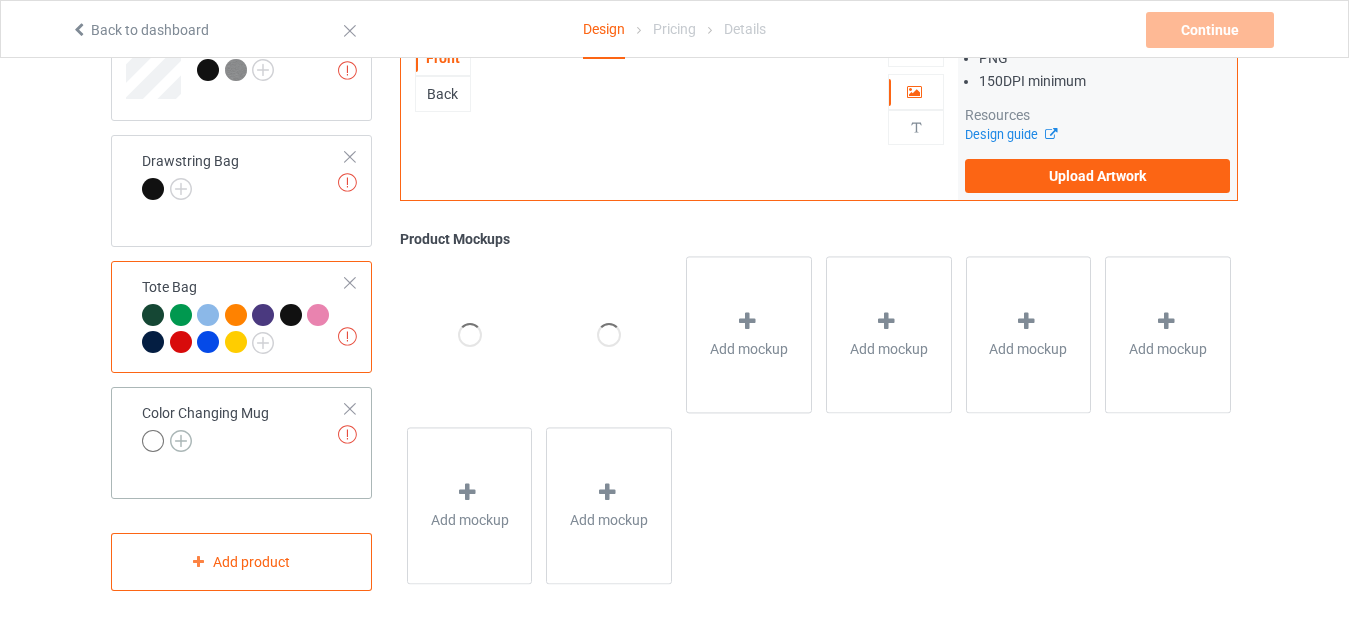 click at bounding box center [181, 441] 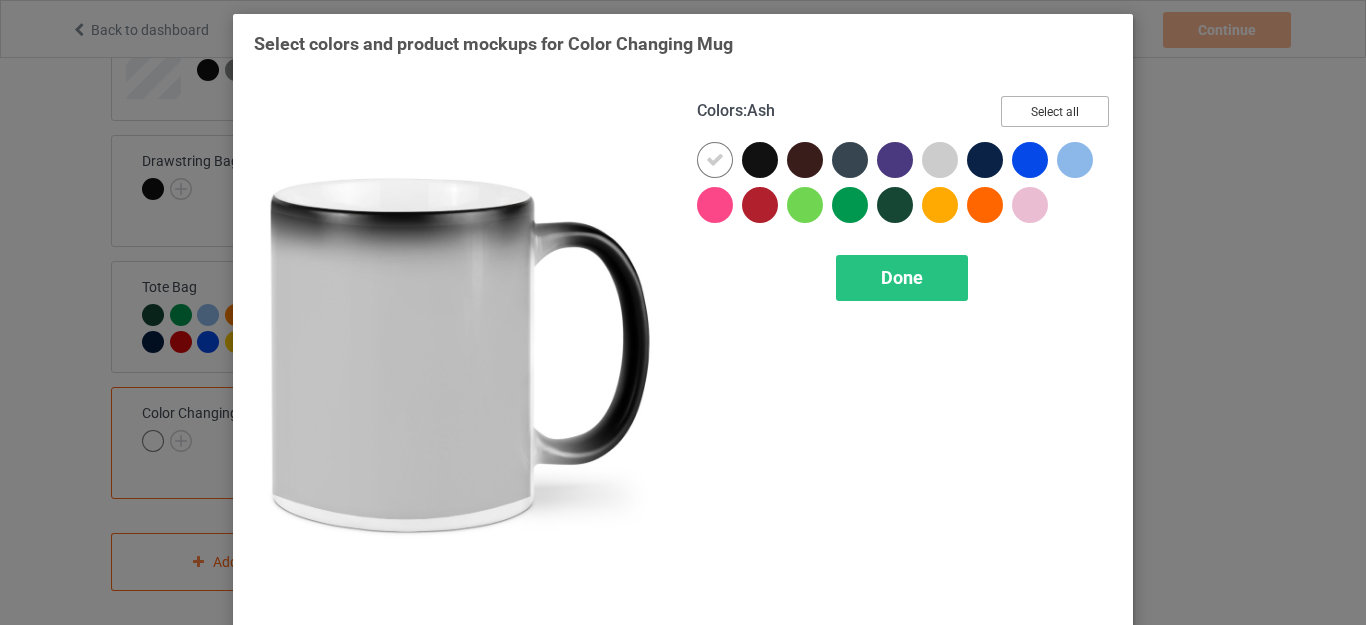 click on "Select all" at bounding box center [1055, 111] 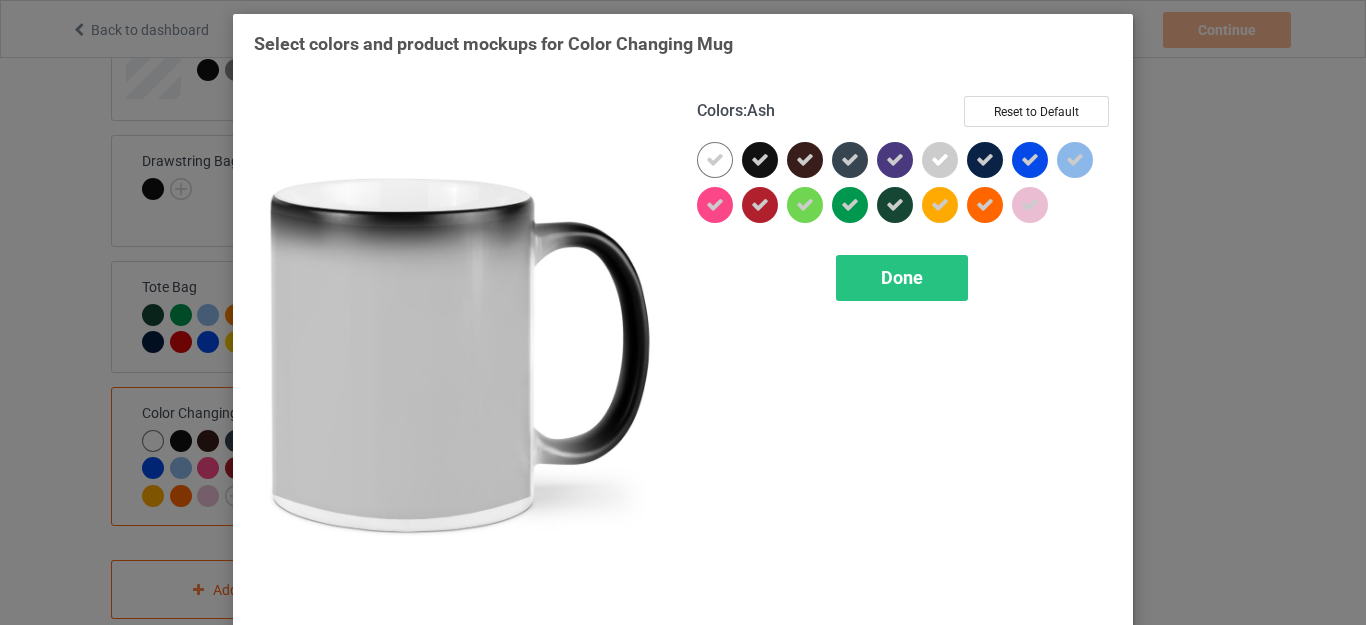drag, startPoint x: 932, startPoint y: 160, endPoint x: 739, endPoint y: 162, distance: 193.01036 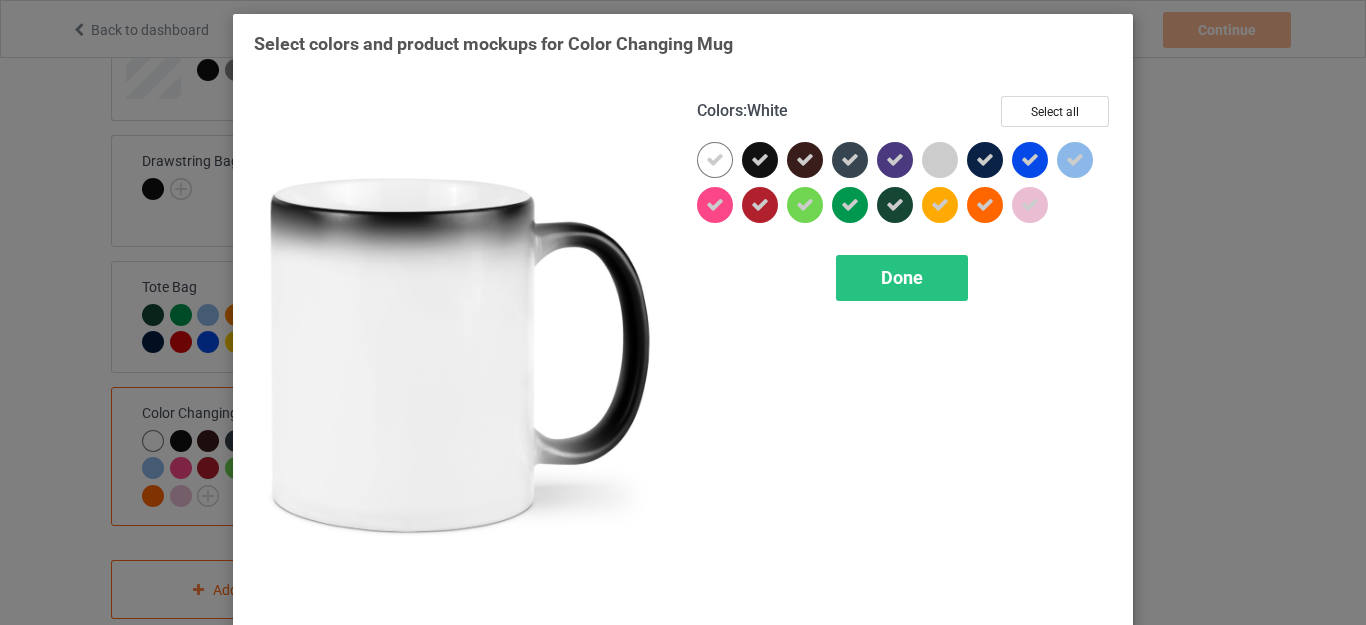 click at bounding box center [715, 160] 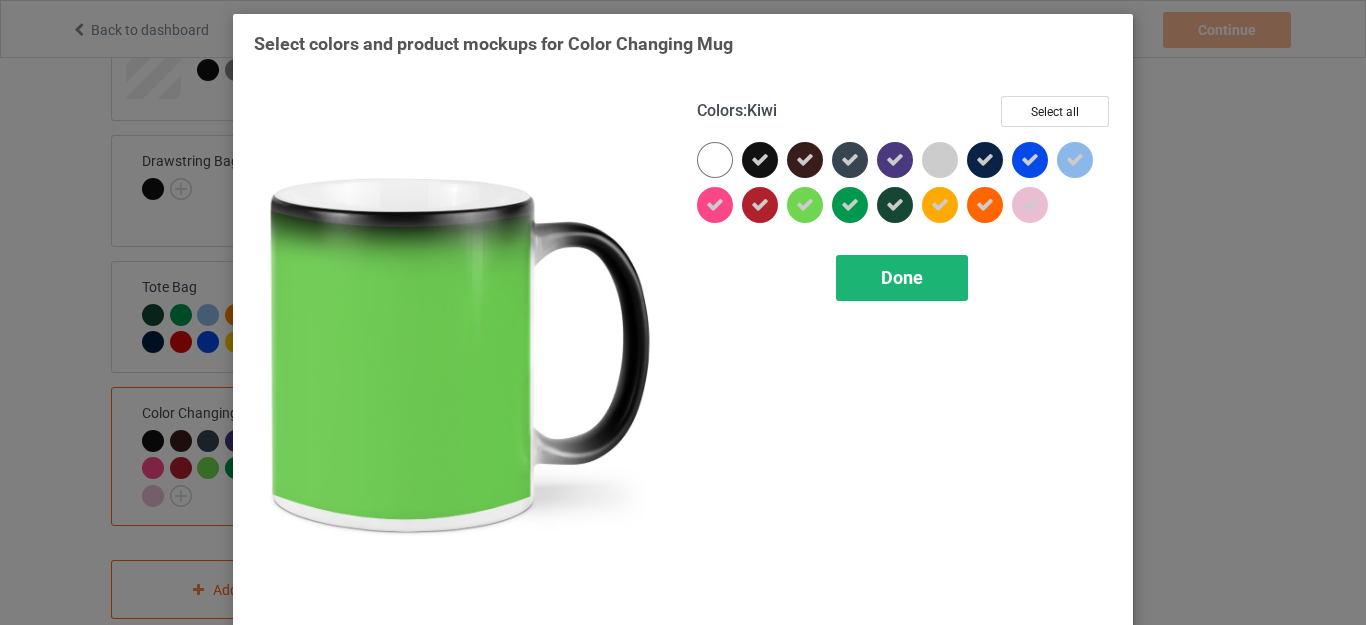 click on "Done" at bounding box center [902, 278] 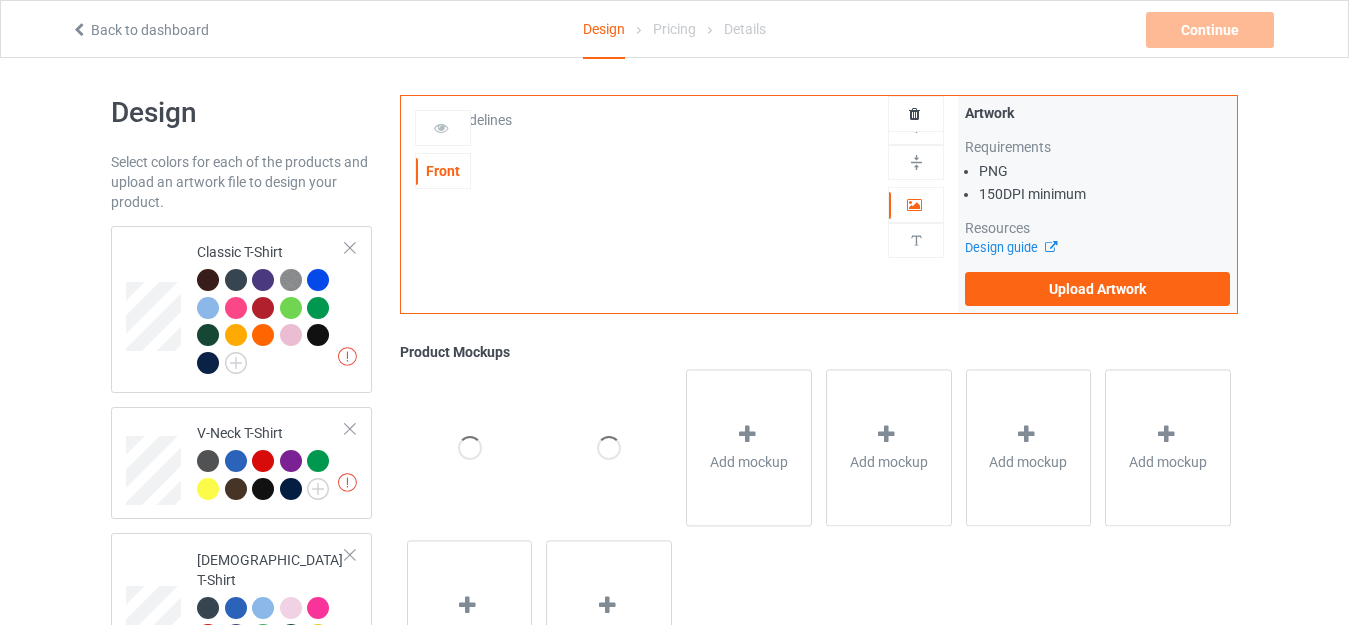 scroll, scrollTop: 0, scrollLeft: 0, axis: both 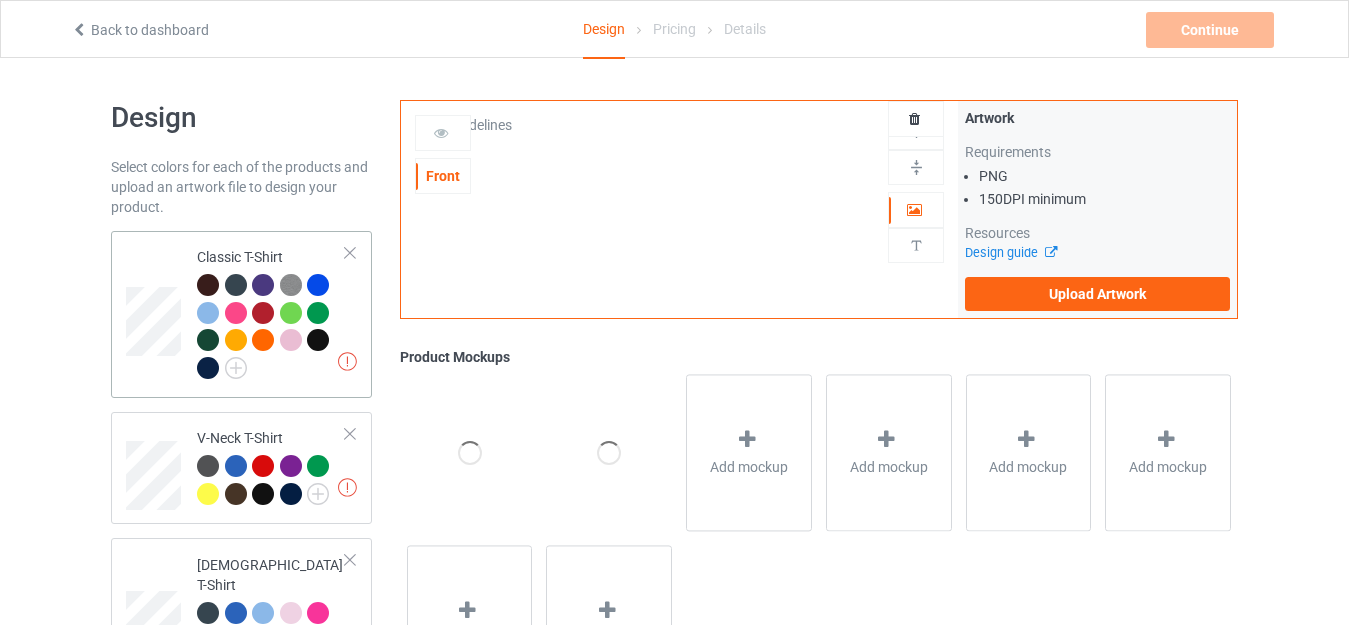 click at bounding box center [318, 340] 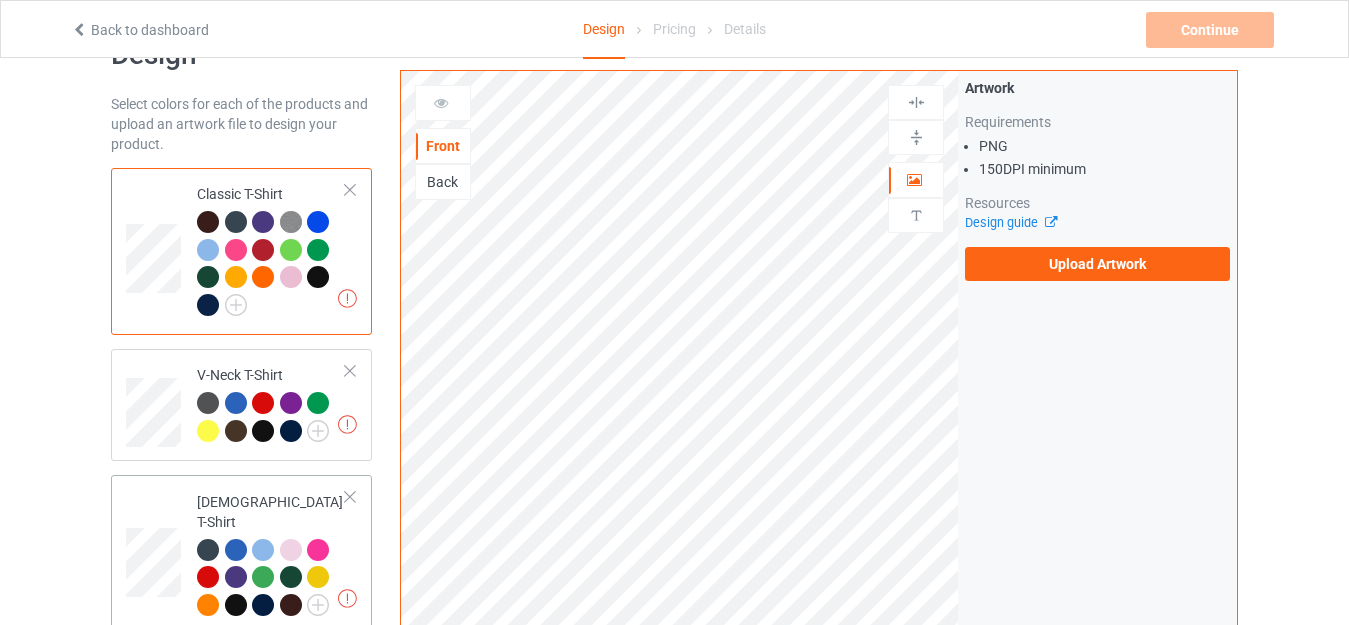 scroll, scrollTop: 0, scrollLeft: 0, axis: both 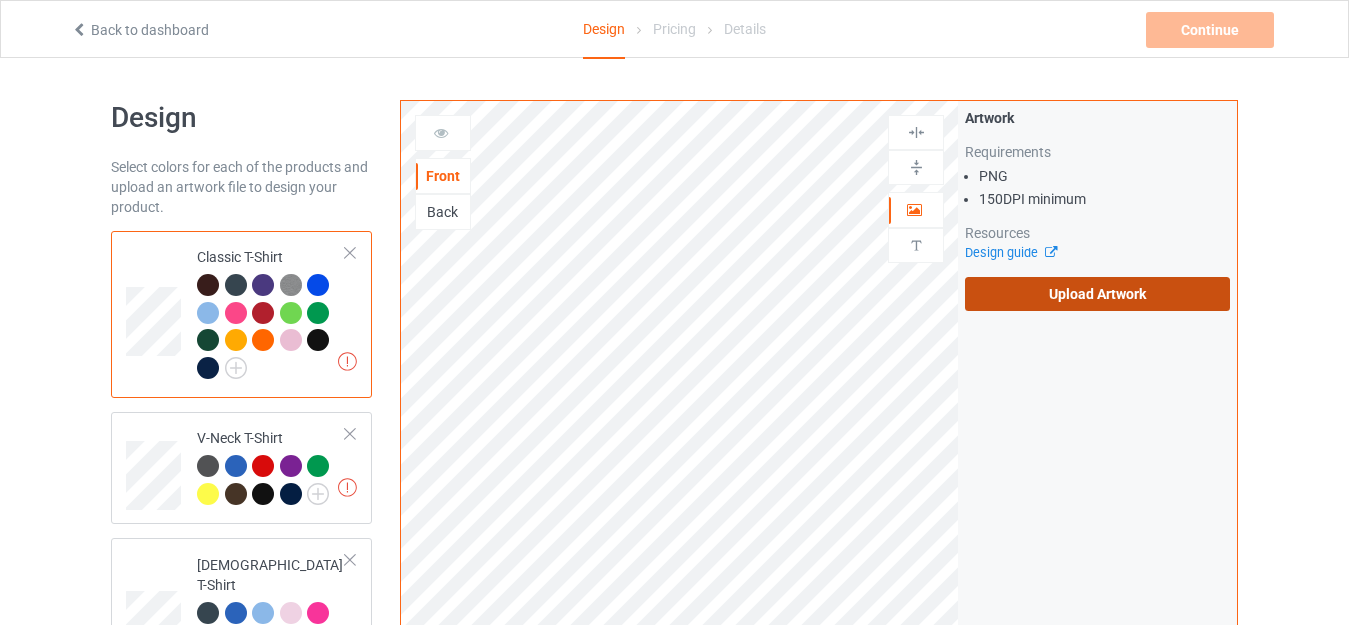 click on "Upload Artwork" at bounding box center [1097, 294] 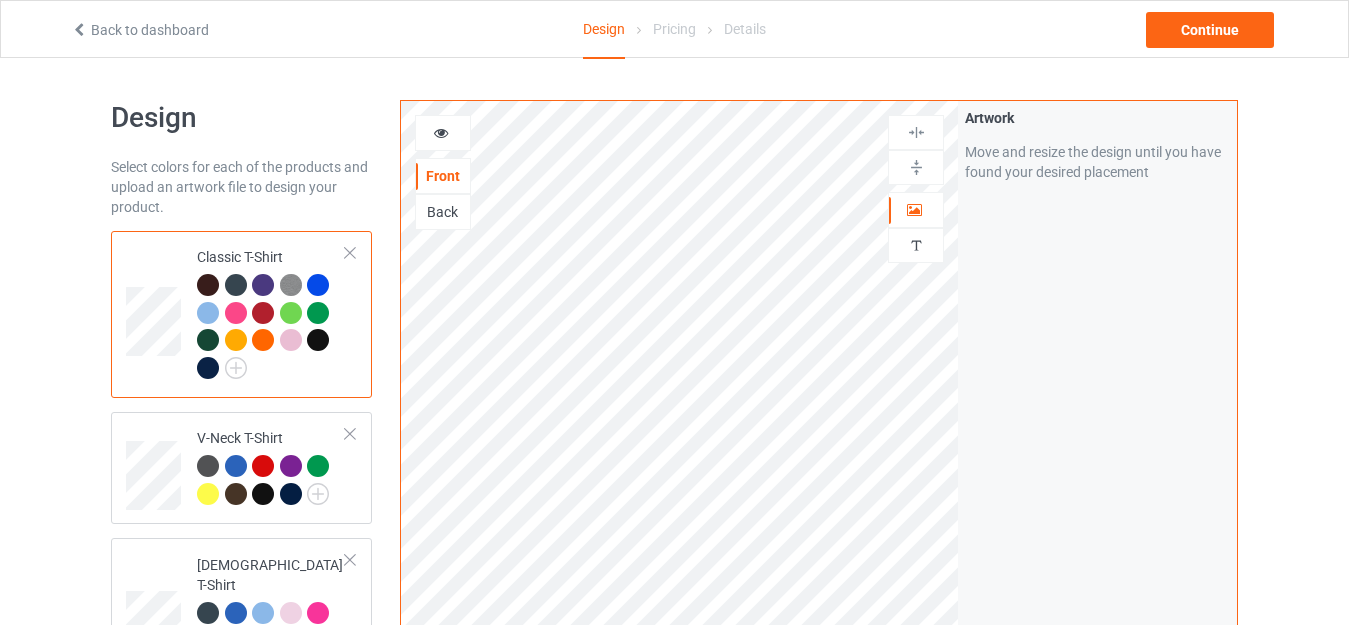 click at bounding box center [443, 133] 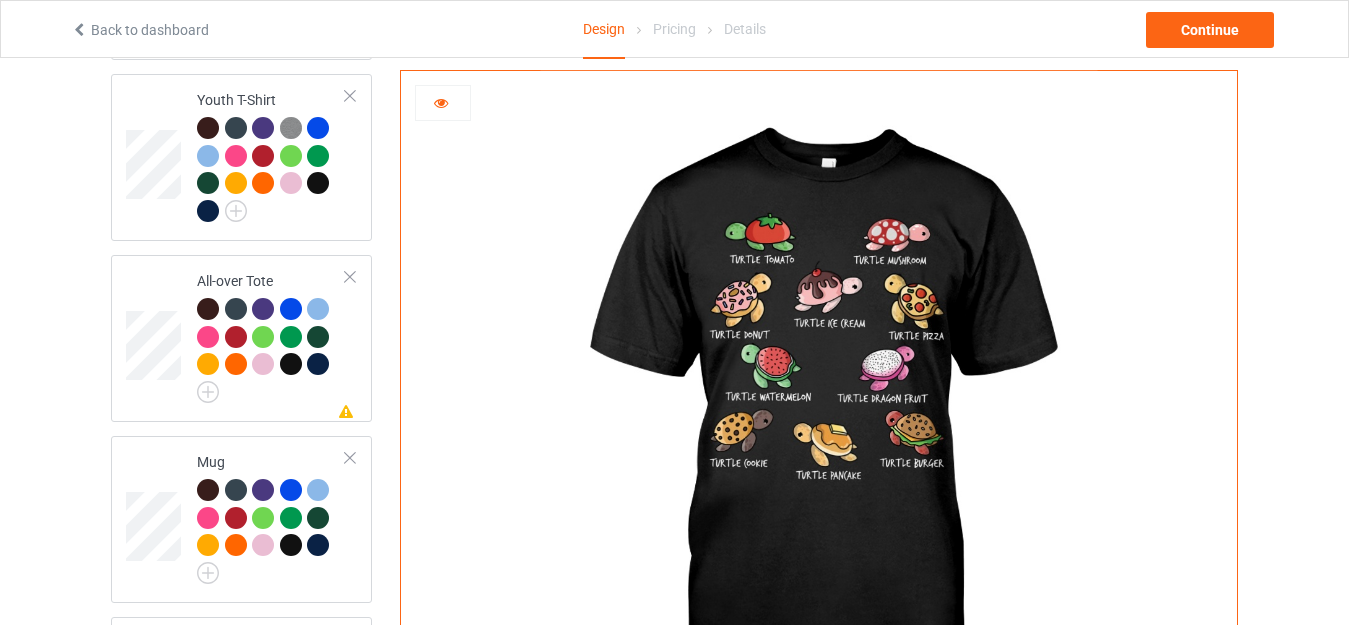 scroll, scrollTop: 1300, scrollLeft: 0, axis: vertical 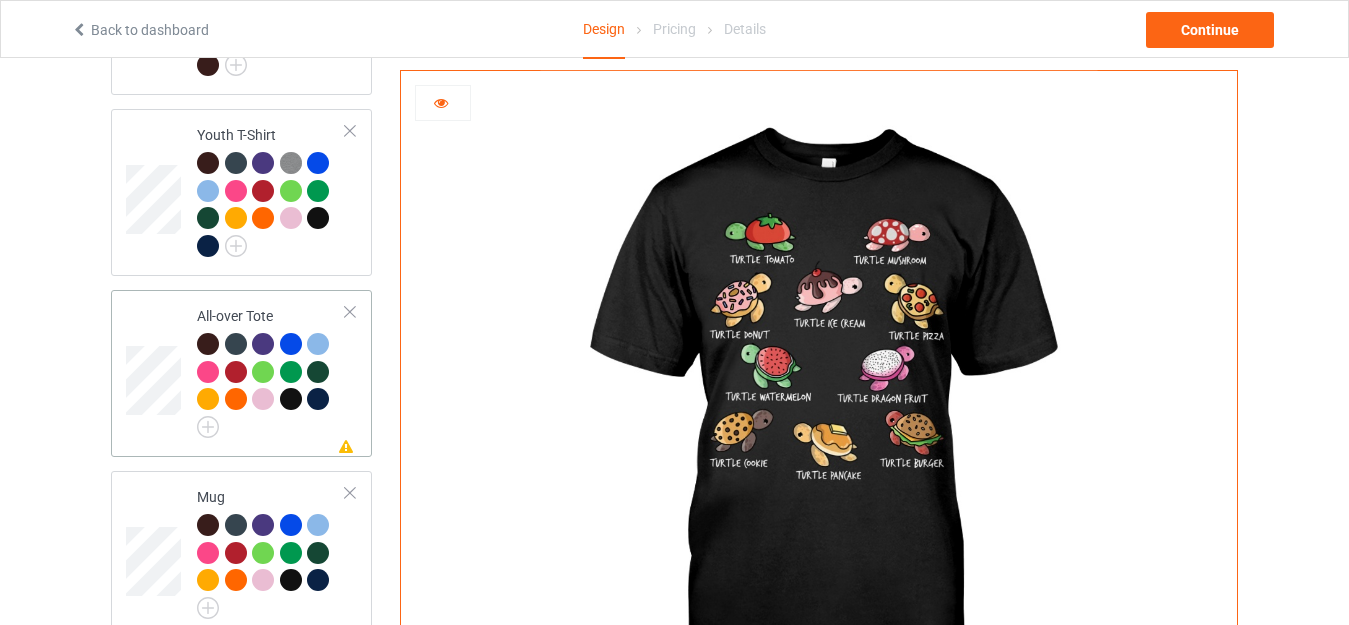 click on "Missing artwork on 1 side(s) All-over Tote" at bounding box center [271, 373] 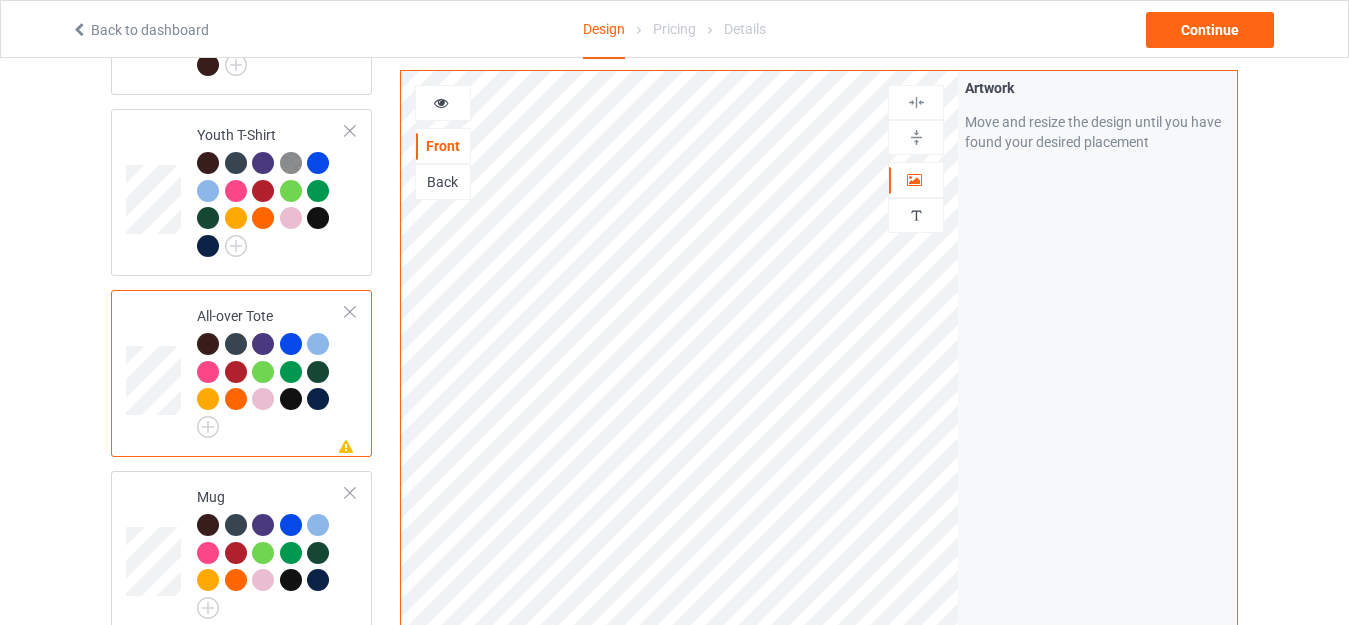 click at bounding box center [441, 100] 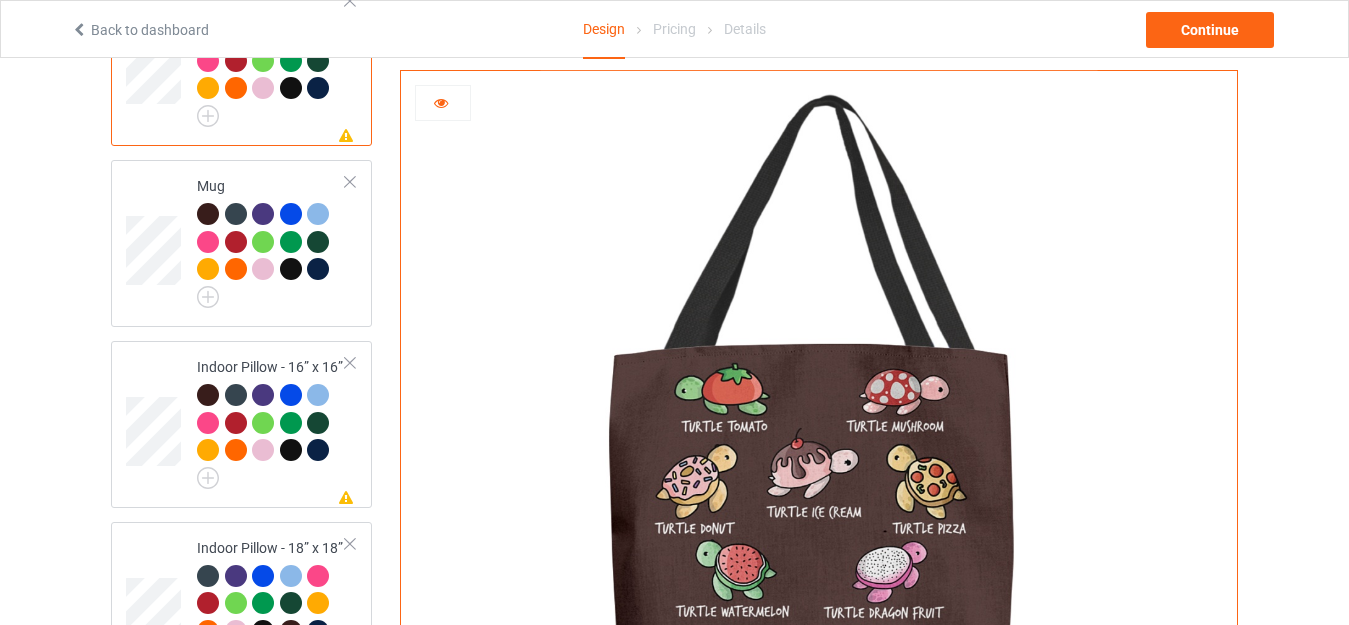 scroll, scrollTop: 1589, scrollLeft: 0, axis: vertical 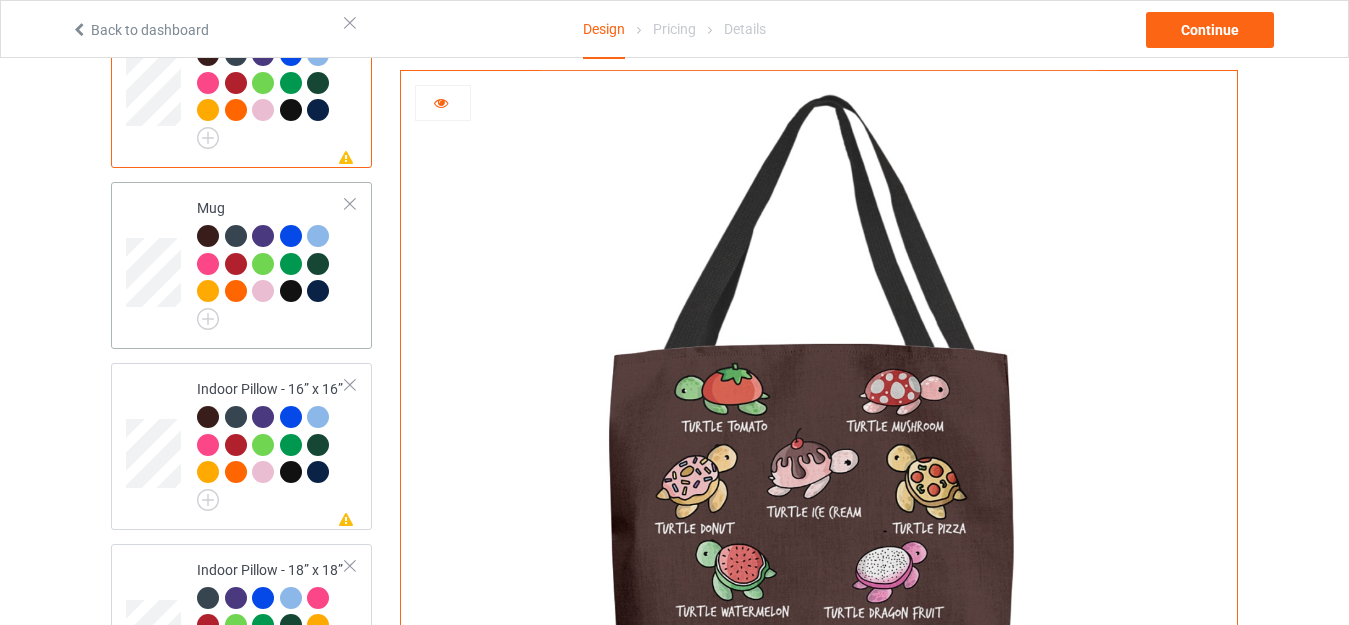 click on "Mug" at bounding box center (271, 265) 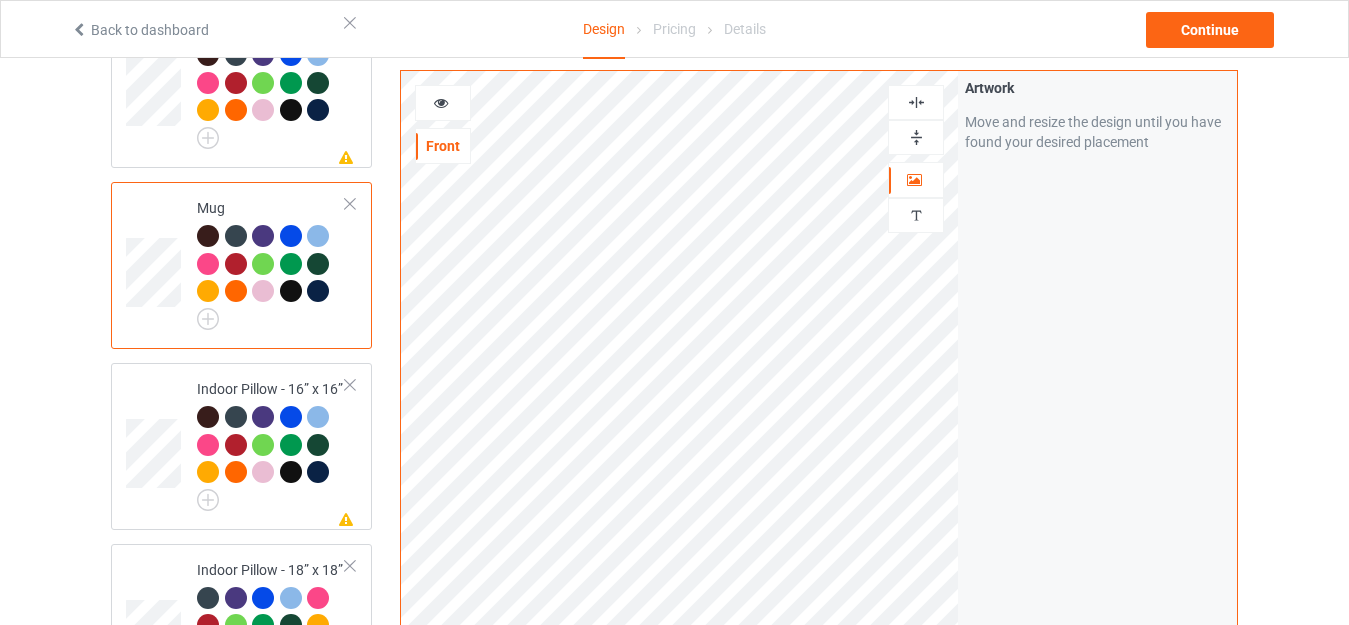 click at bounding box center [441, 100] 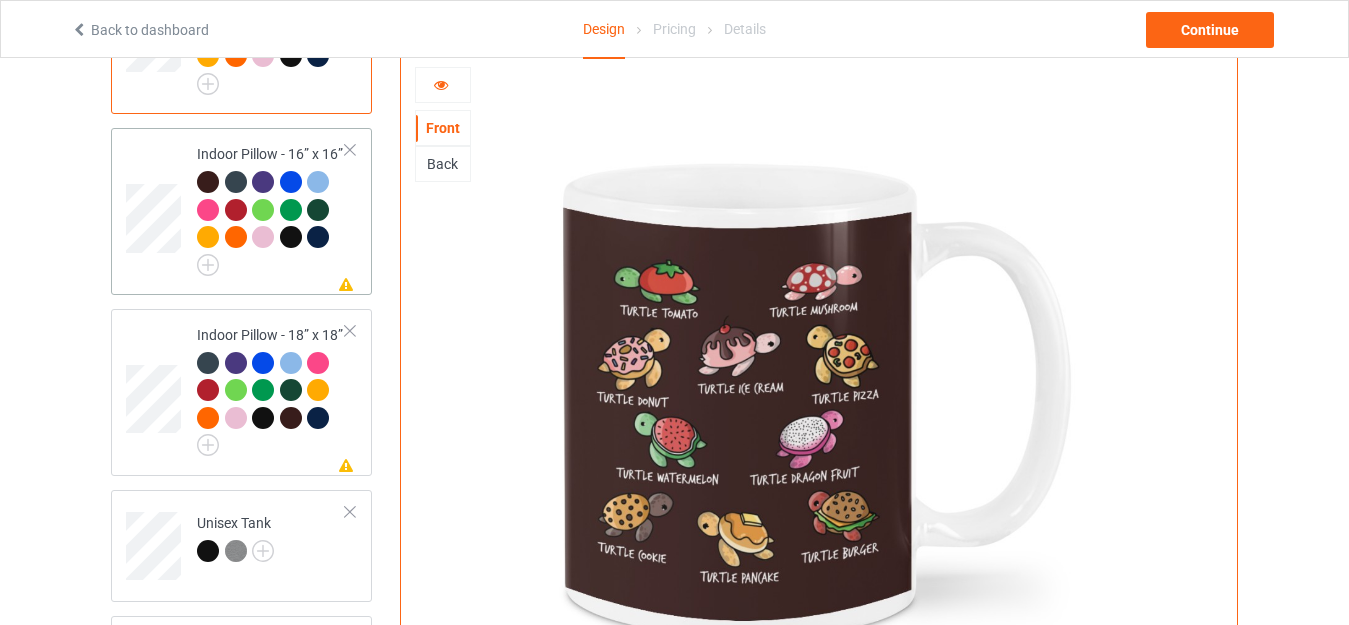 scroll, scrollTop: 1789, scrollLeft: 0, axis: vertical 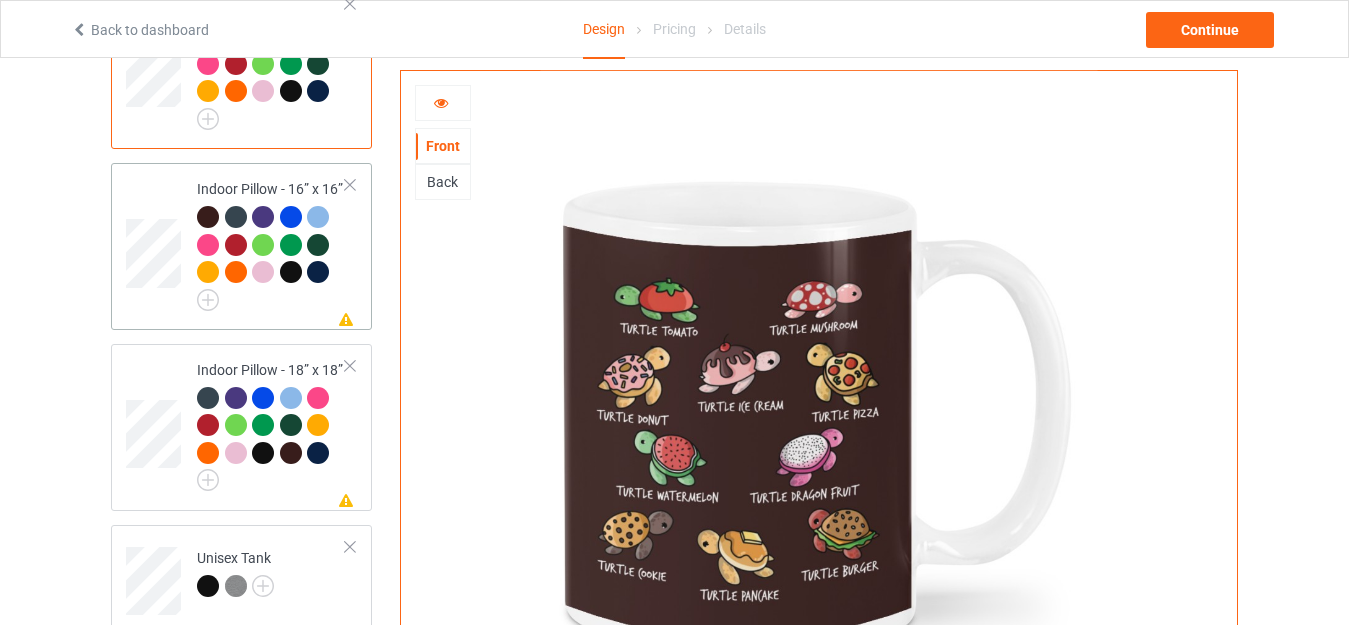 click on "Indoor Pillow - 16” x 16”" at bounding box center (271, 241) 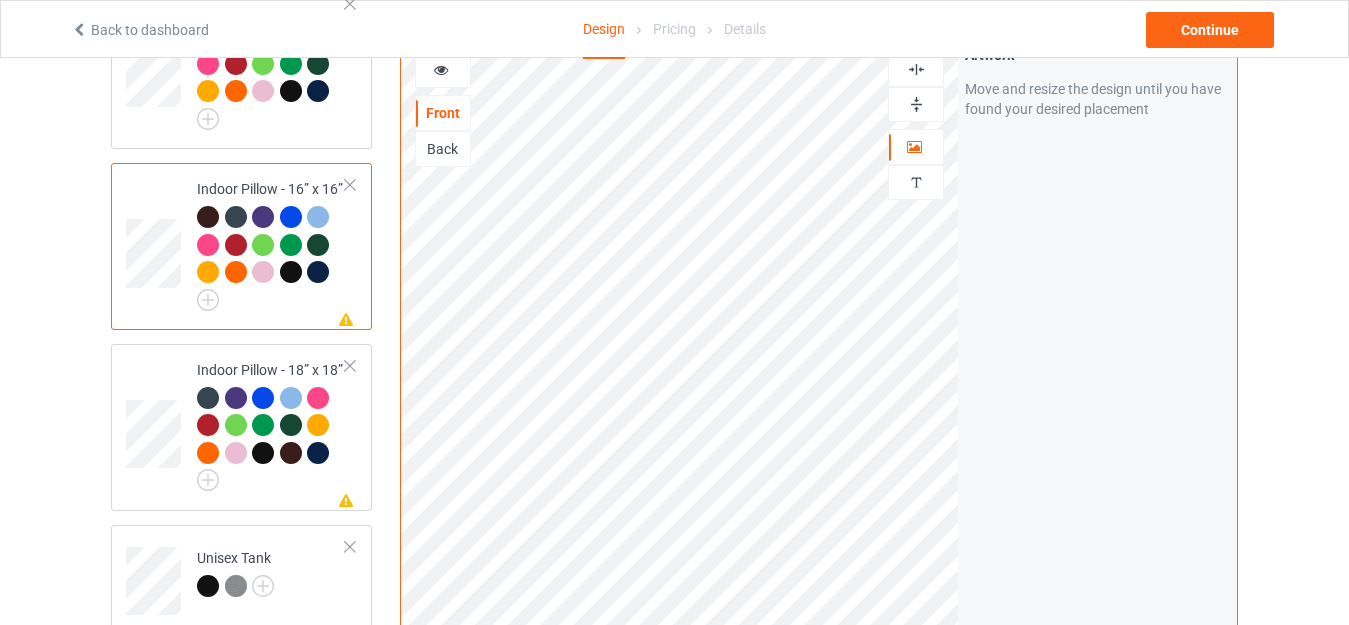 click at bounding box center (916, 104) 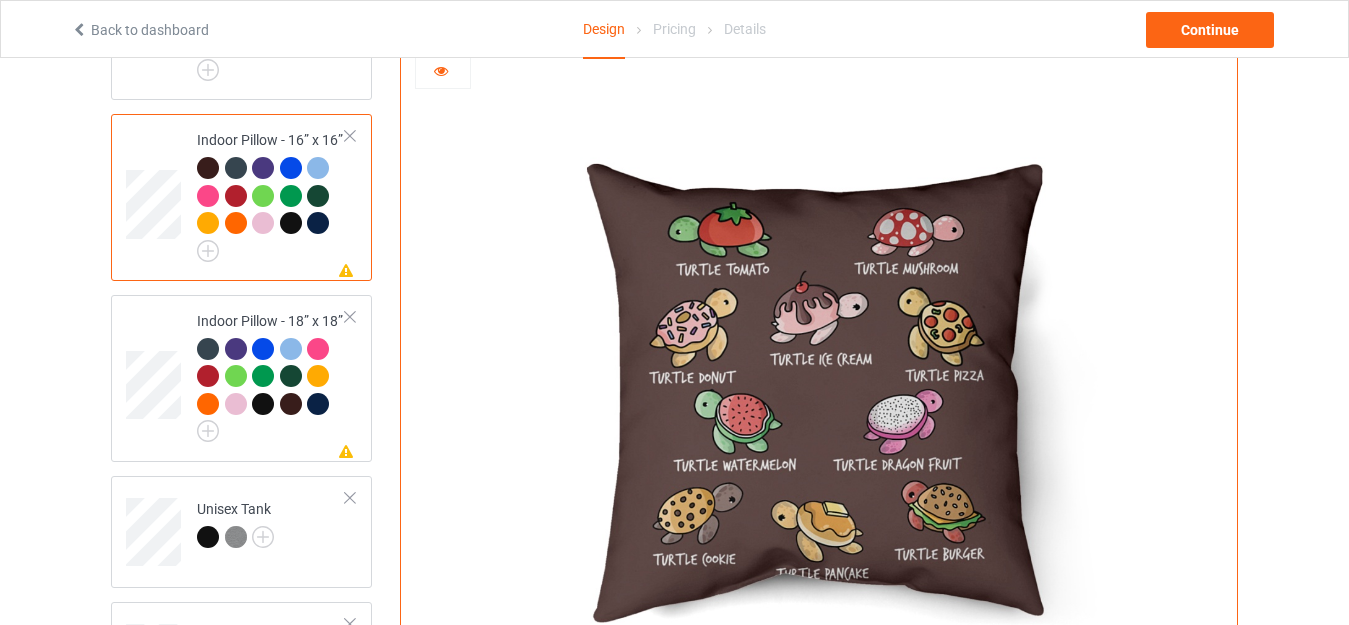 scroll, scrollTop: 1789, scrollLeft: 0, axis: vertical 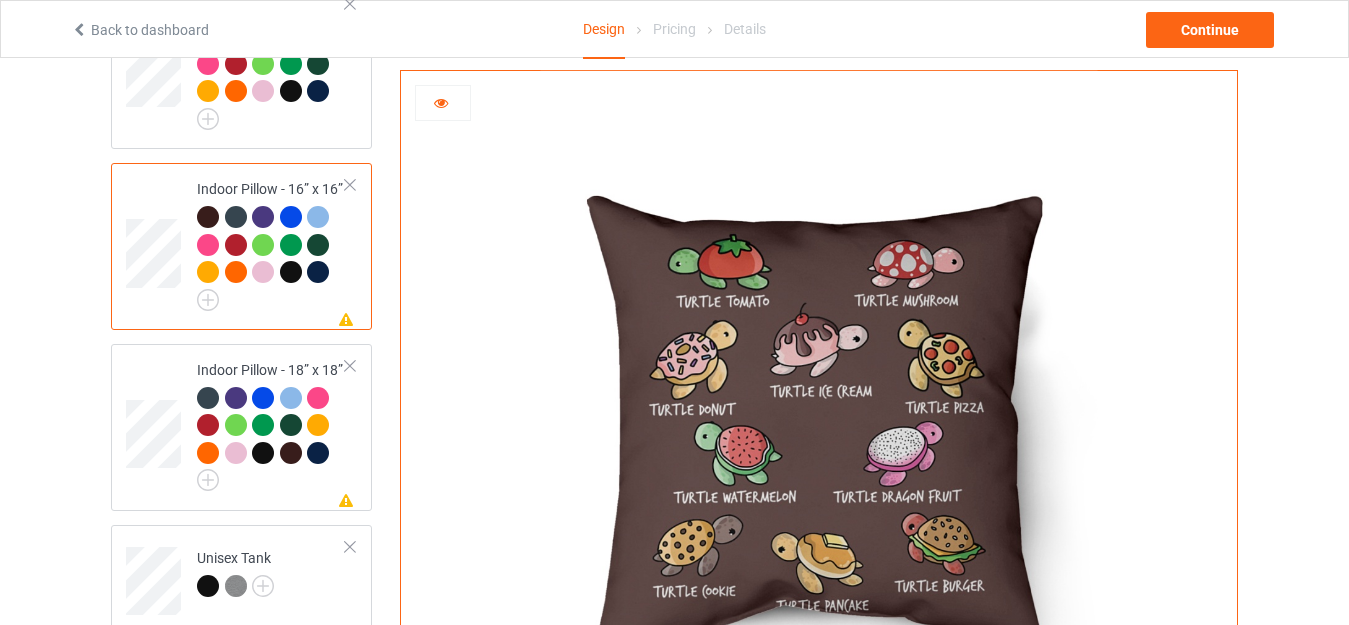 click at bounding box center (441, 100) 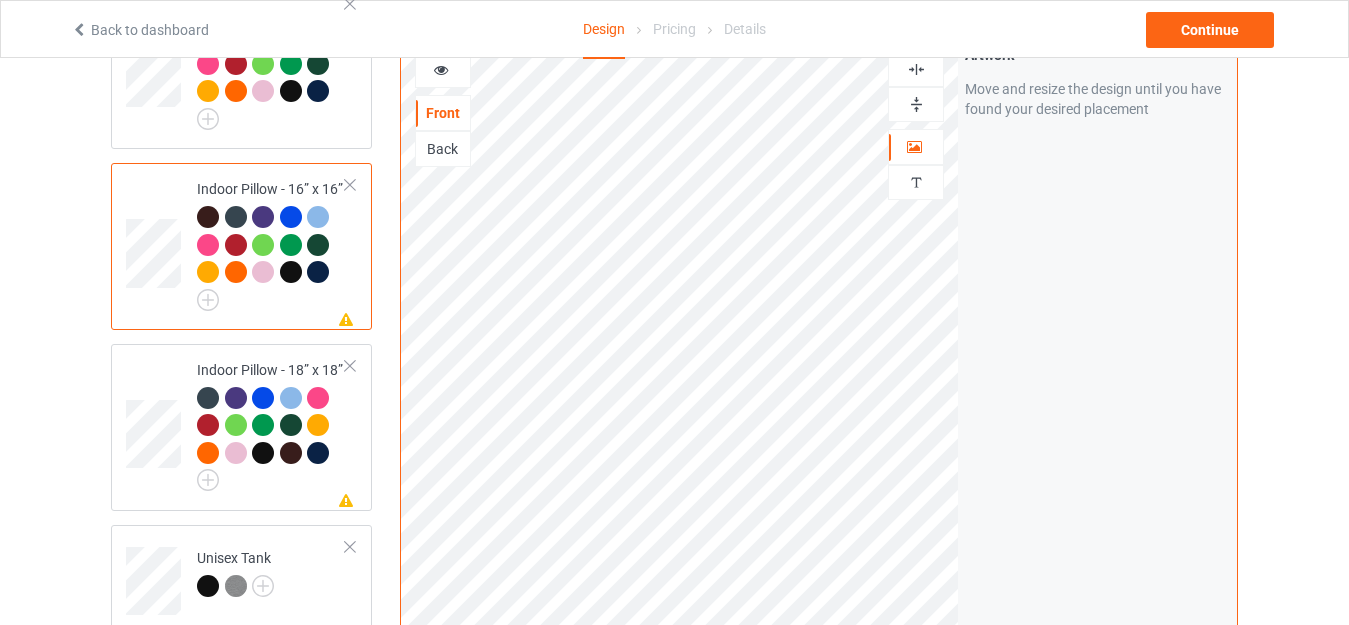 click at bounding box center [916, 104] 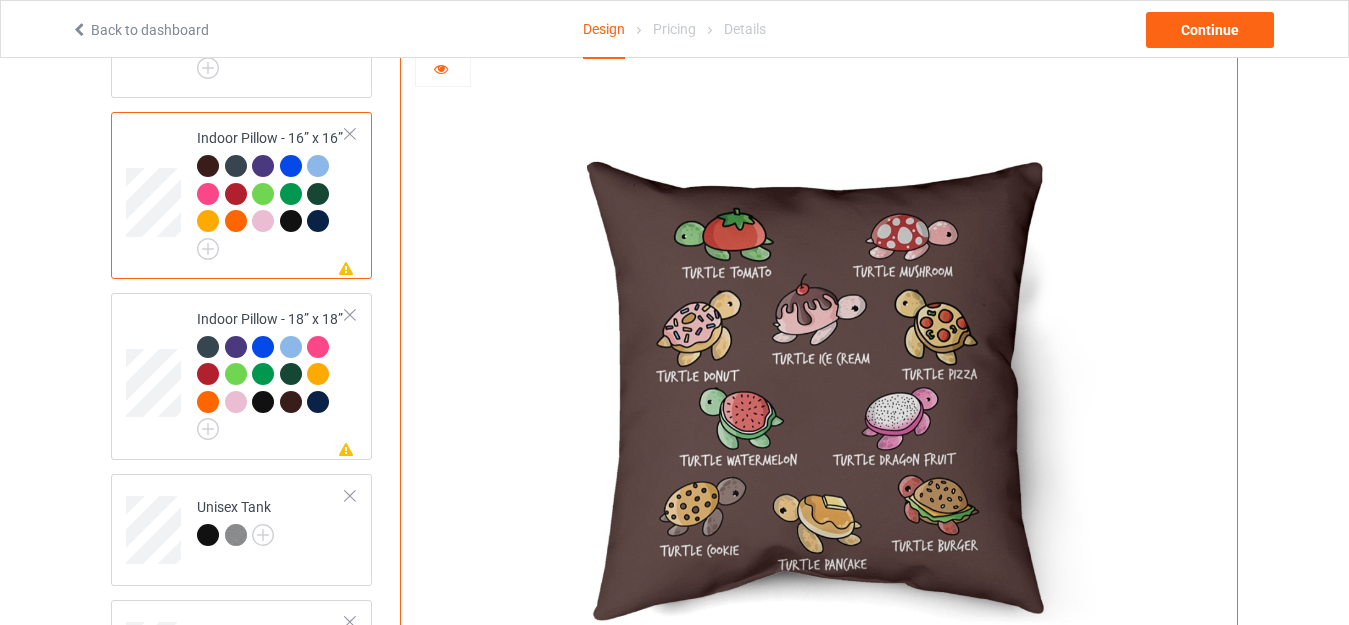 scroll, scrollTop: 1889, scrollLeft: 0, axis: vertical 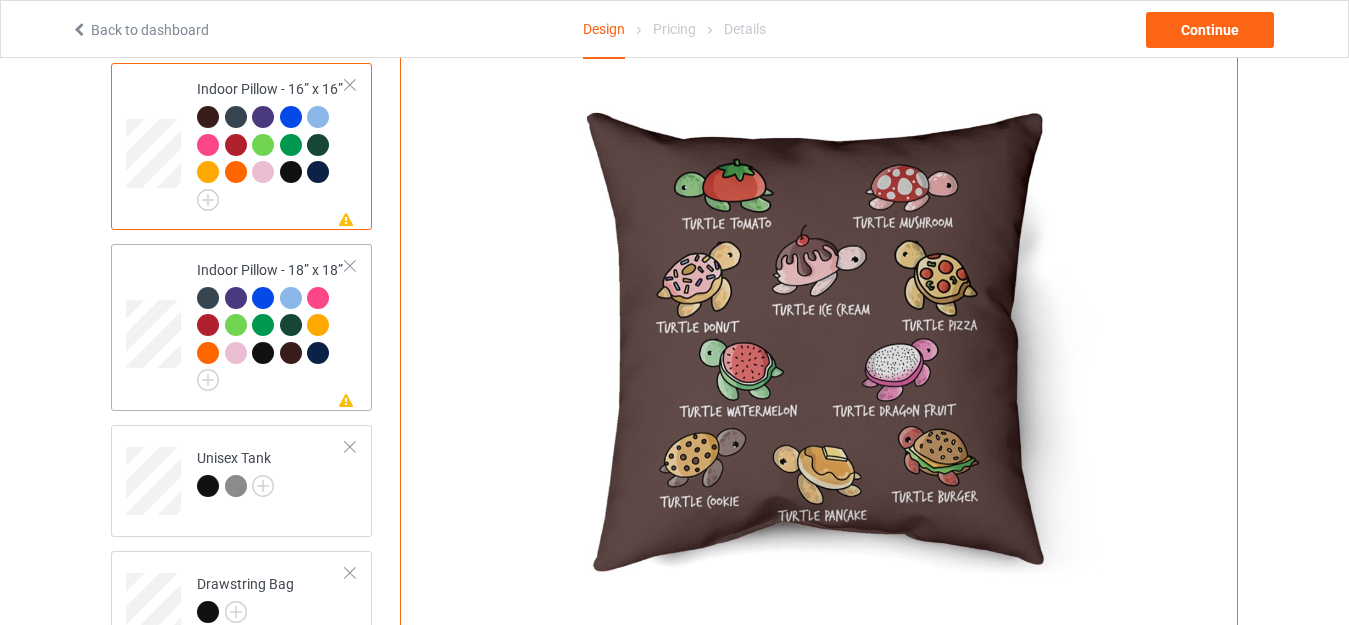 click on "Indoor Pillow - 18” x 18”" at bounding box center (271, 322) 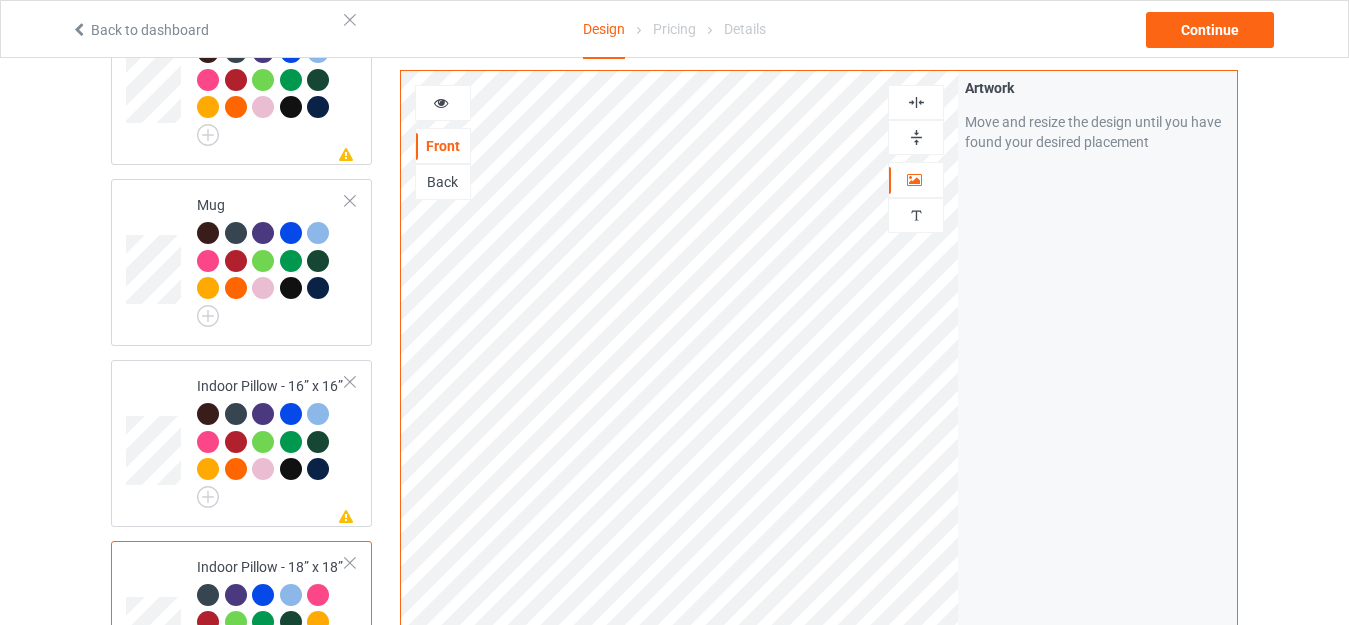 scroll, scrollTop: 1589, scrollLeft: 0, axis: vertical 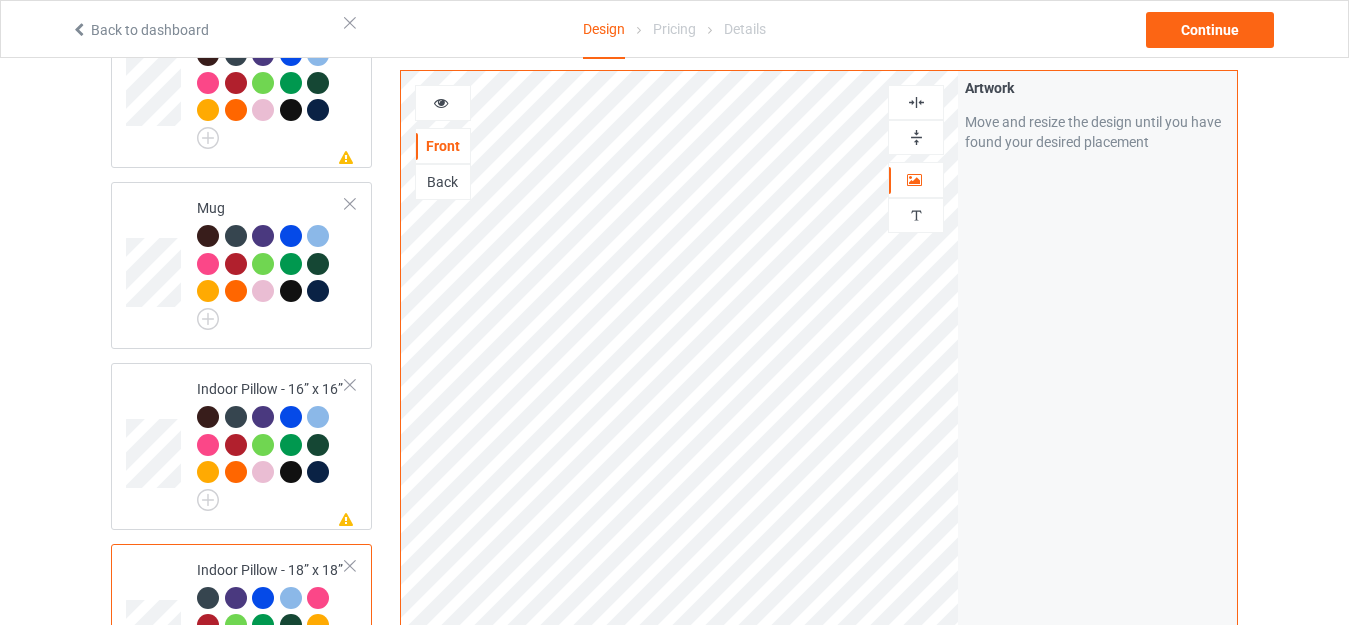 click at bounding box center [916, 137] 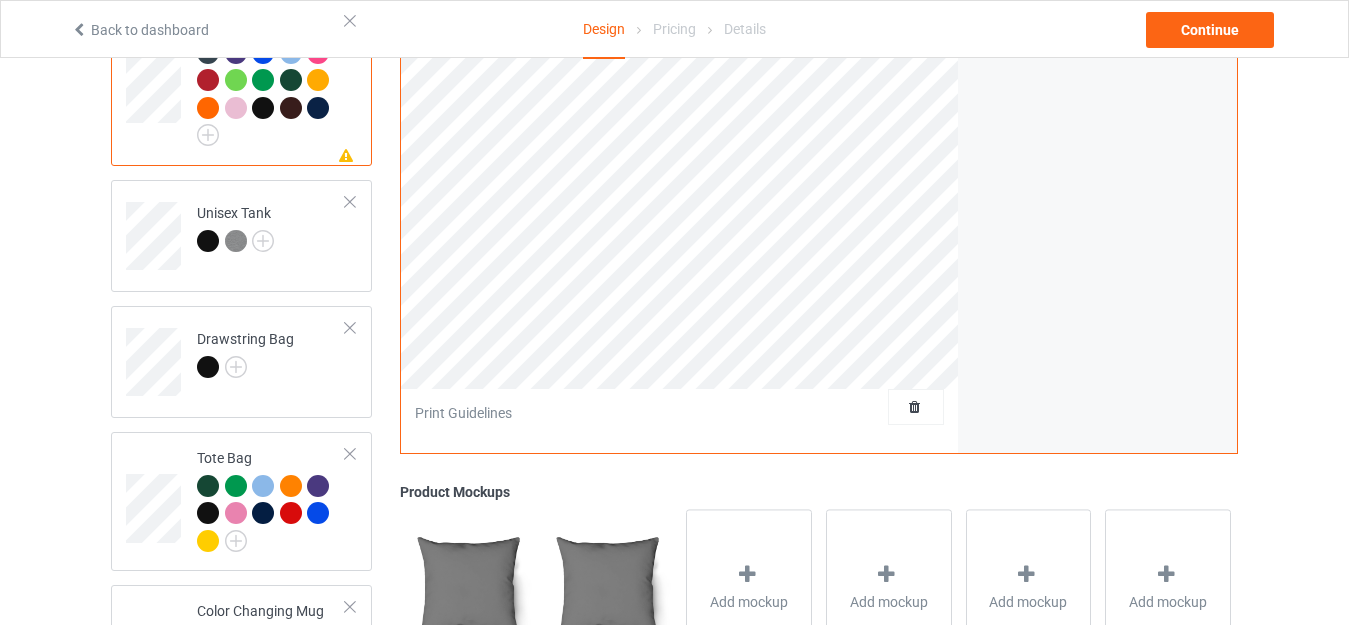 scroll, scrollTop: 2389, scrollLeft: 0, axis: vertical 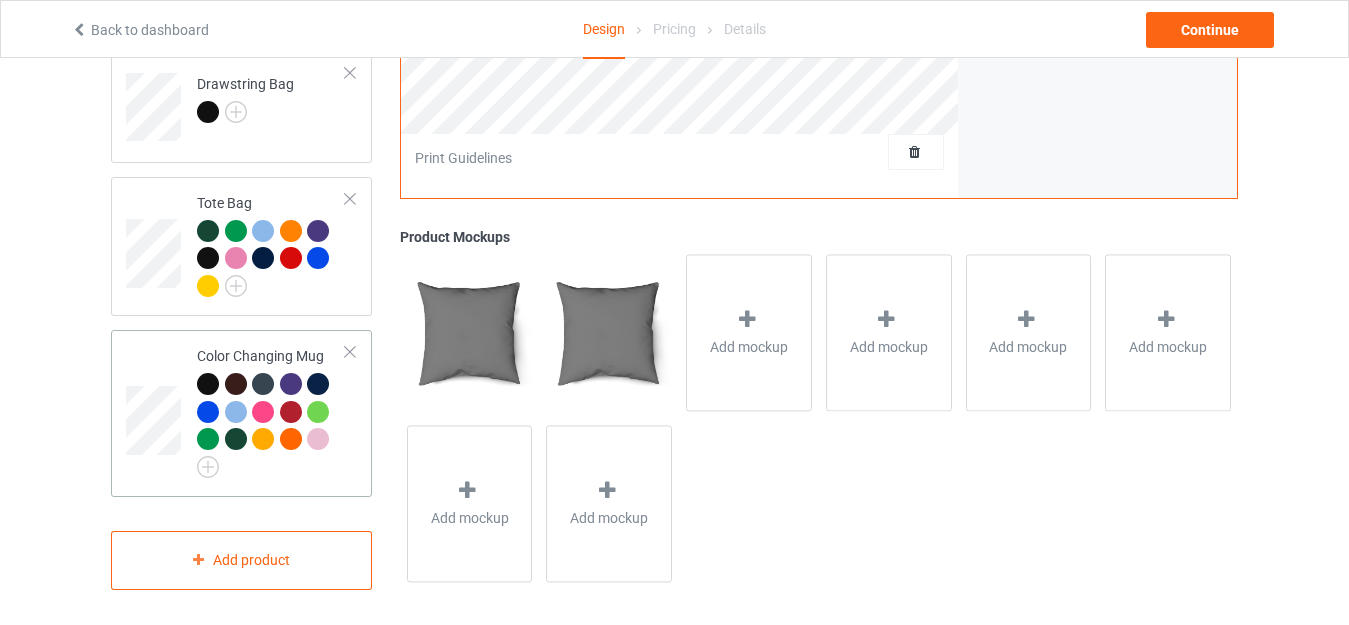 click on "Color Changing Mug" at bounding box center (271, 408) 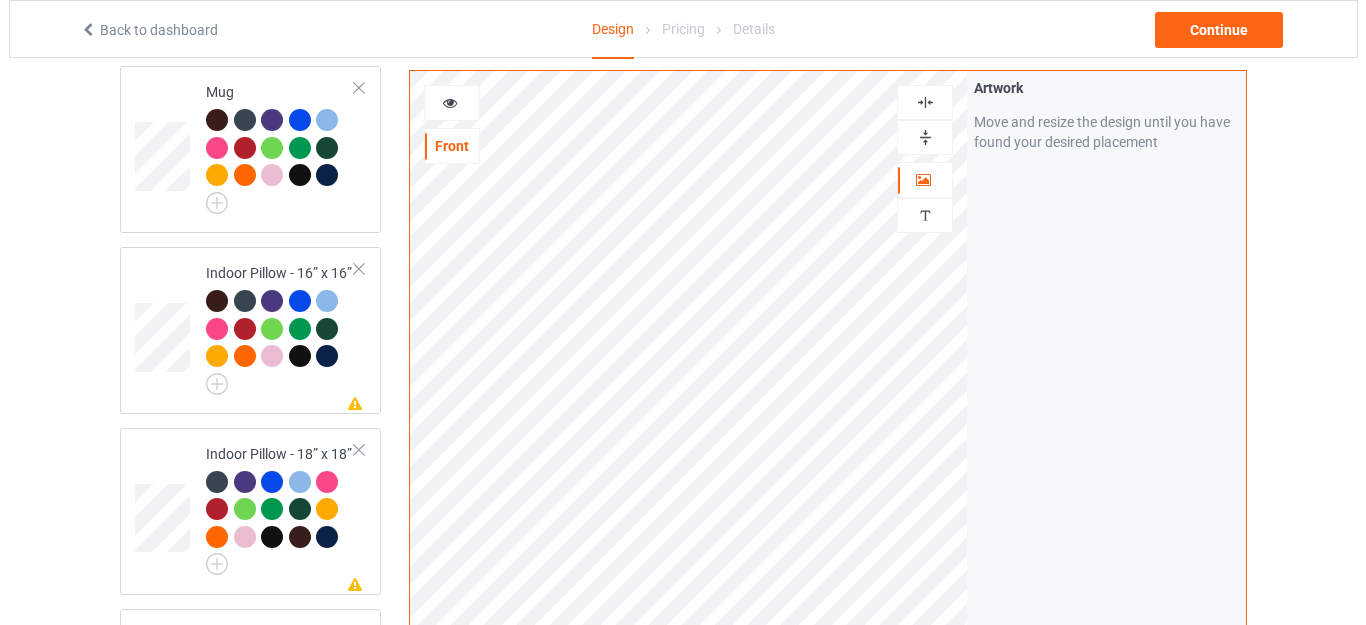 scroll, scrollTop: 1689, scrollLeft: 0, axis: vertical 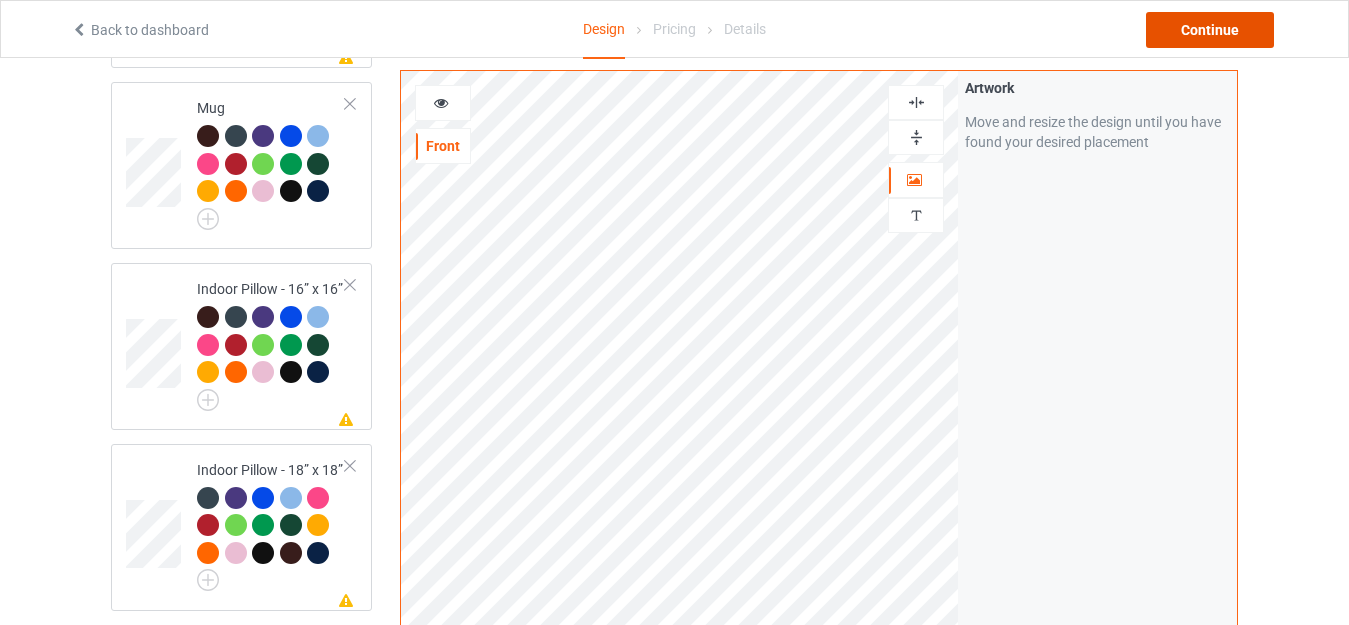 click on "Continue" at bounding box center (1210, 30) 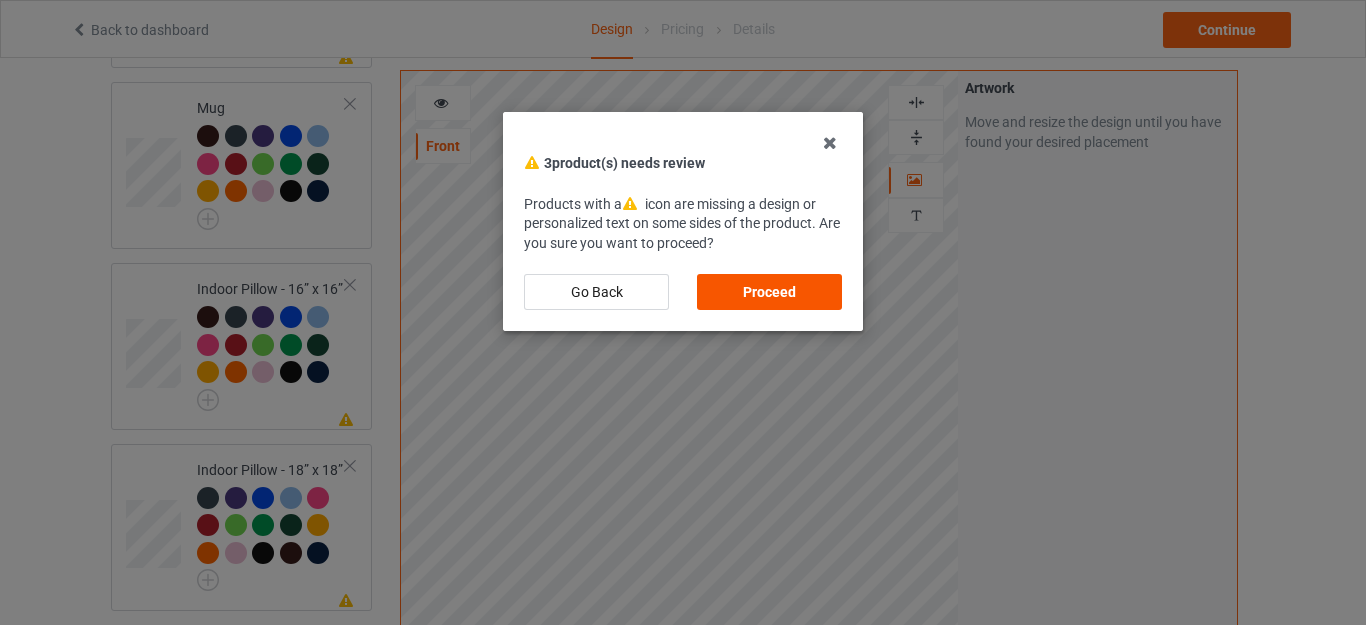 click on "Proceed" at bounding box center [769, 292] 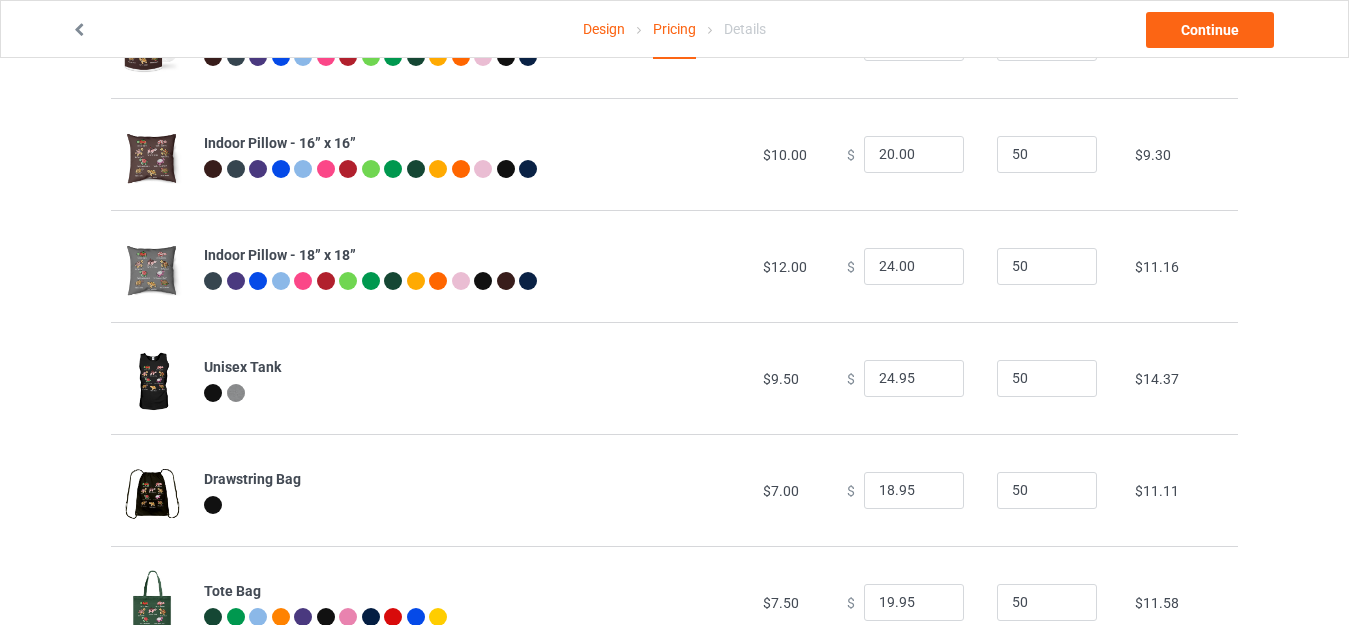scroll, scrollTop: 1100, scrollLeft: 0, axis: vertical 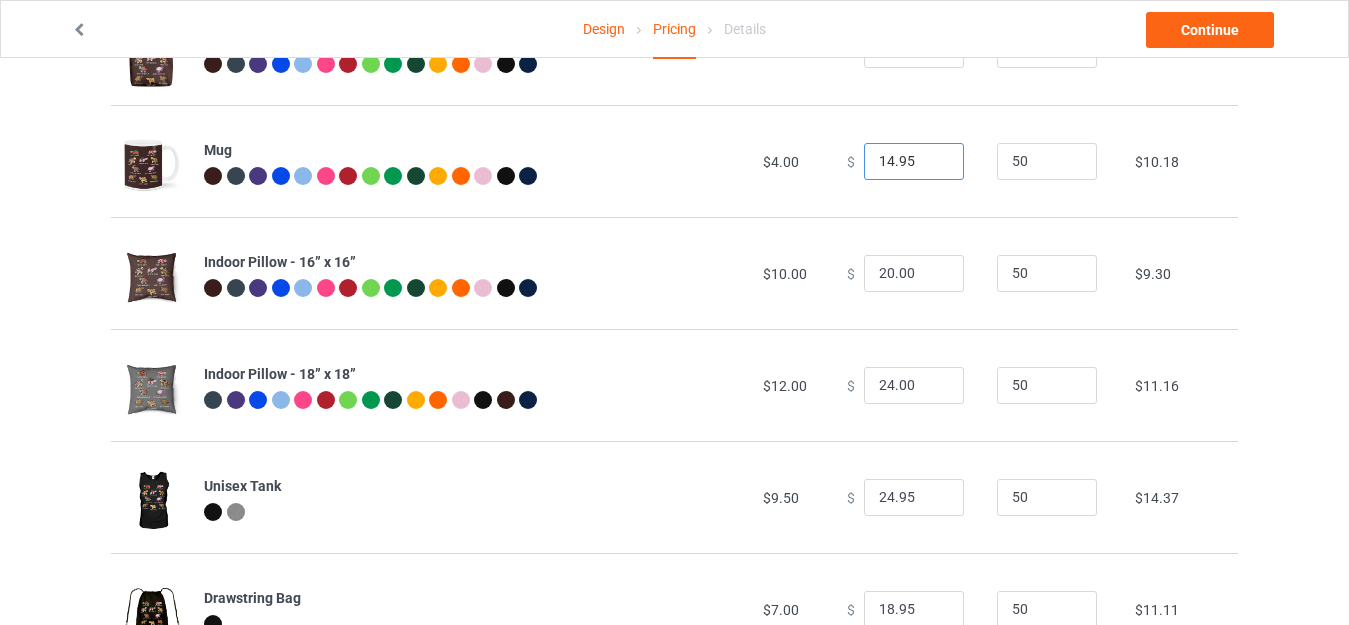 click on "14.95" at bounding box center (914, 162) 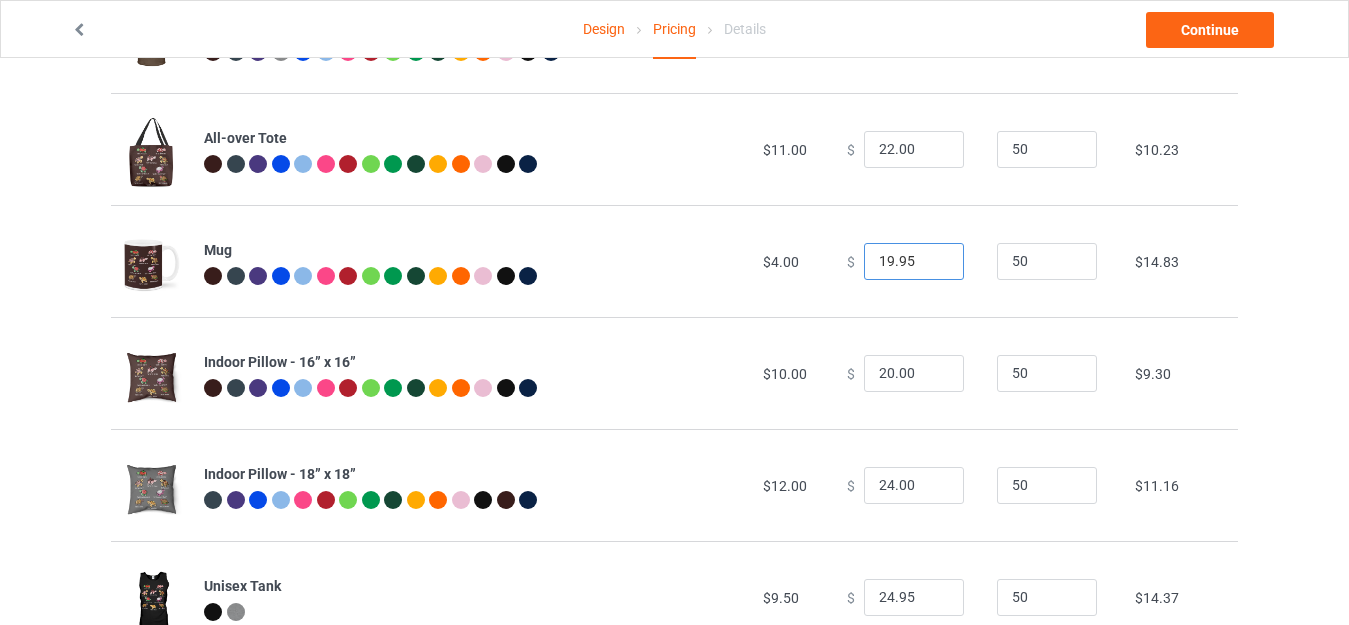 scroll, scrollTop: 900, scrollLeft: 0, axis: vertical 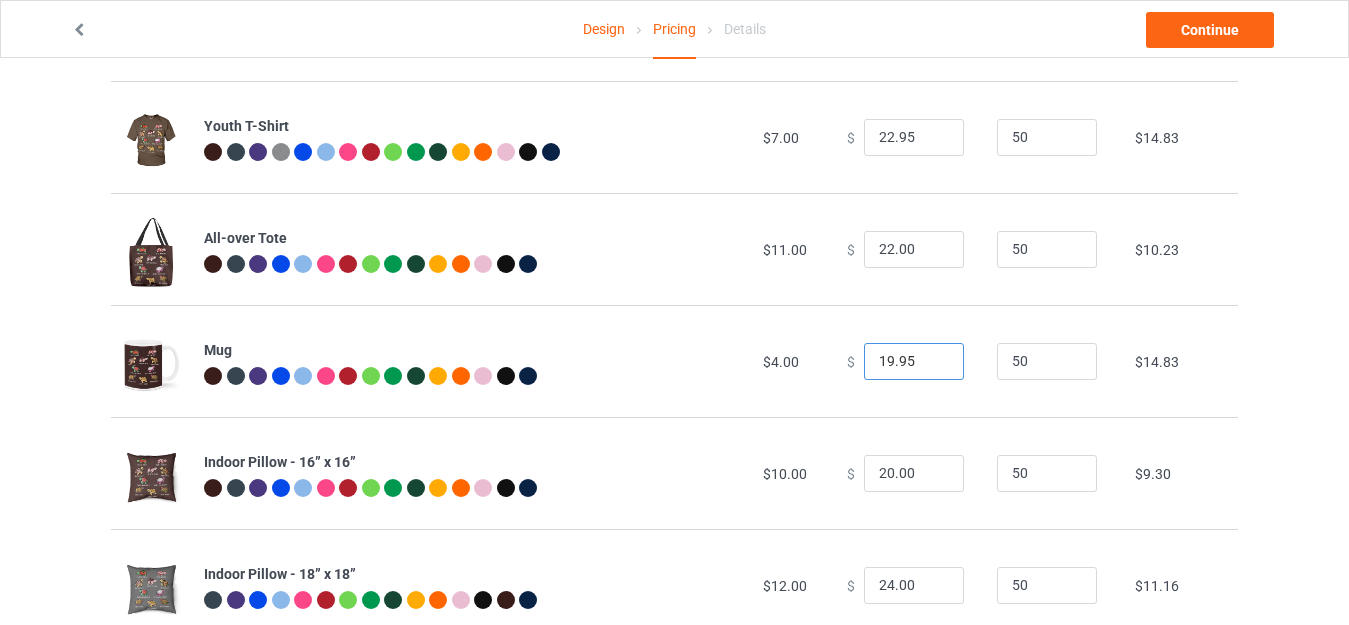 type on "19.95" 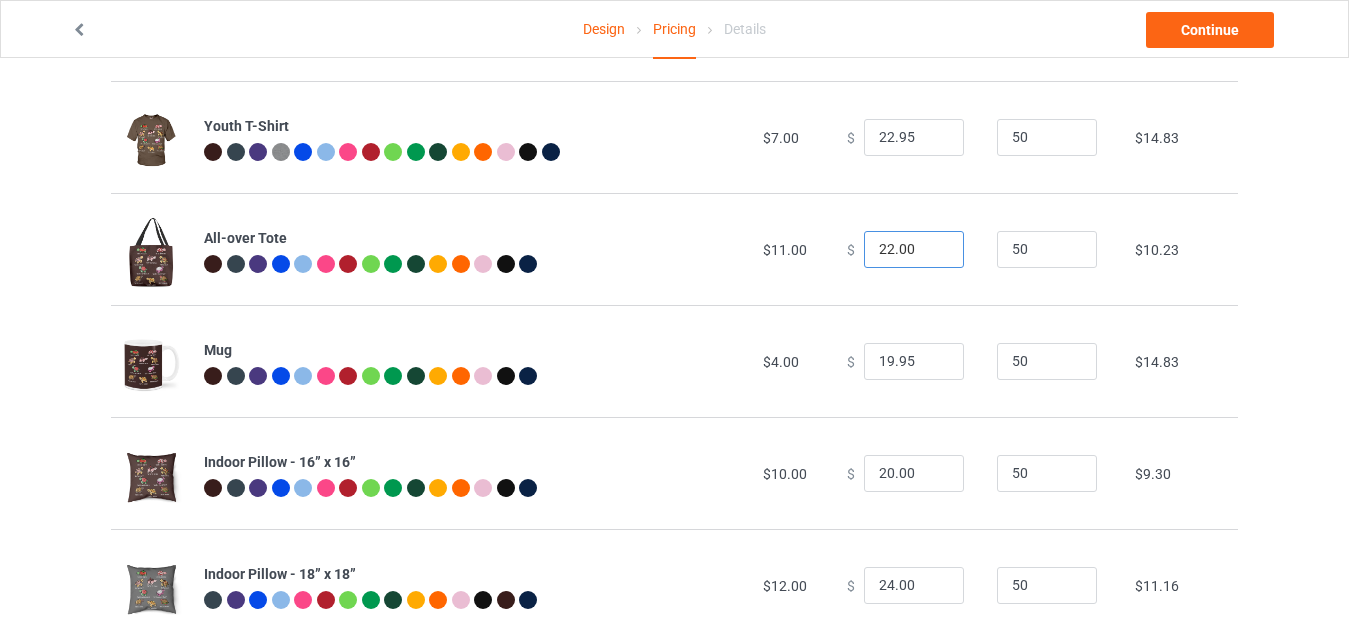 click on "22.00" at bounding box center (914, 250) 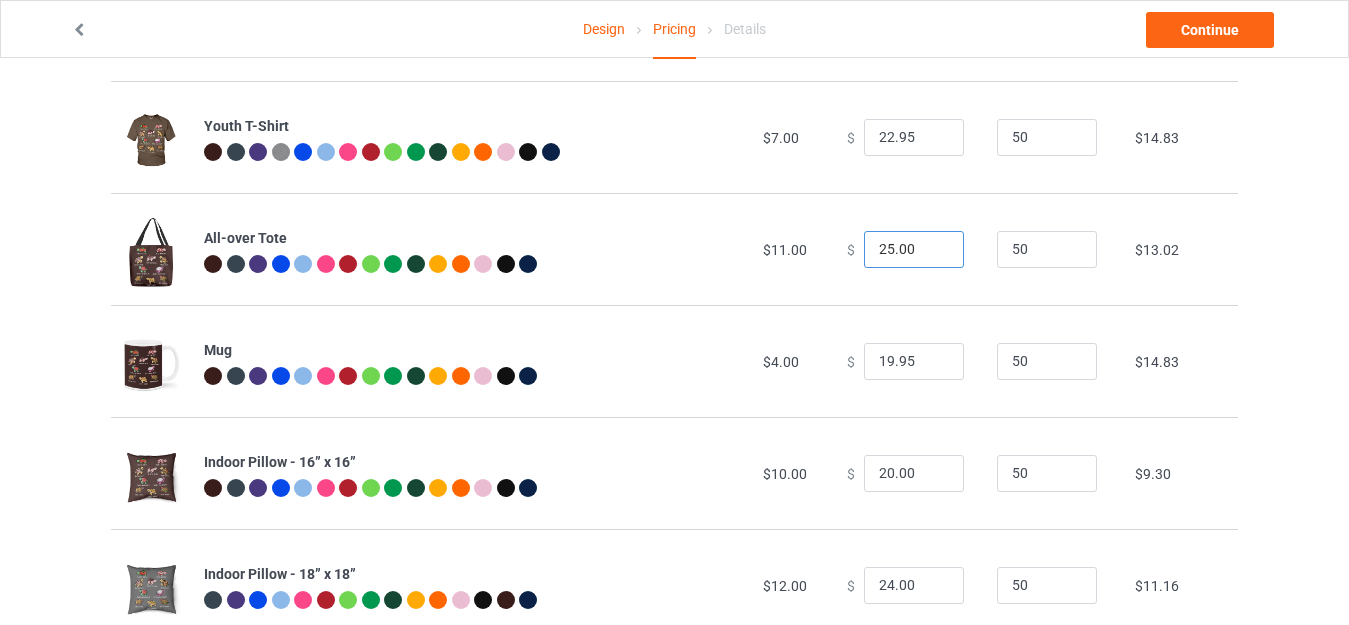 click on "25.00" at bounding box center (914, 250) 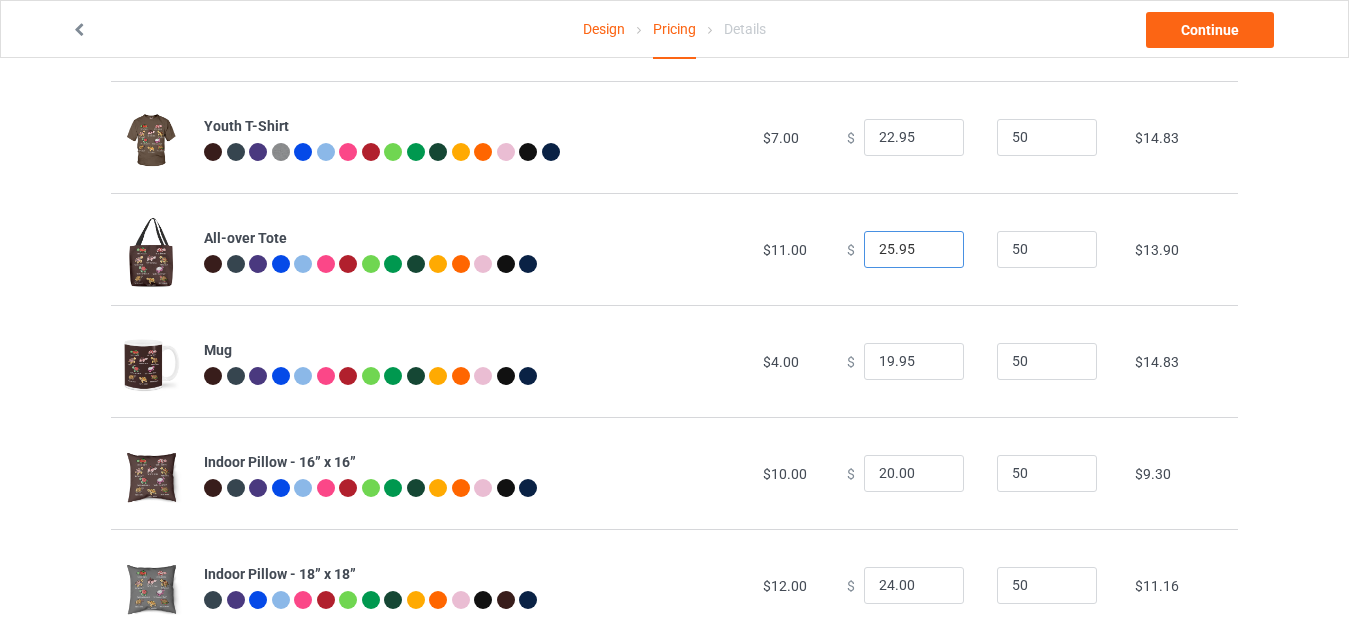 click on "25.95" at bounding box center (914, 250) 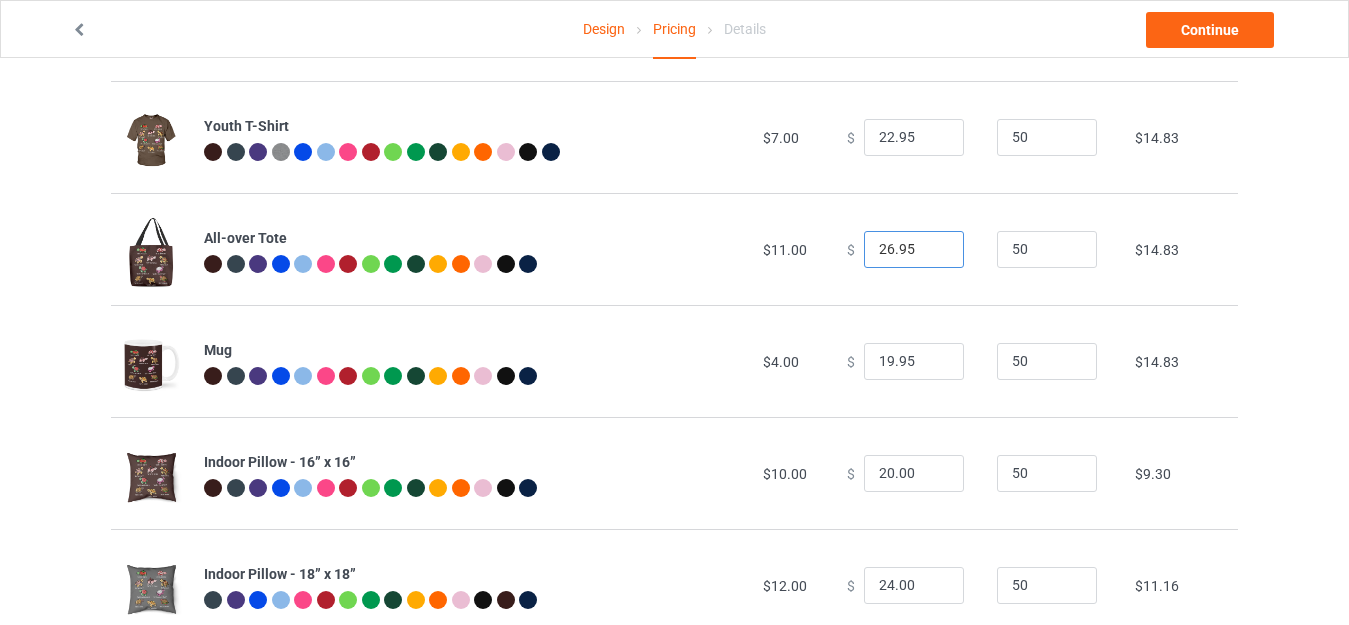 click on "26.95" at bounding box center [914, 250] 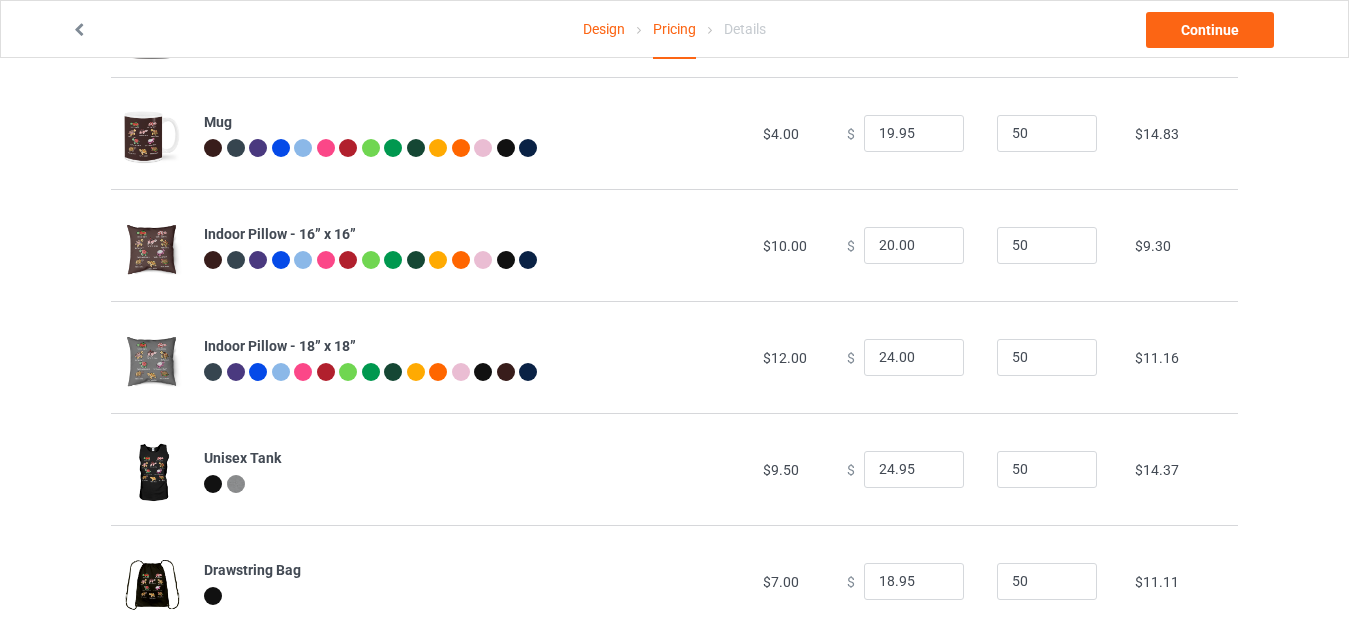 scroll, scrollTop: 1200, scrollLeft: 0, axis: vertical 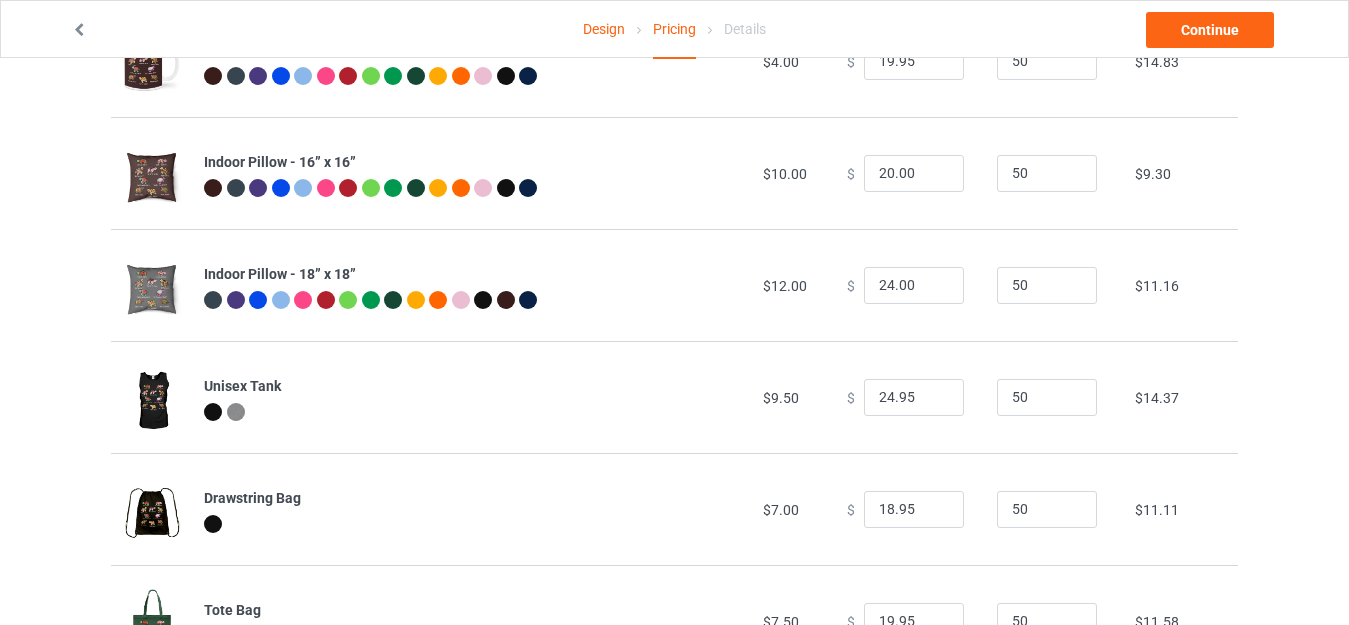 type on "27.95" 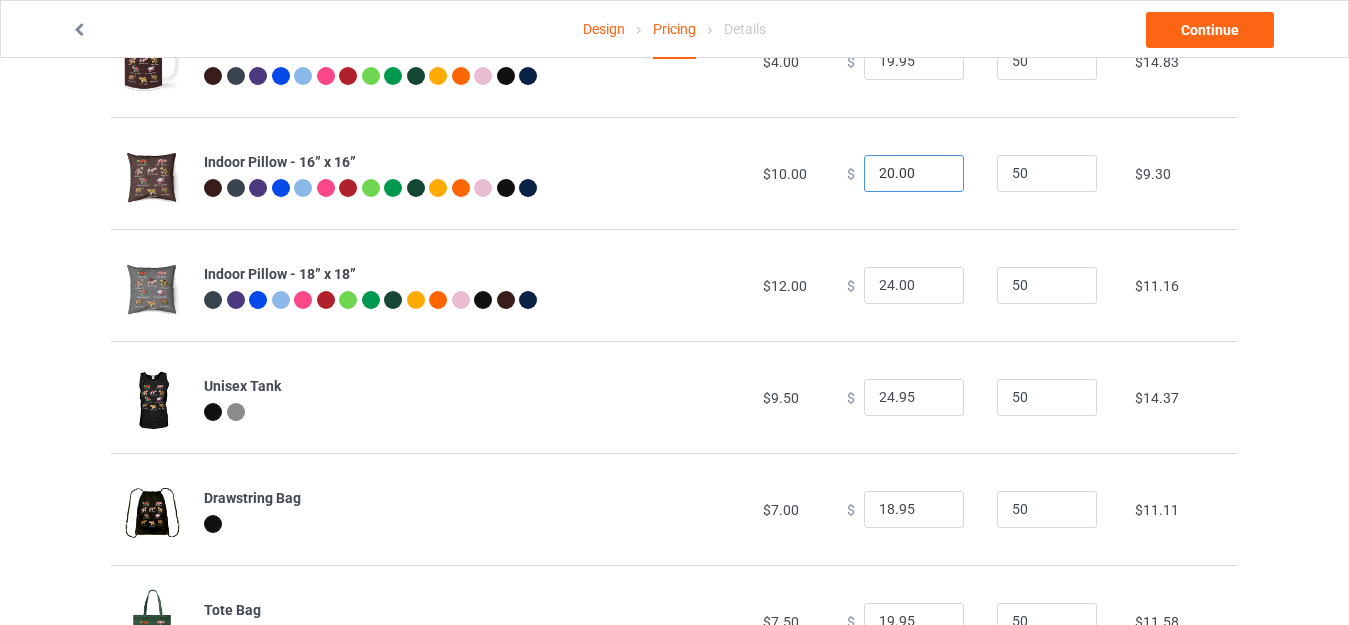 click on "20.00" at bounding box center [914, 174] 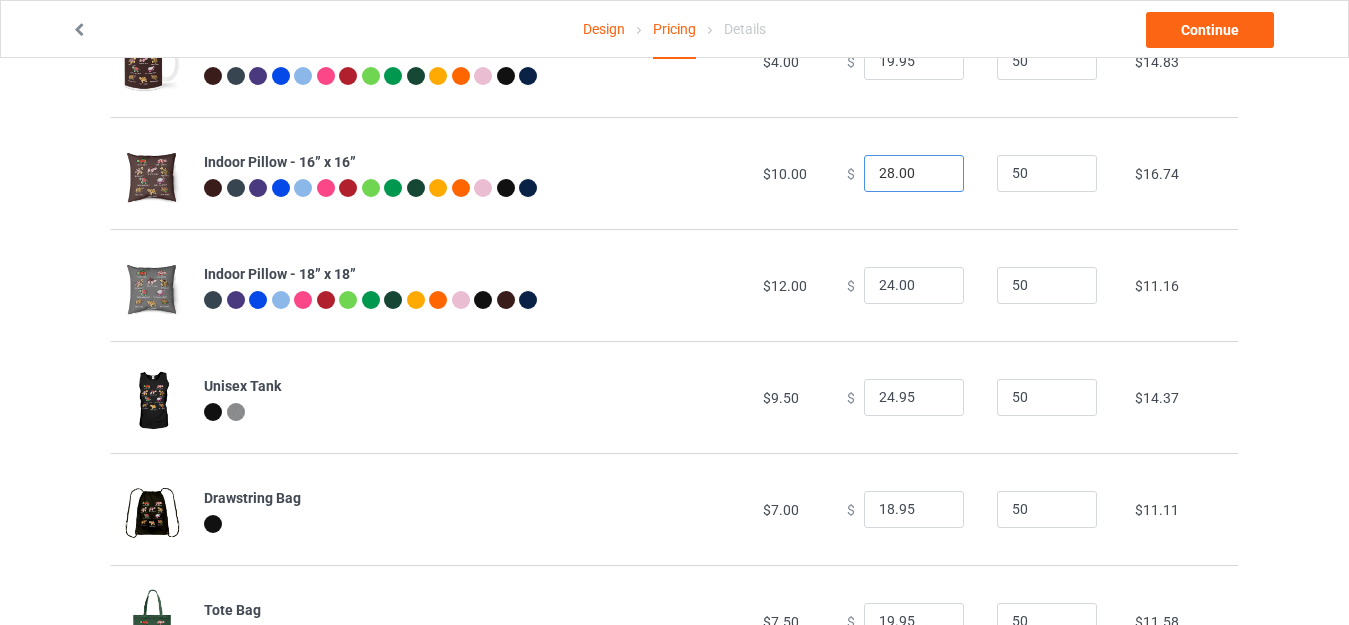 drag, startPoint x: 888, startPoint y: 173, endPoint x: 904, endPoint y: 176, distance: 16.27882 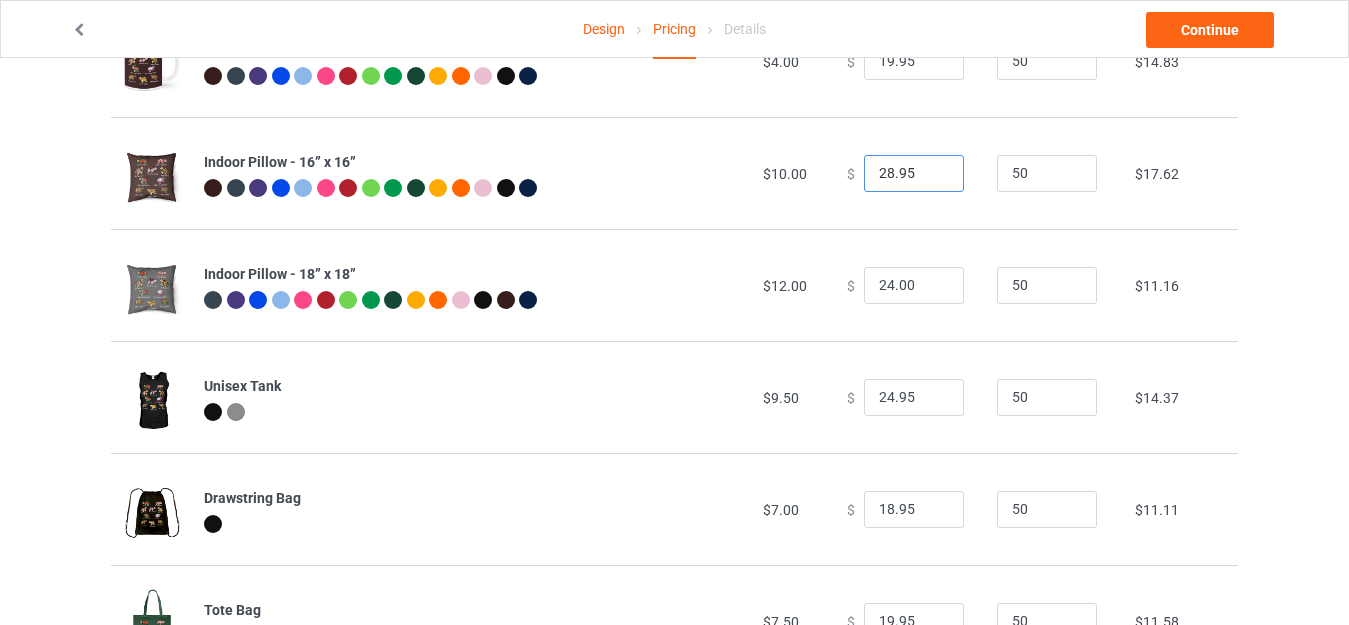 click on "28.95" at bounding box center [914, 174] 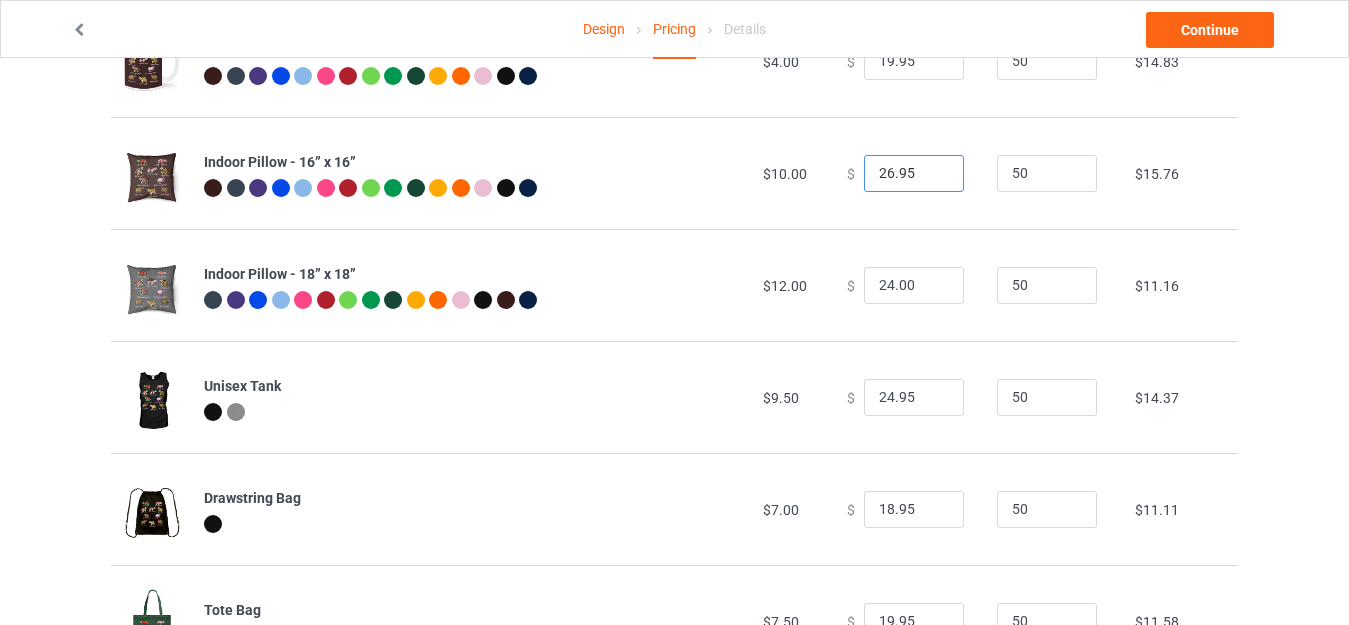 type on "26.95" 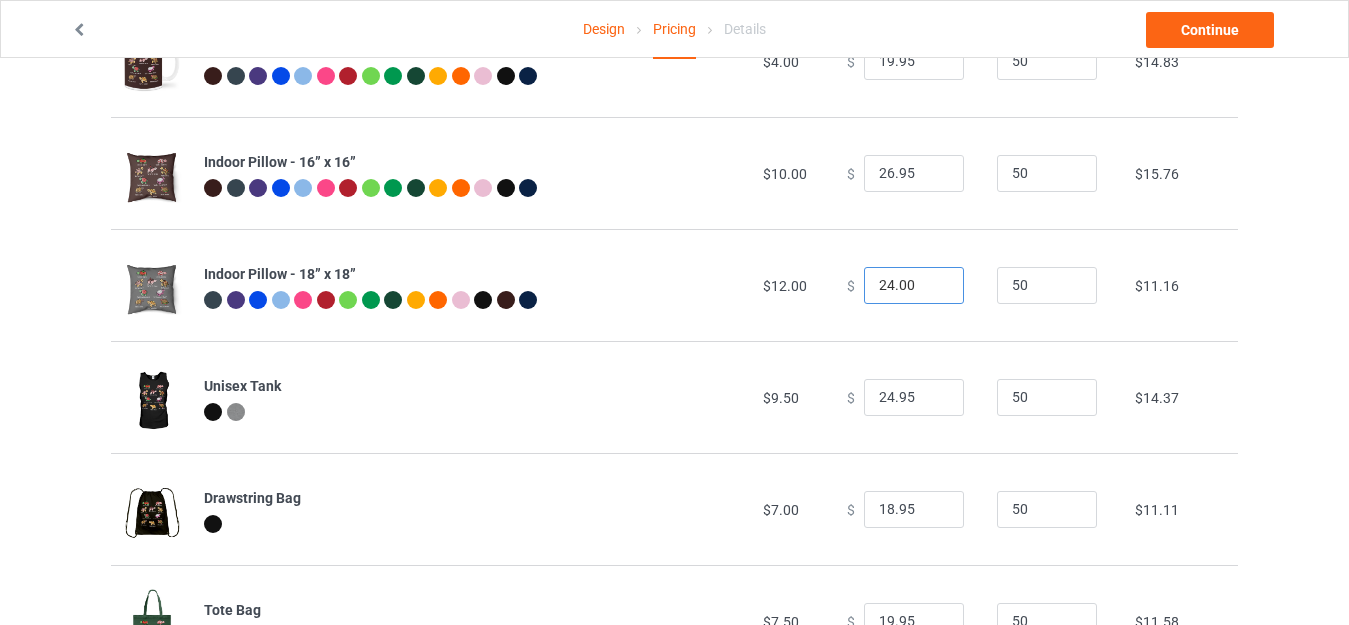 click on "24.00" at bounding box center (914, 286) 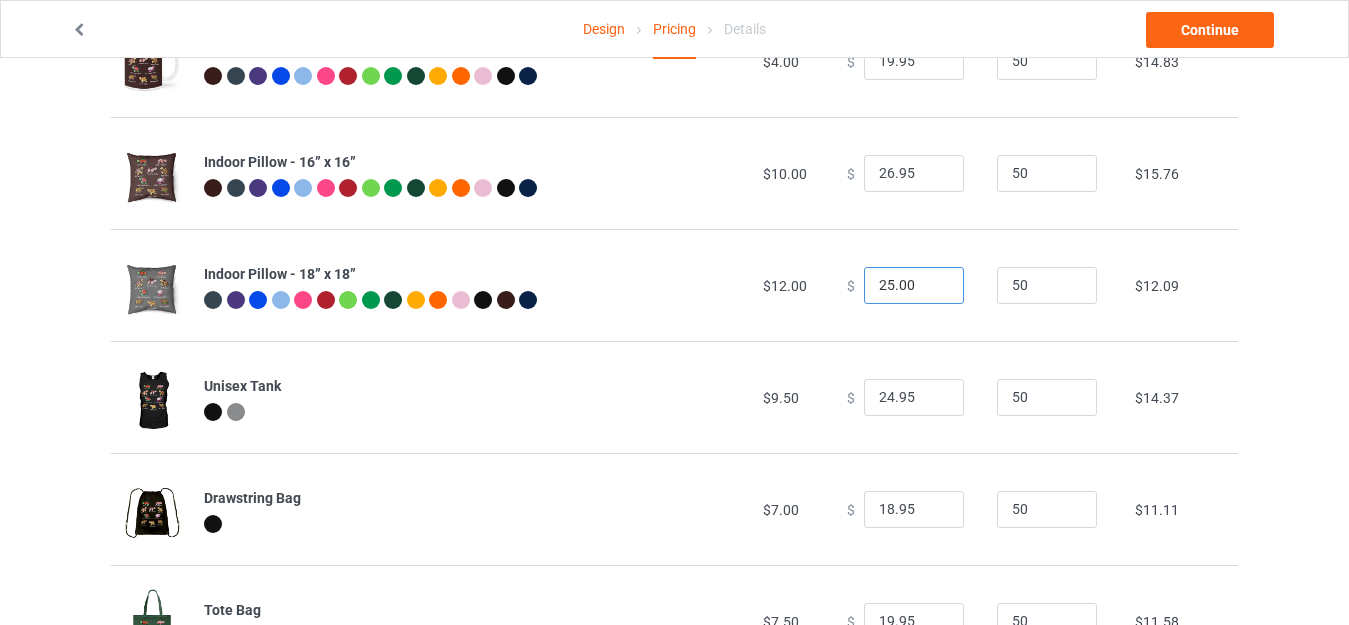 click on "25.00" at bounding box center (914, 286) 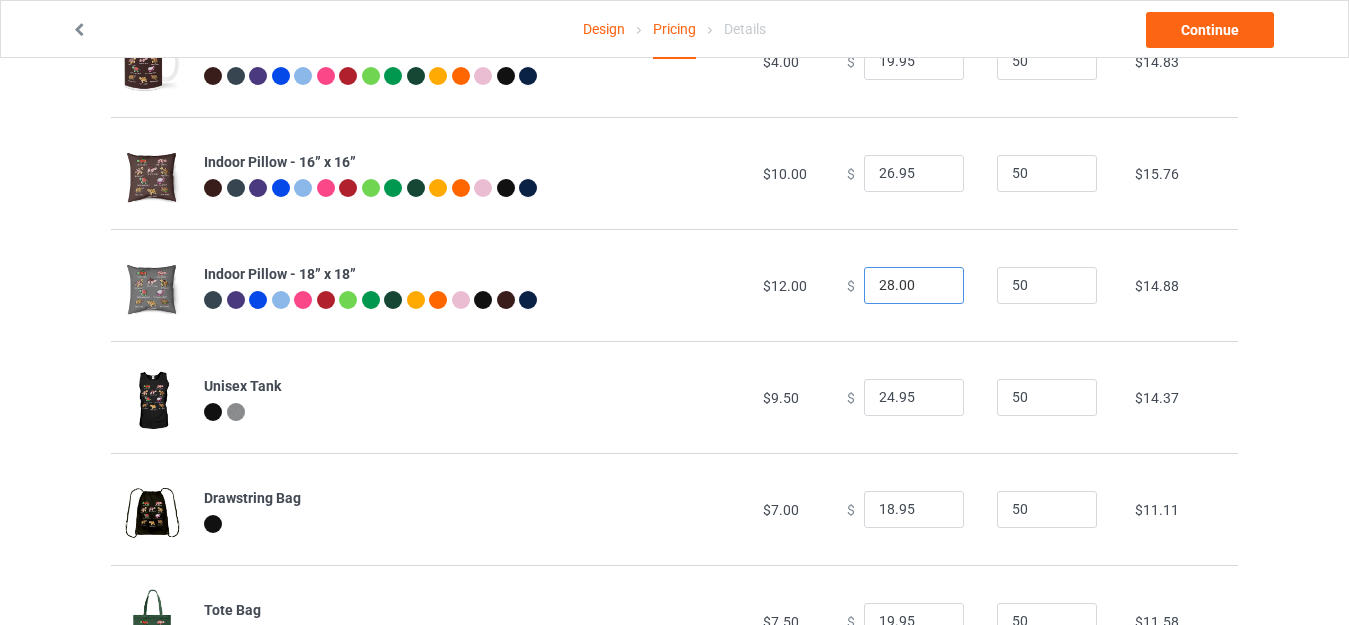 drag, startPoint x: 887, startPoint y: 286, endPoint x: 910, endPoint y: 286, distance: 23 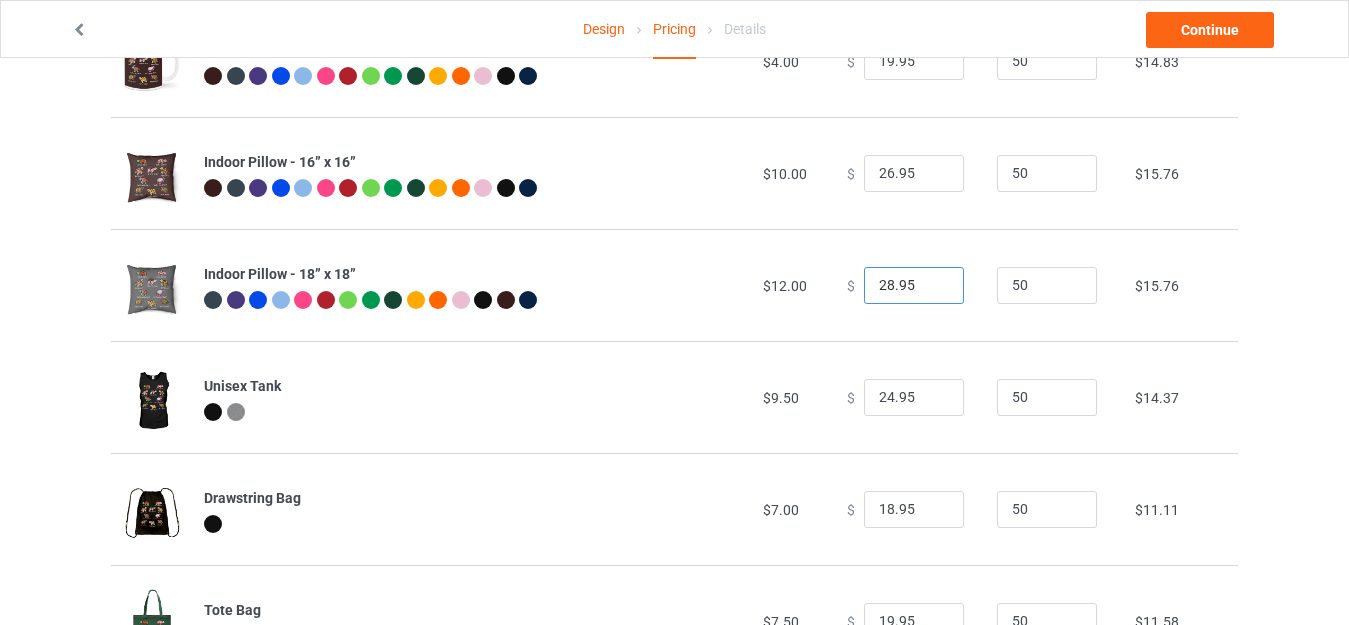 type on "28.95" 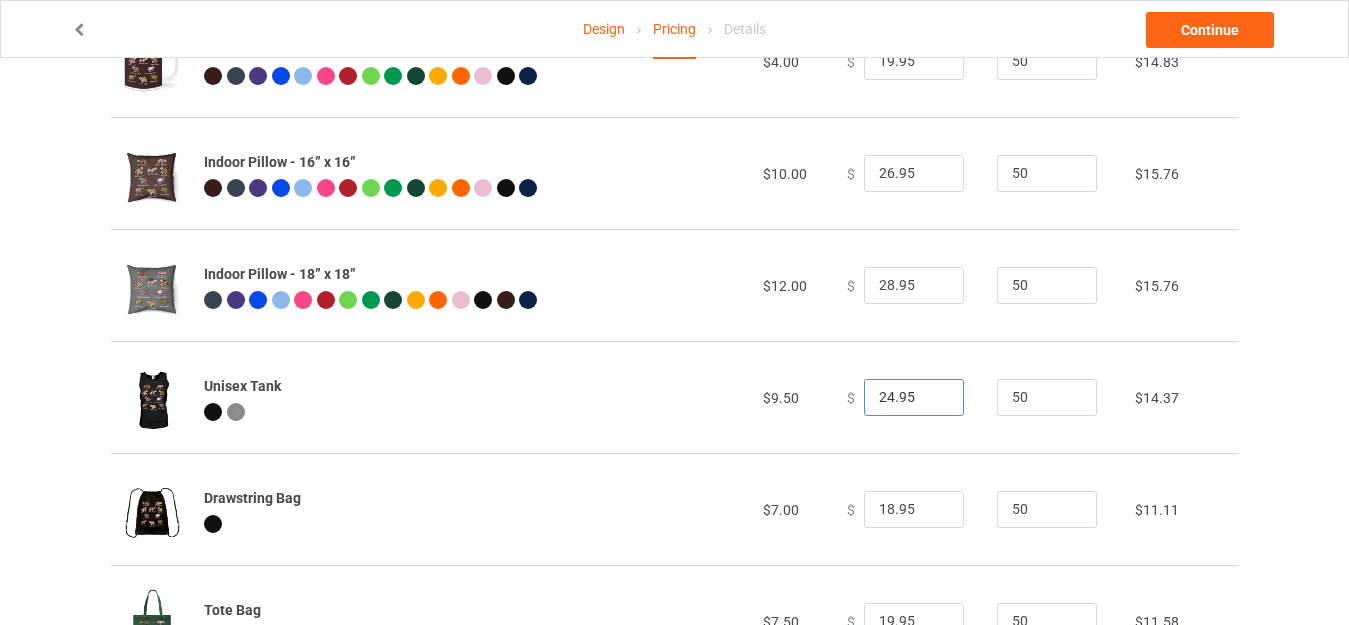 click on "24.95" at bounding box center (914, 398) 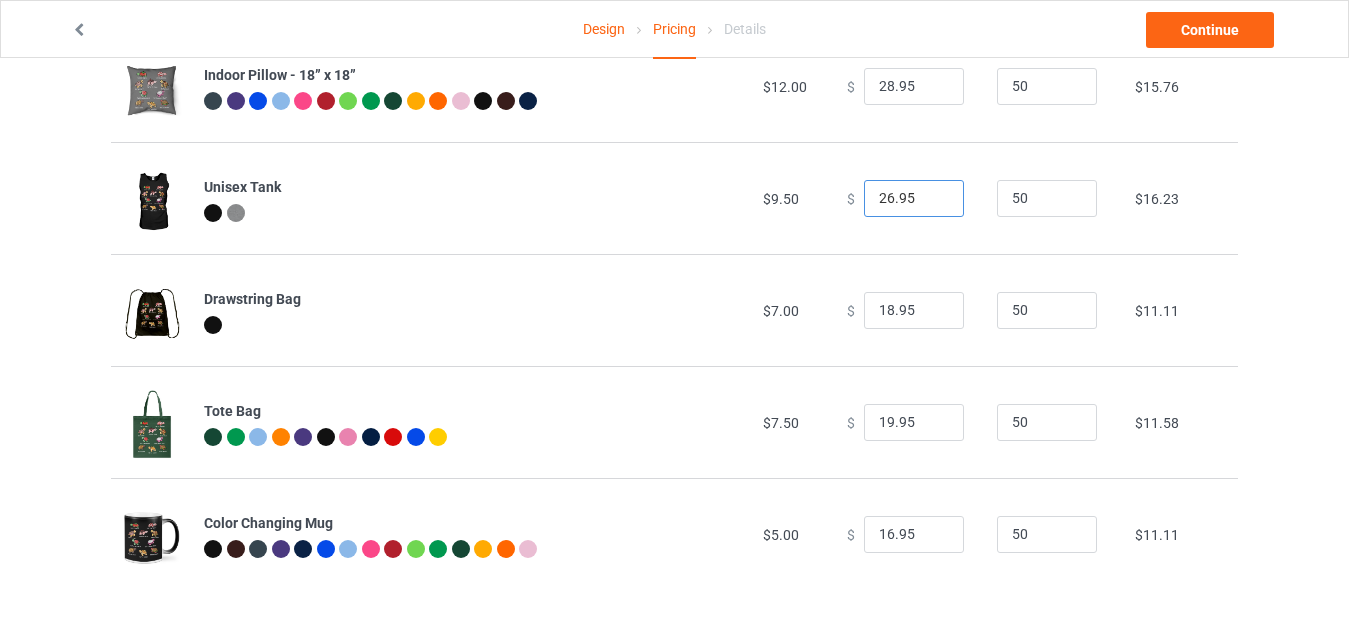 scroll, scrollTop: 1400, scrollLeft: 0, axis: vertical 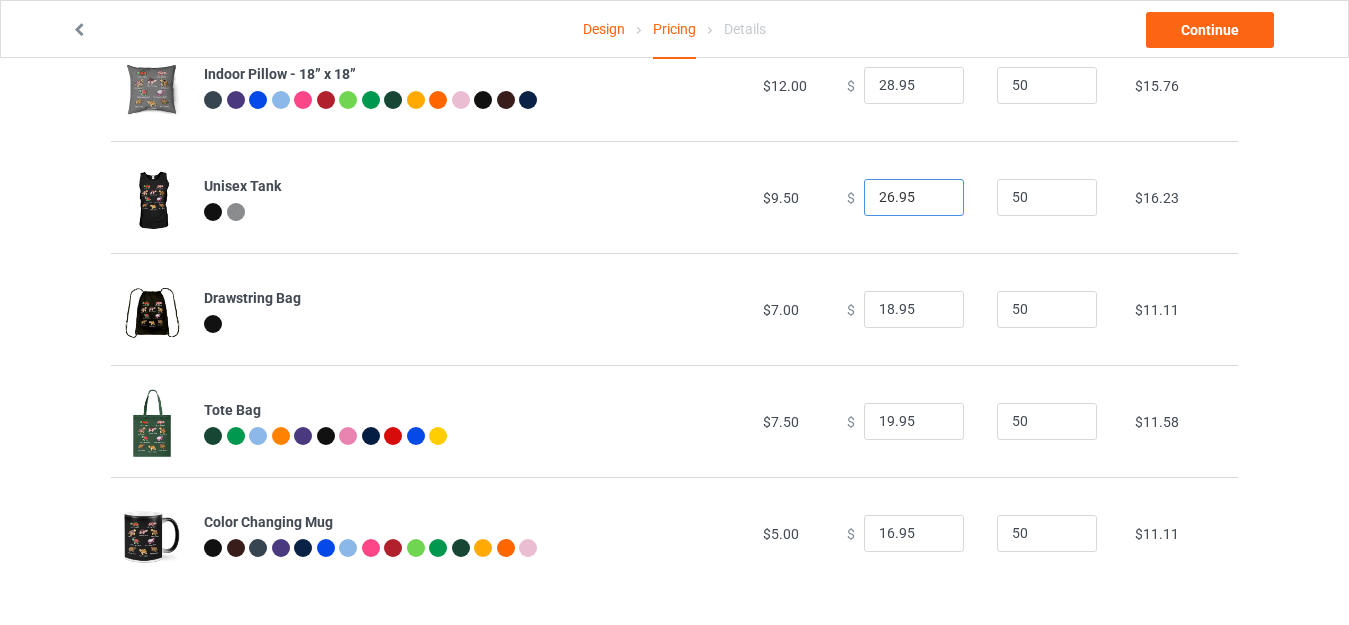 type on "26.95" 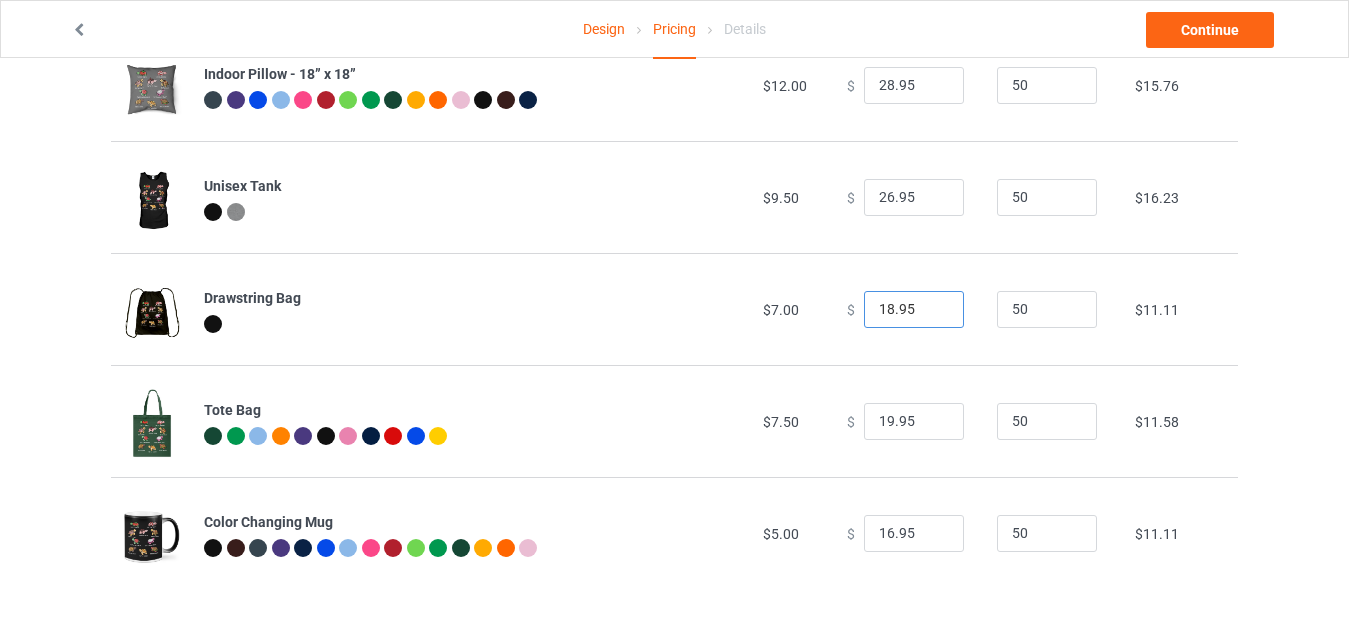 drag, startPoint x: 881, startPoint y: 304, endPoint x: 845, endPoint y: 305, distance: 36.013885 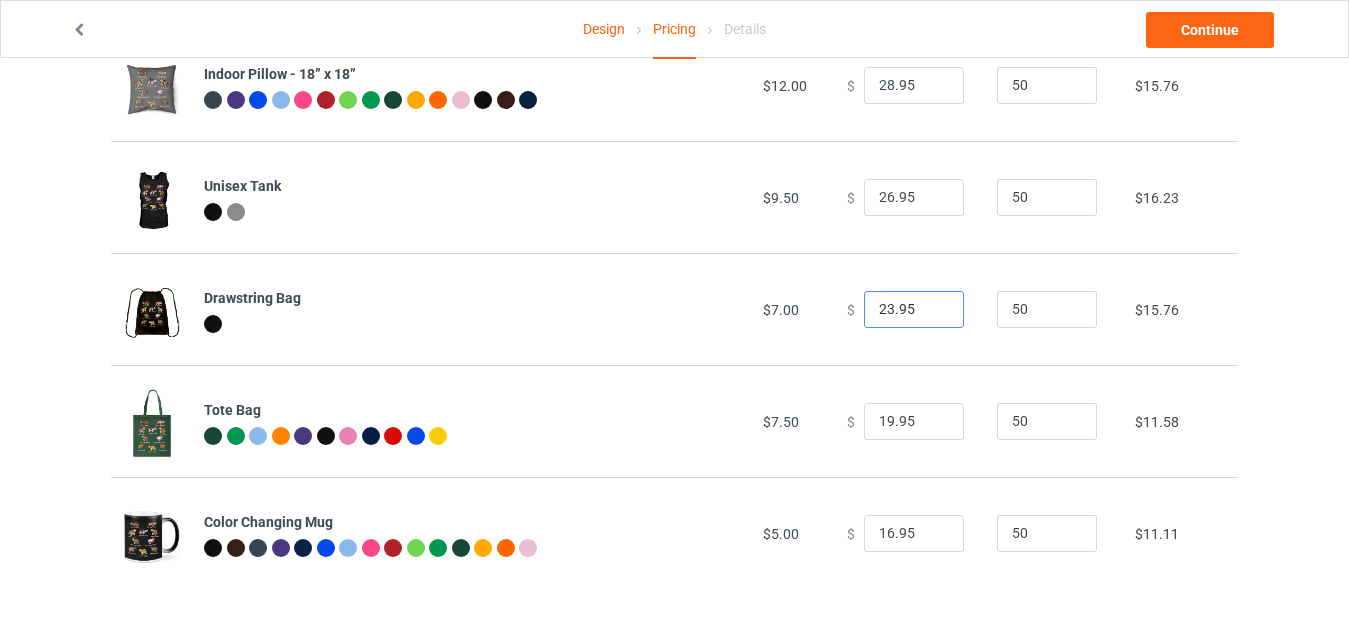 type on "23.95" 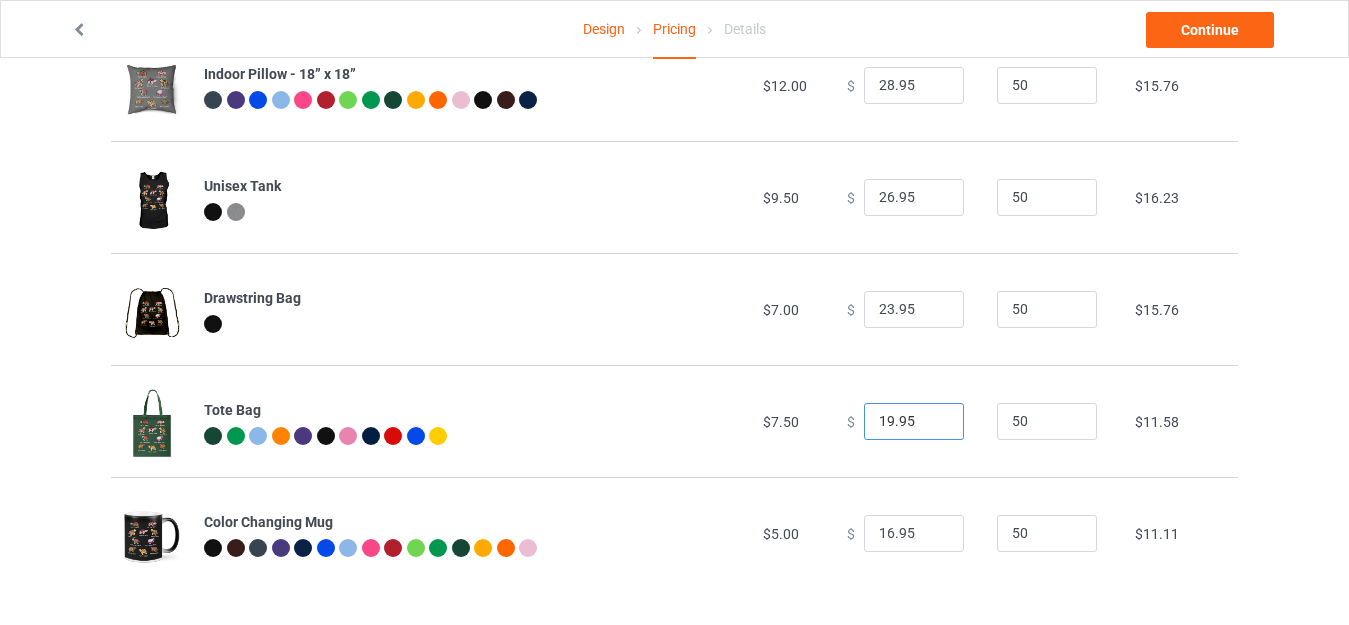 drag, startPoint x: 882, startPoint y: 414, endPoint x: 867, endPoint y: 415, distance: 15.033297 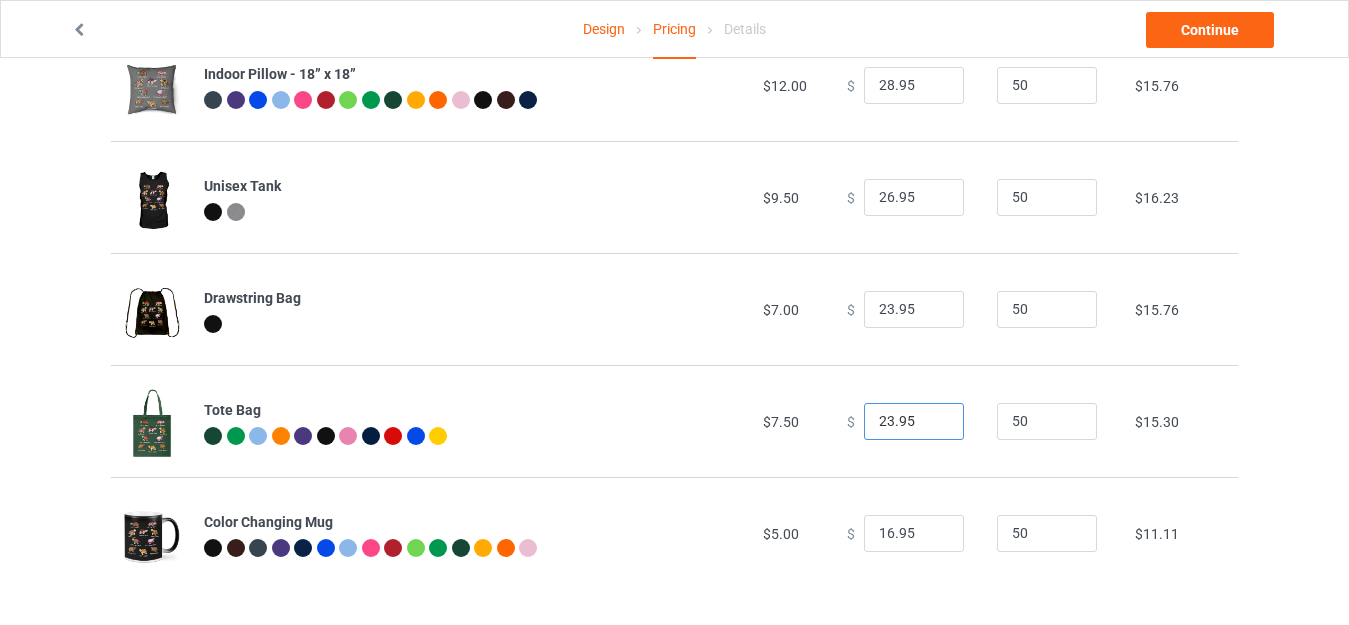 scroll, scrollTop: 1406, scrollLeft: 0, axis: vertical 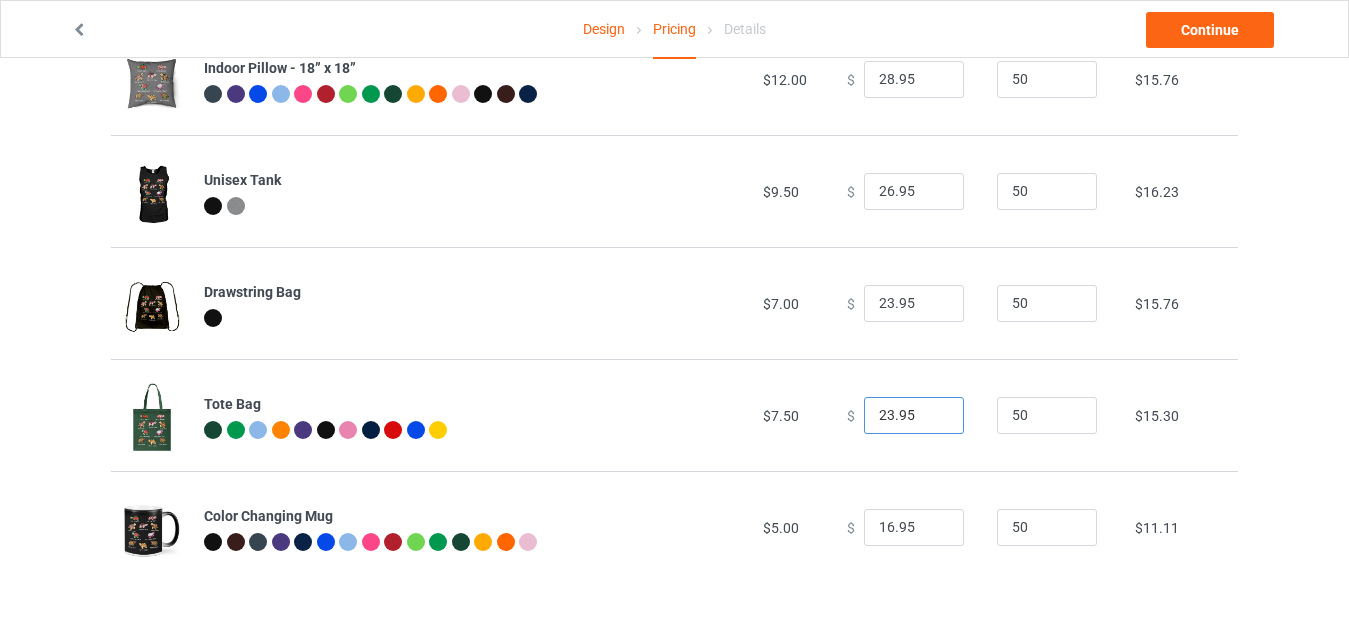 type on "23.95" 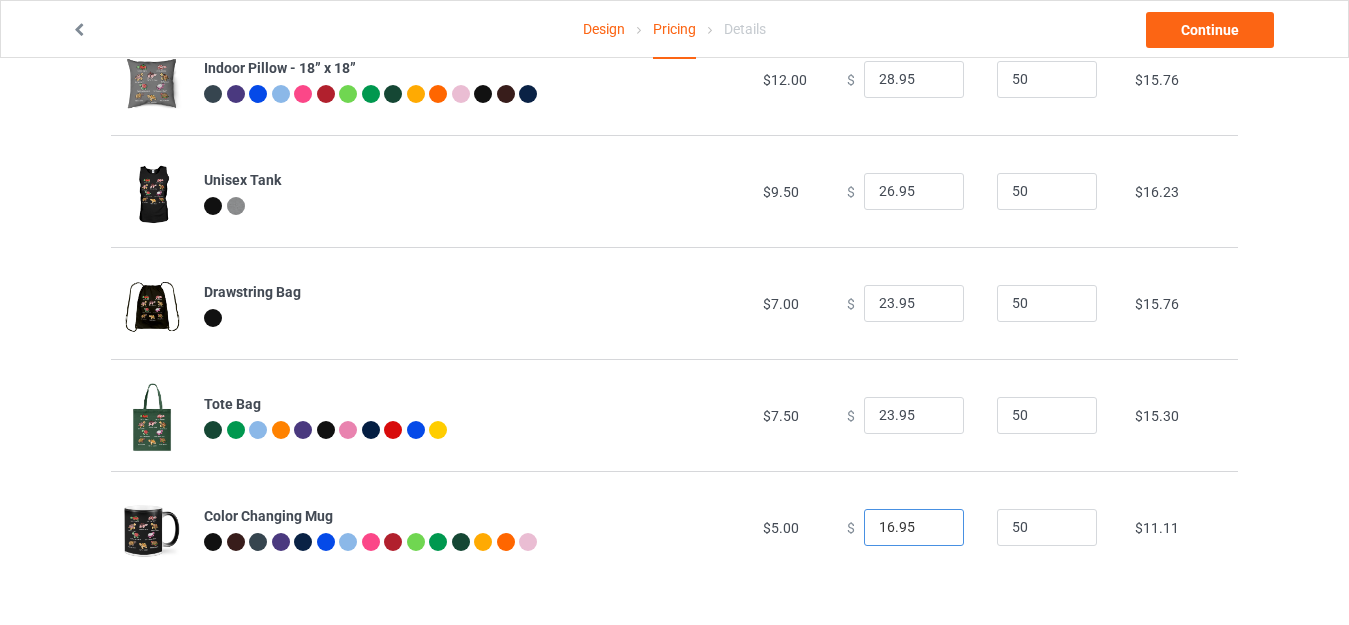 drag, startPoint x: 882, startPoint y: 522, endPoint x: 854, endPoint y: 522, distance: 28 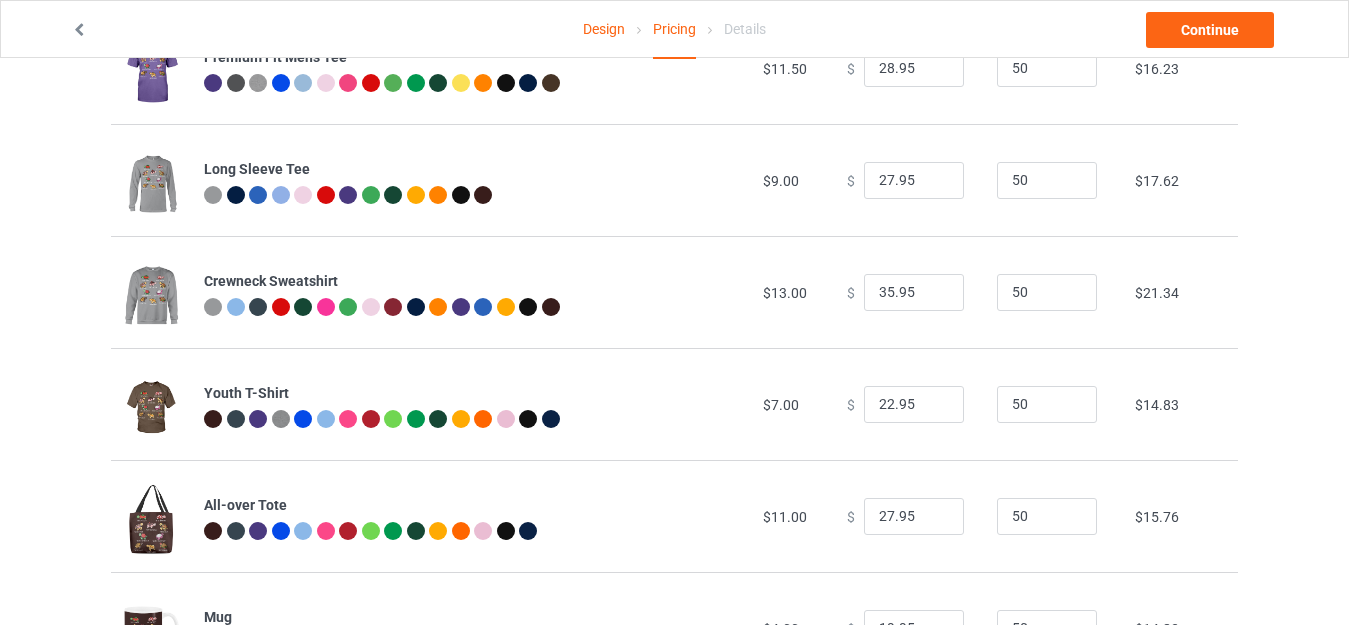 scroll, scrollTop: 629, scrollLeft: 0, axis: vertical 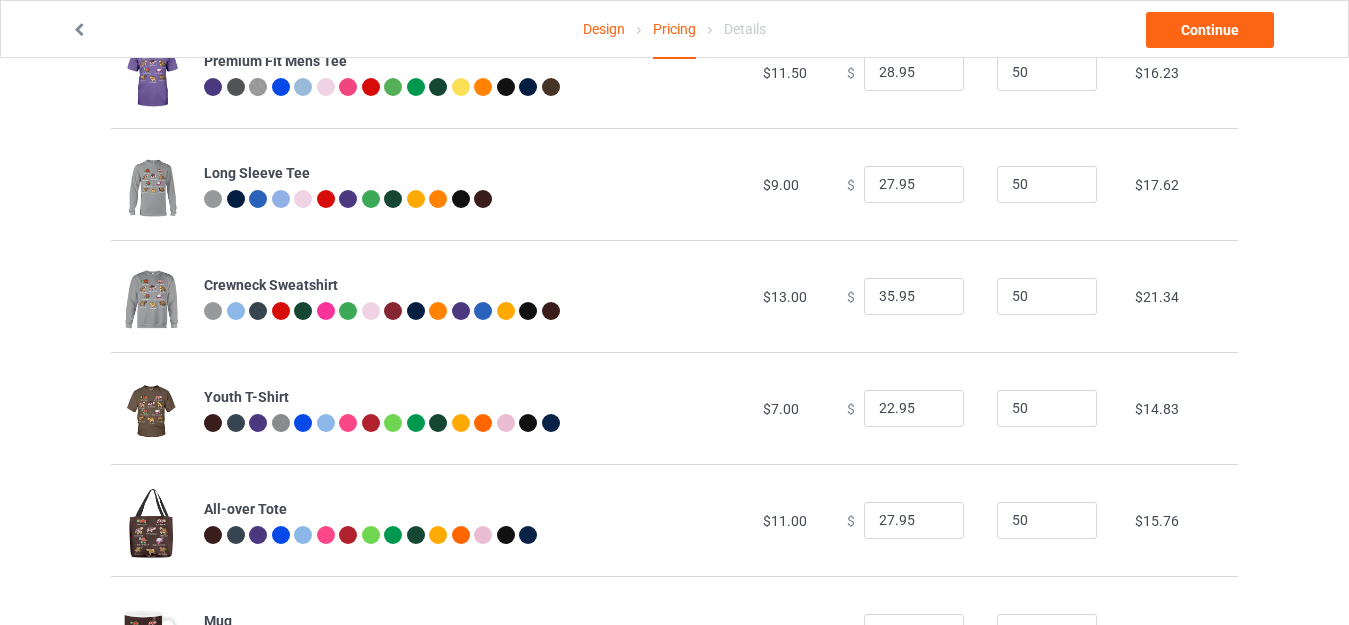 type on "21.95" 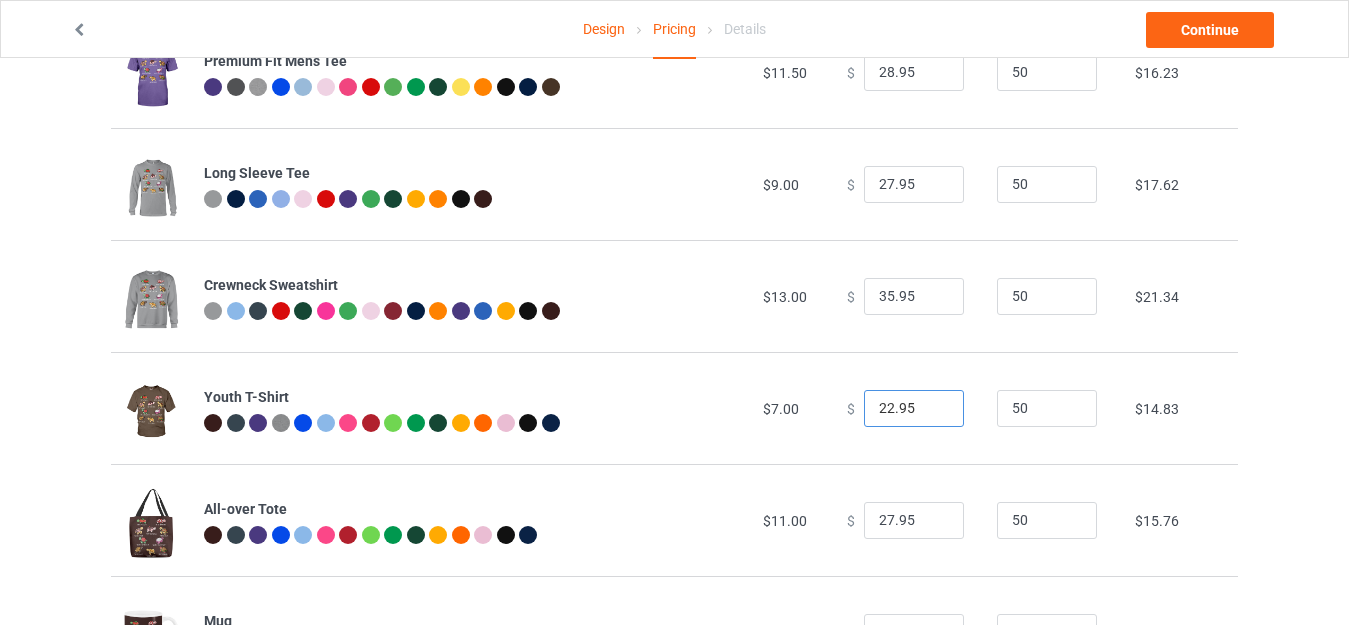 click on "22.95" at bounding box center (914, 409) 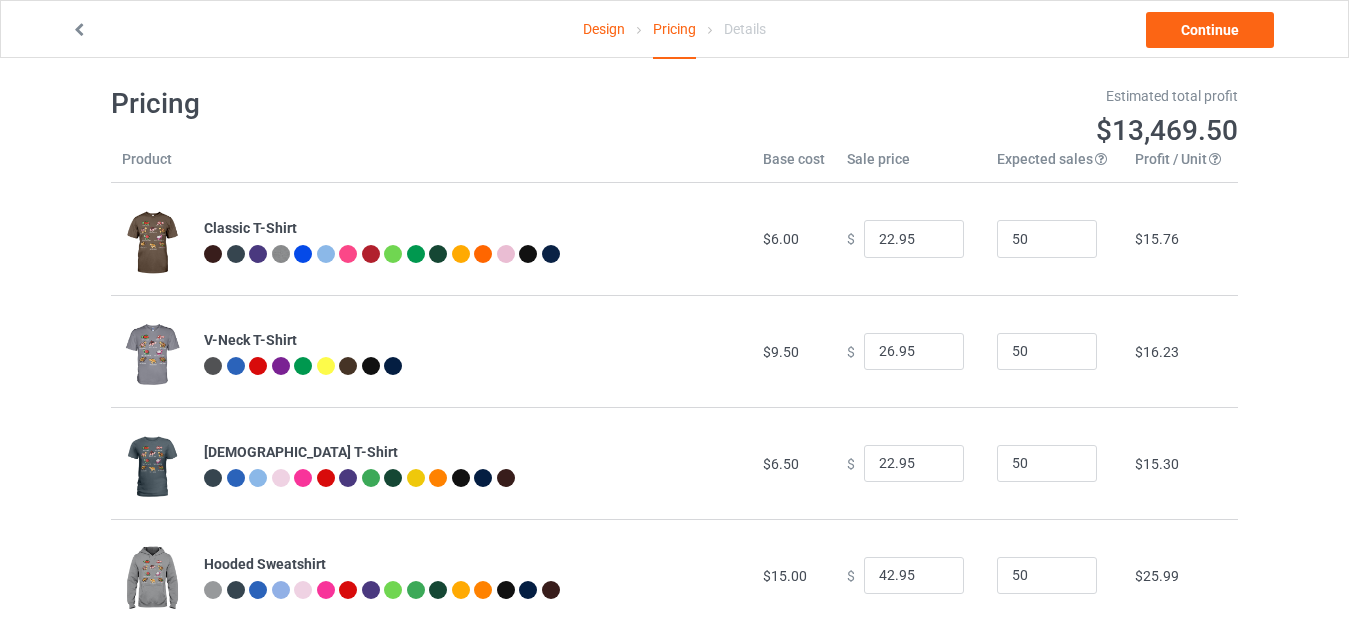 scroll, scrollTop: 0, scrollLeft: 0, axis: both 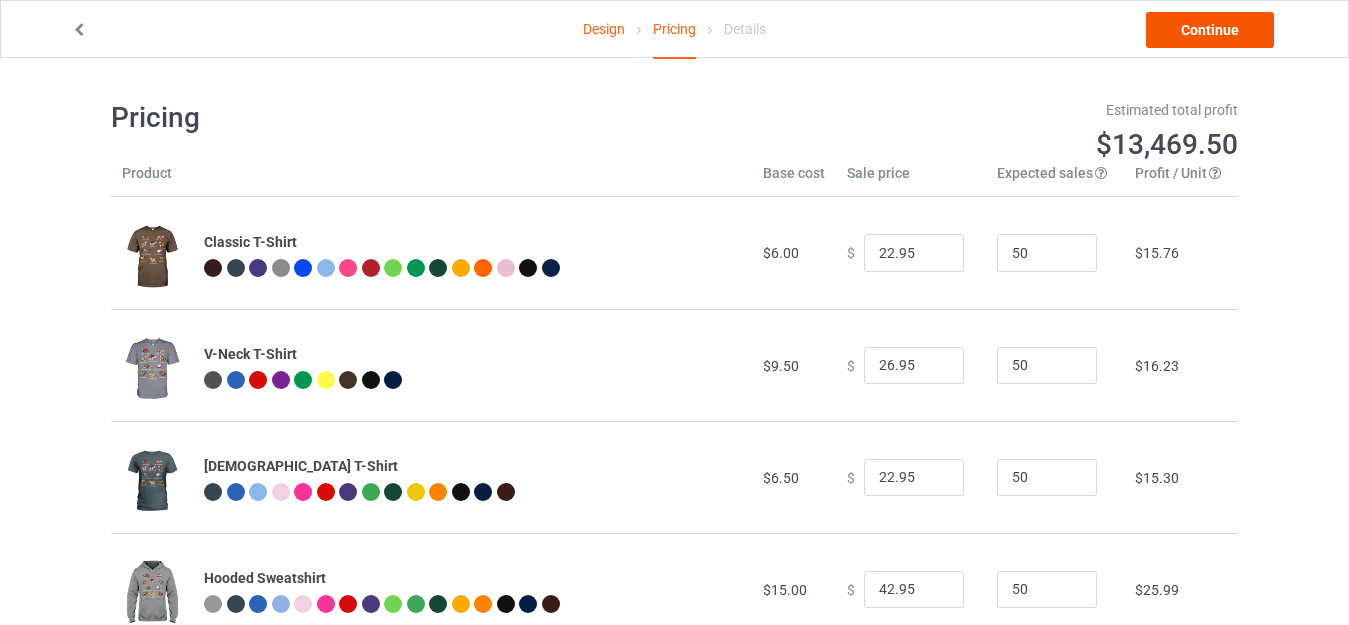 type on "23.95" 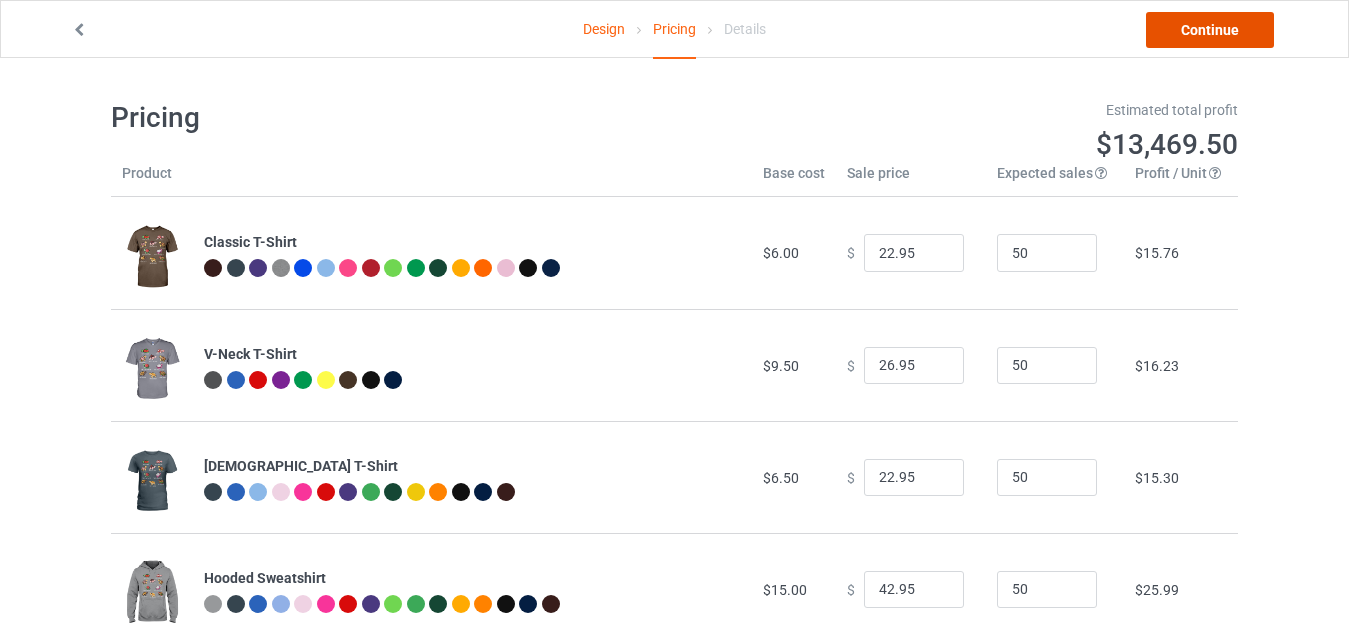 click on "Continue" at bounding box center [1210, 30] 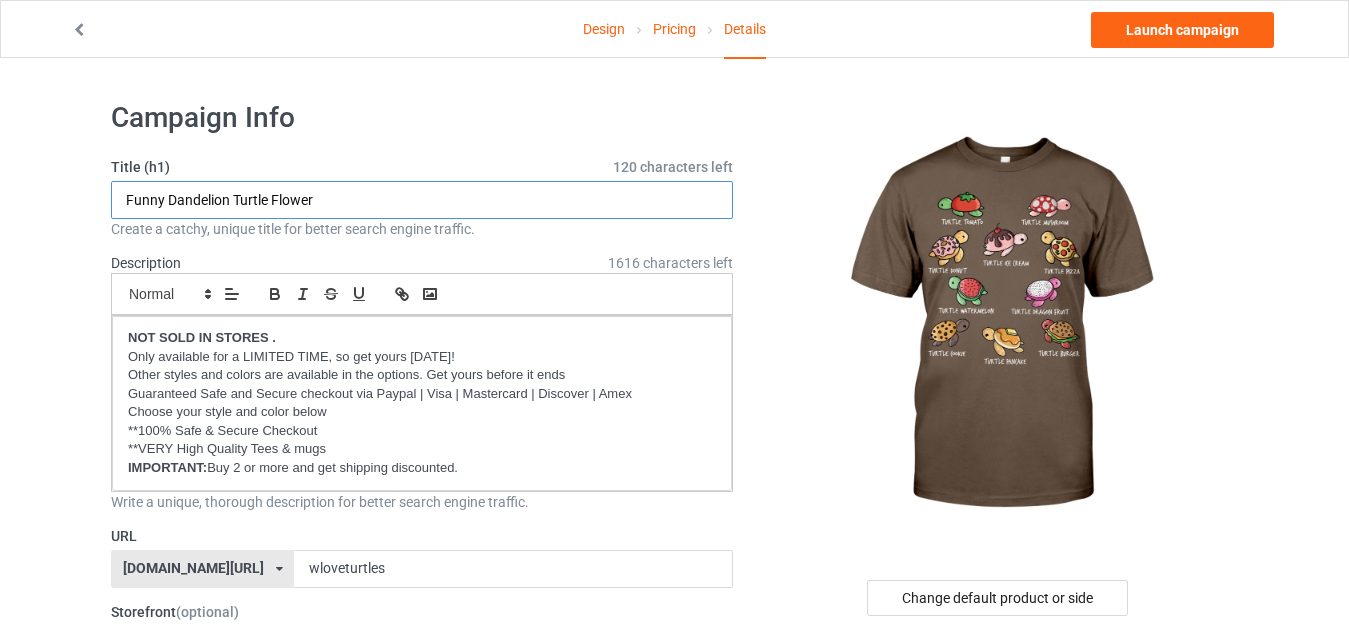click on "Funny Dandelion Turtle Flower" at bounding box center (422, 200) 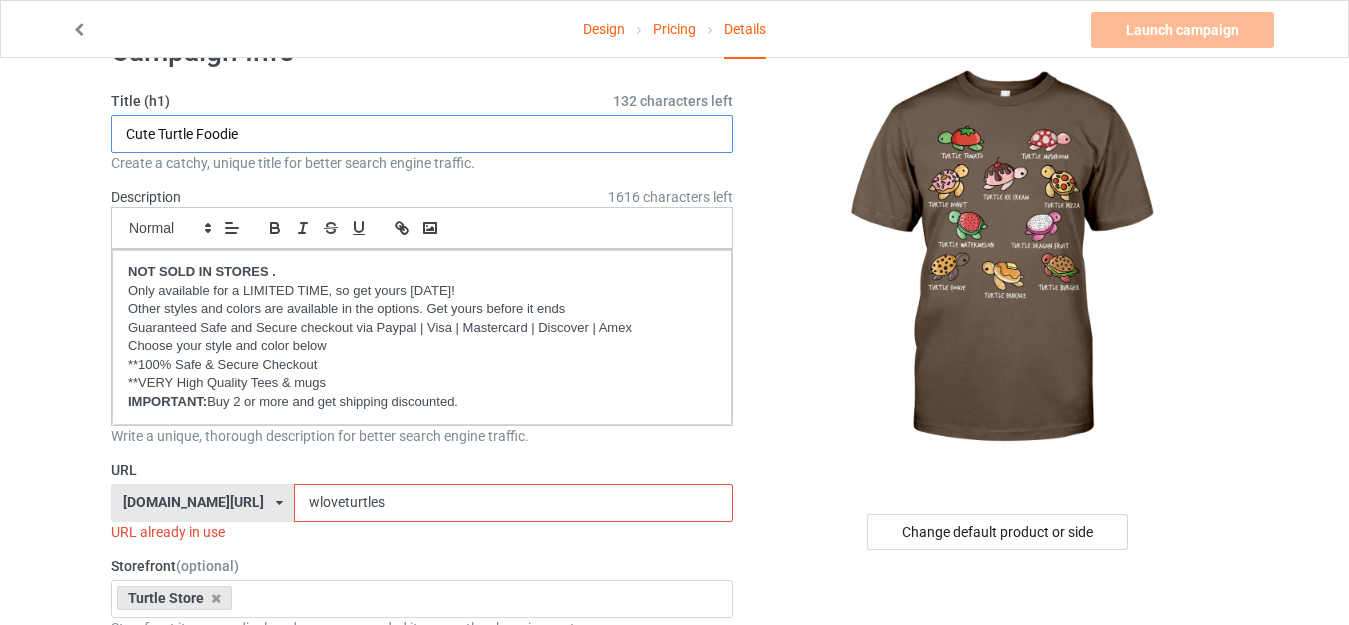 scroll, scrollTop: 200, scrollLeft: 0, axis: vertical 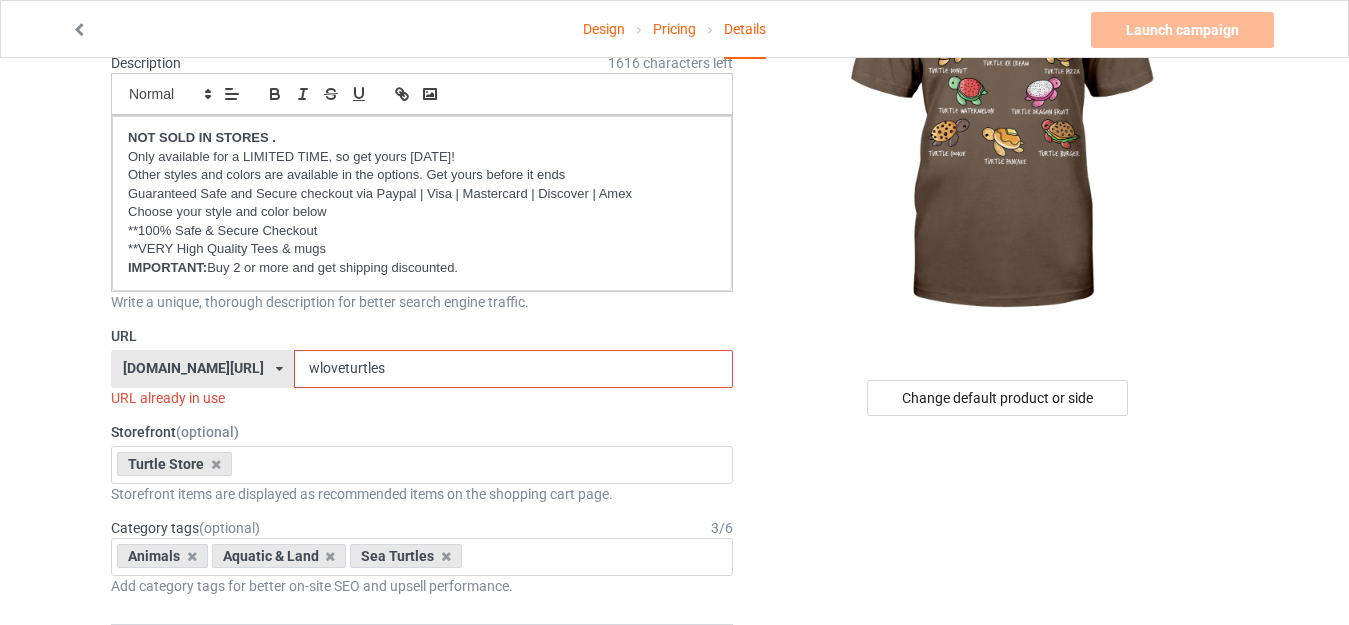 type on "Cute Turtle Foodie" 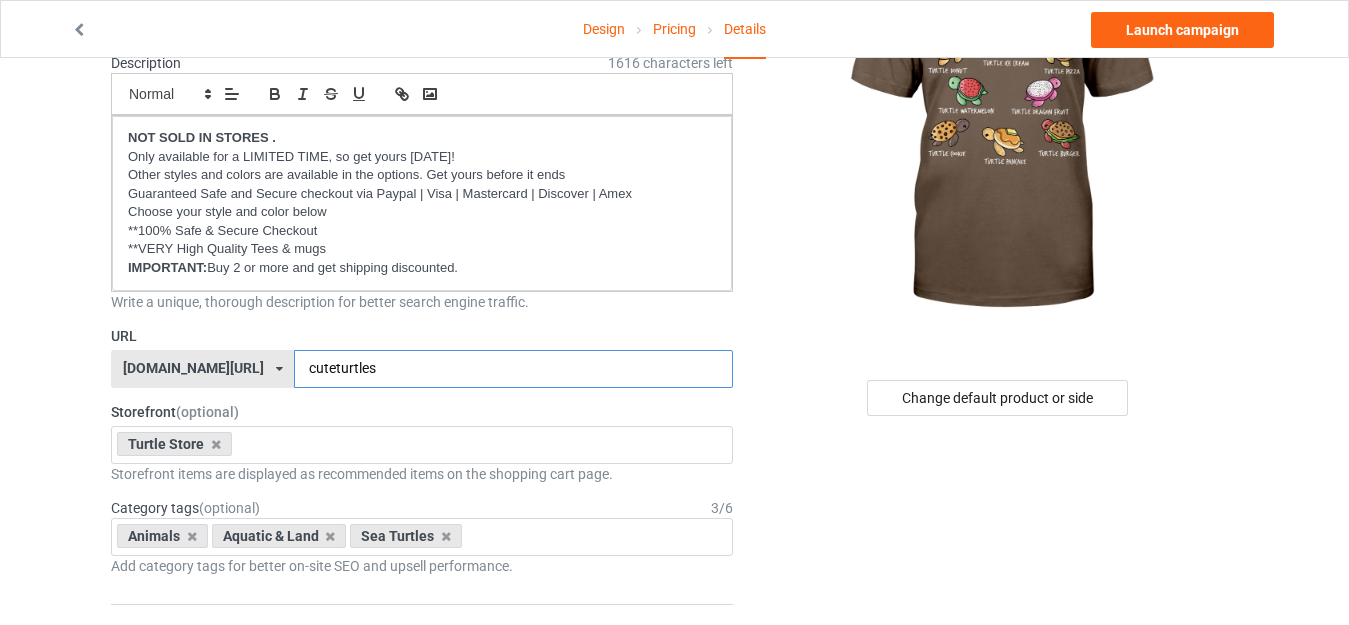 type on "cuteturtles" 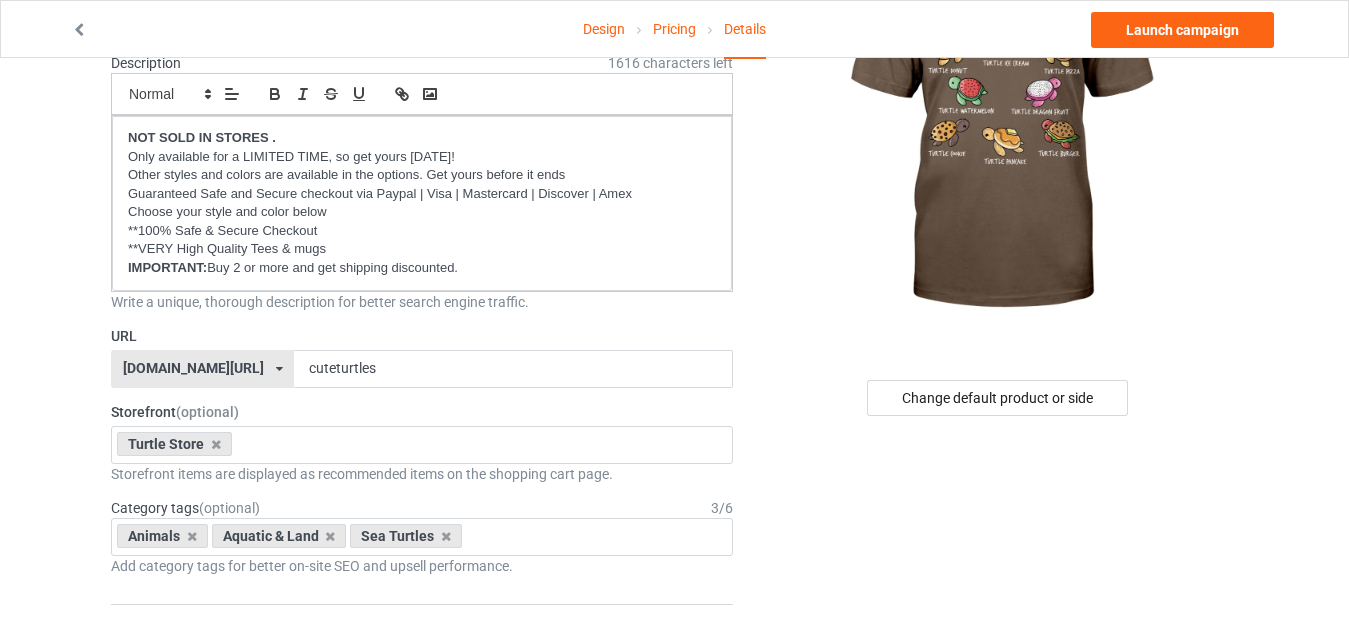 click at bounding box center [999, 365] 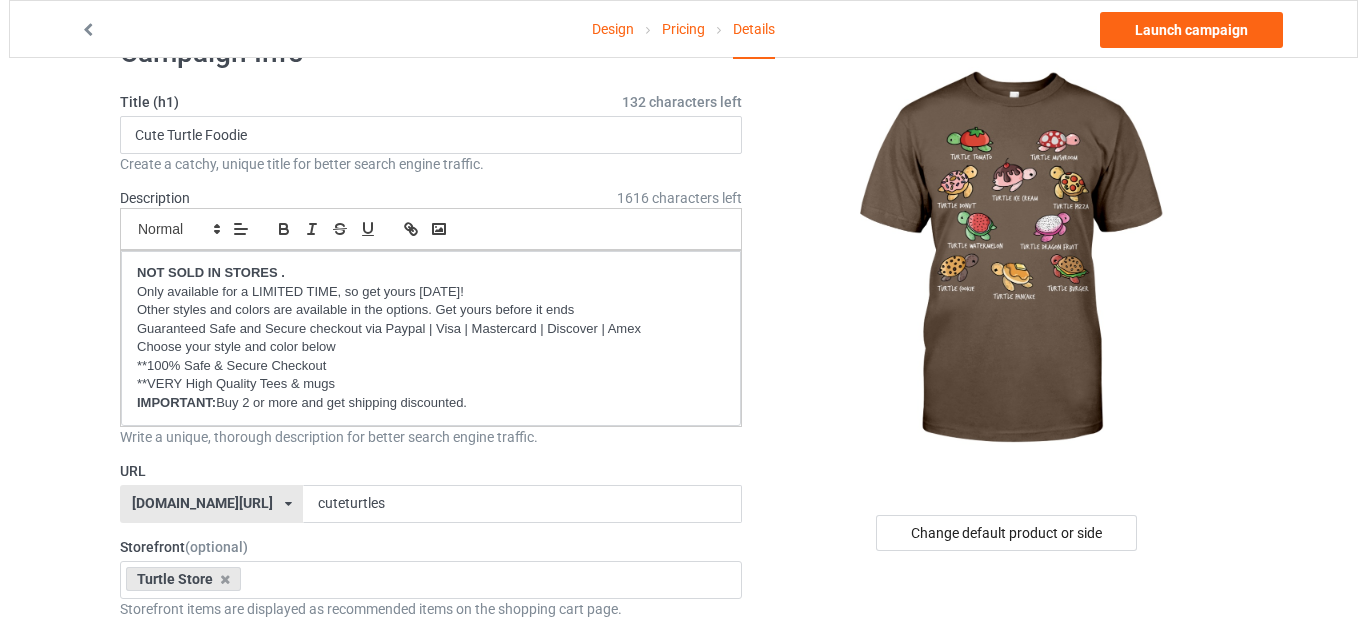 scroll, scrollTop: 100, scrollLeft: 0, axis: vertical 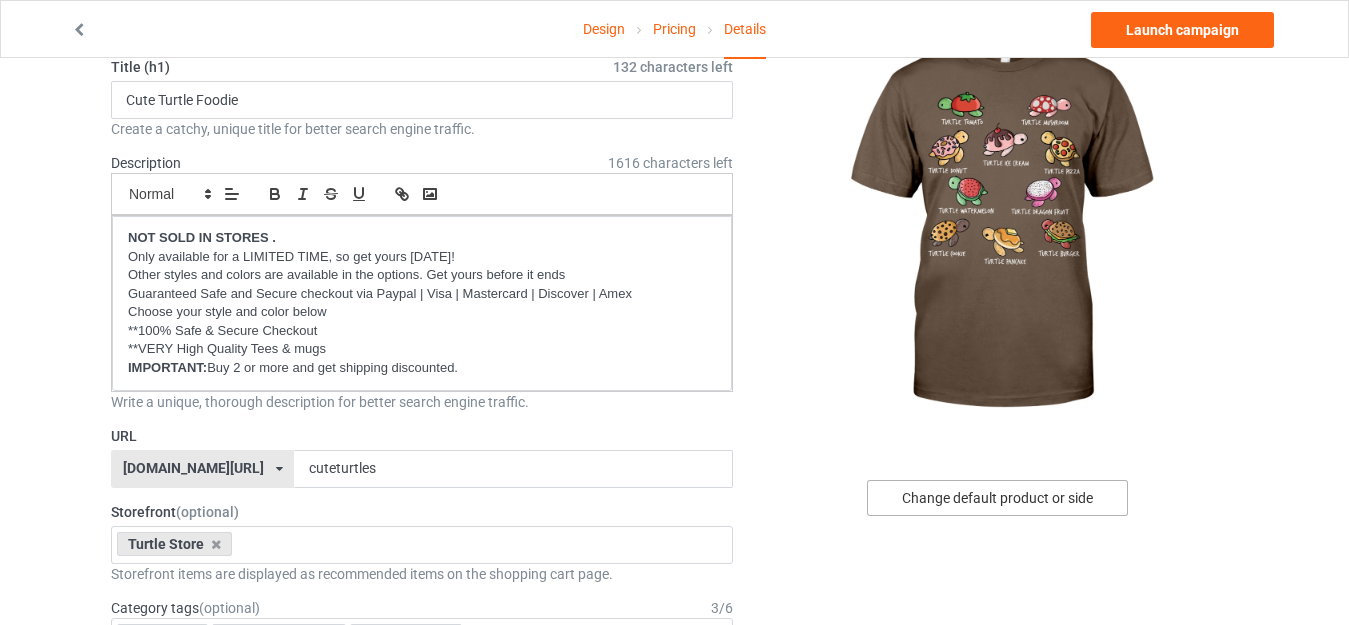click on "Change default product or side" at bounding box center (997, 498) 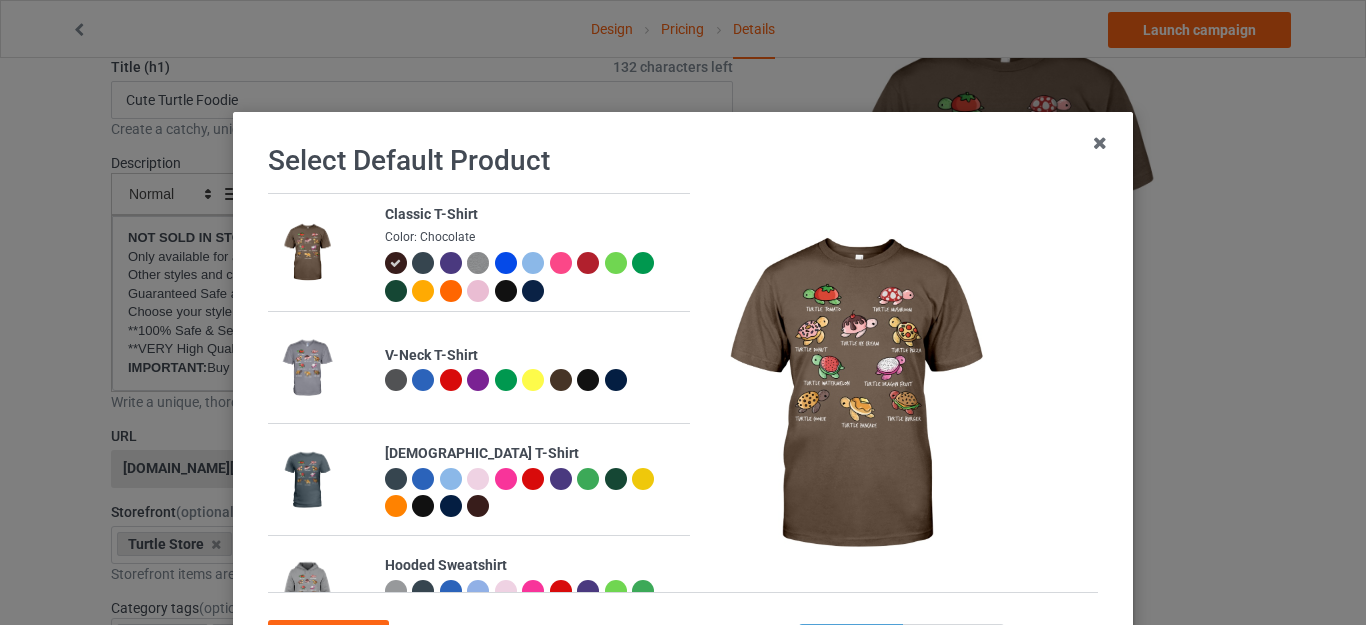 click at bounding box center (506, 291) 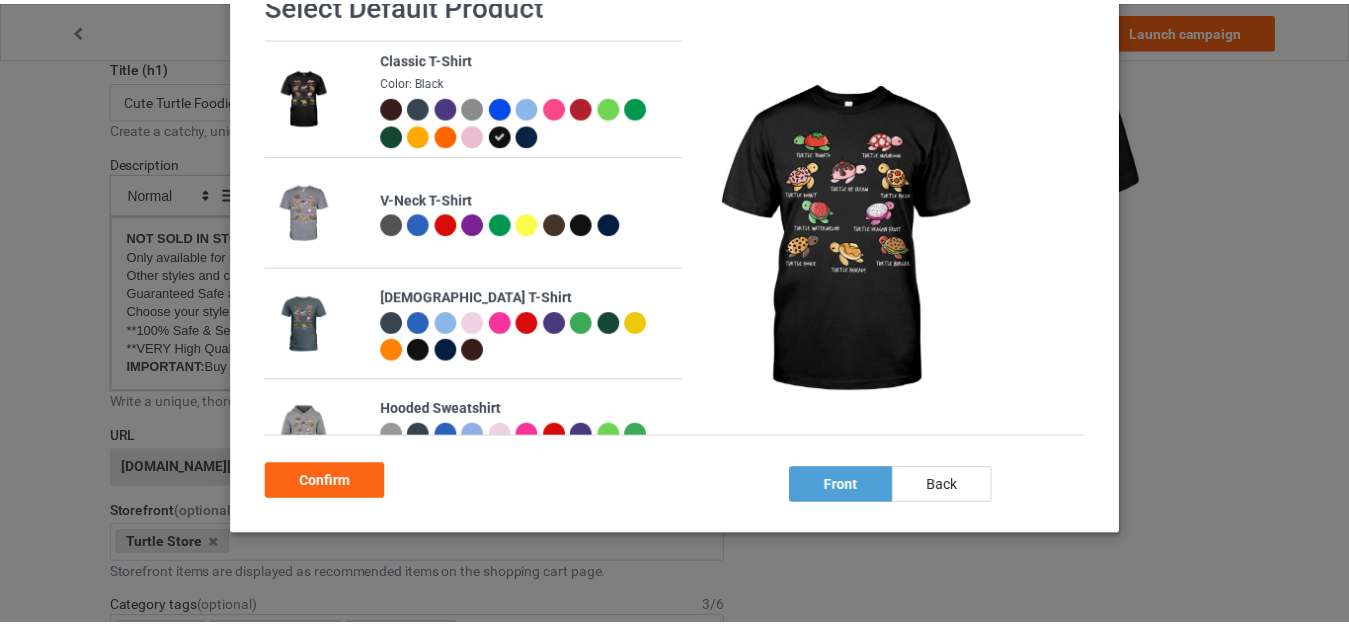 scroll, scrollTop: 178, scrollLeft: 0, axis: vertical 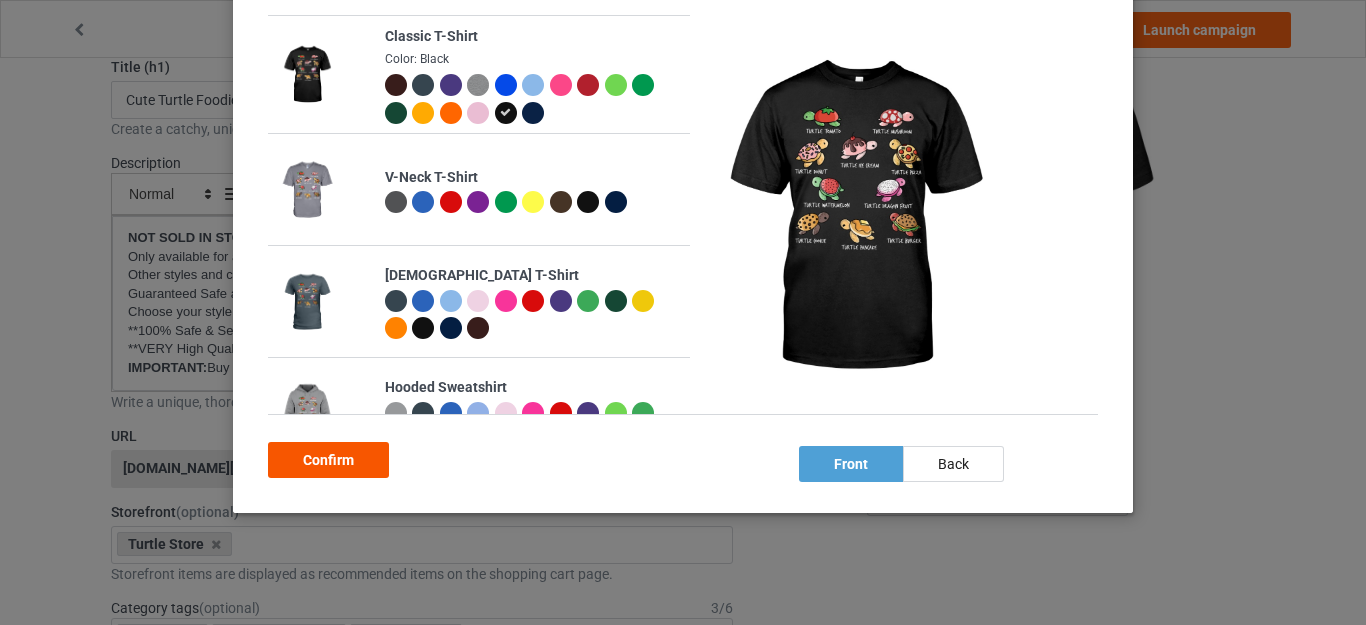 click on "Confirm" at bounding box center (328, 460) 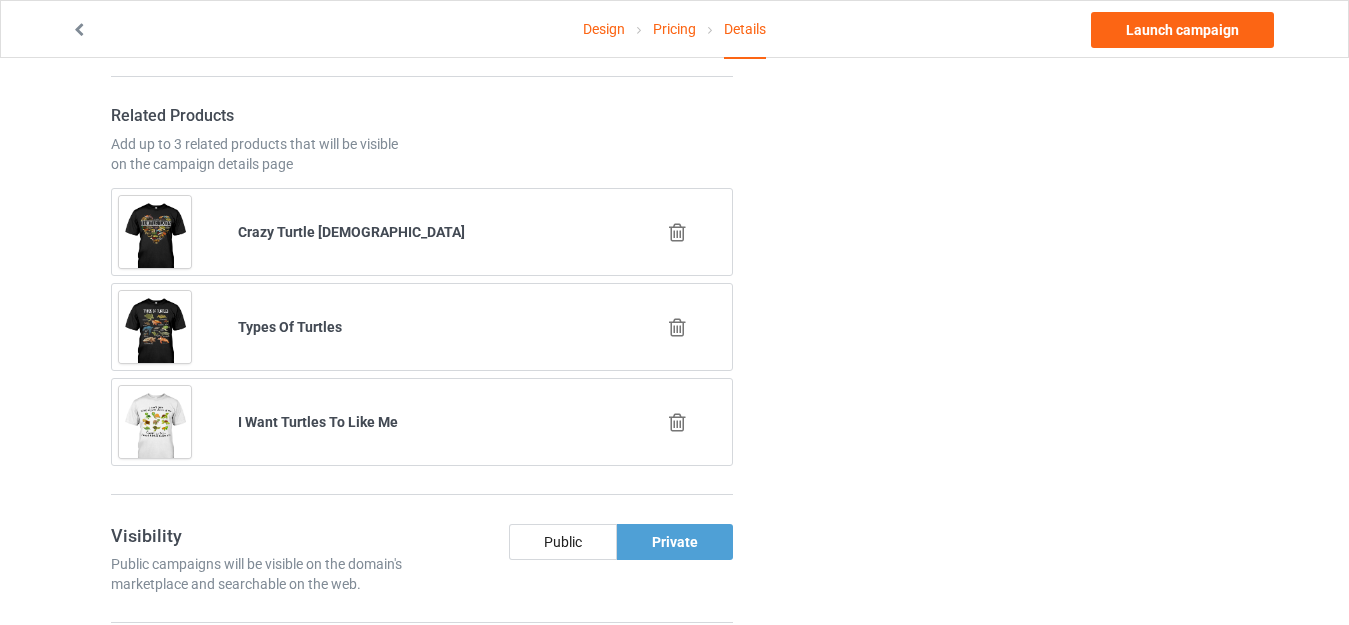 scroll, scrollTop: 1300, scrollLeft: 0, axis: vertical 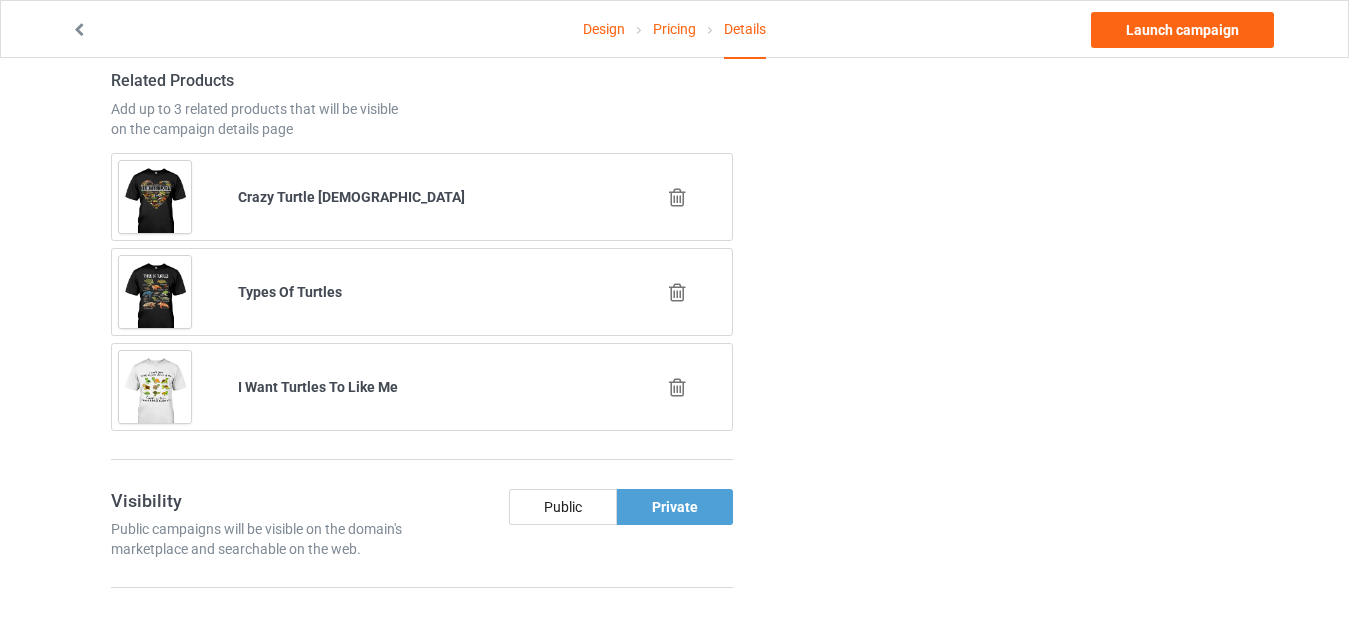 click at bounding box center [677, 387] 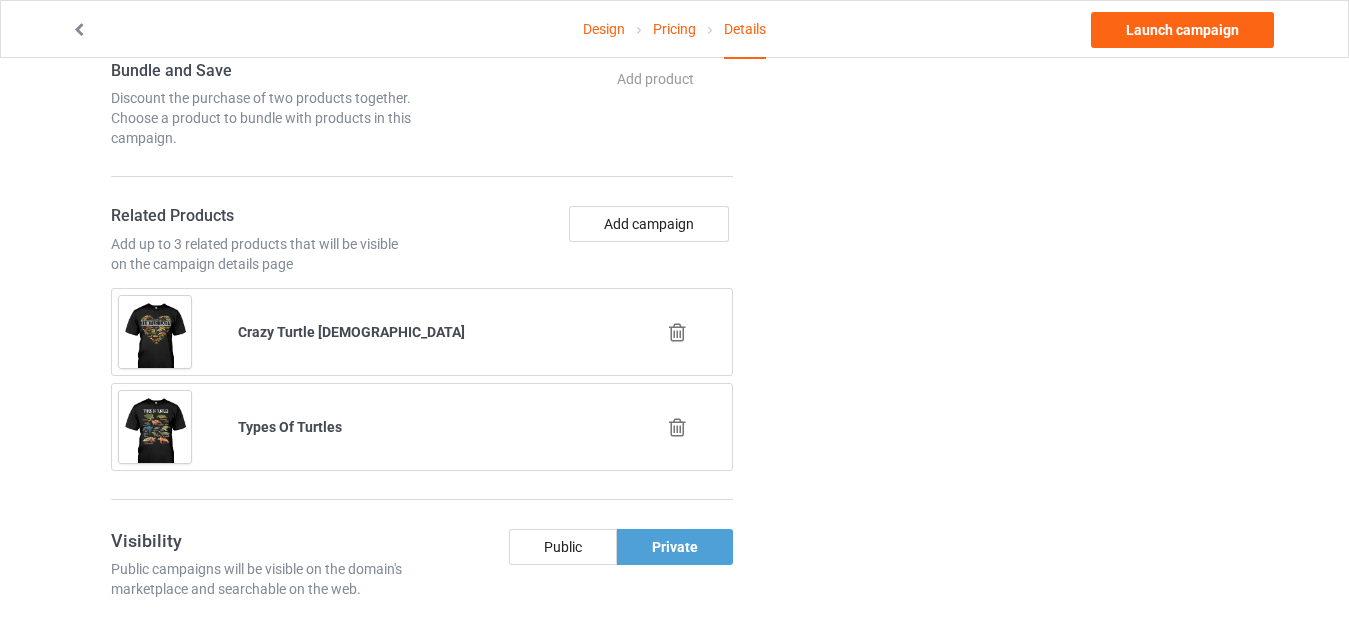 scroll, scrollTop: 1200, scrollLeft: 0, axis: vertical 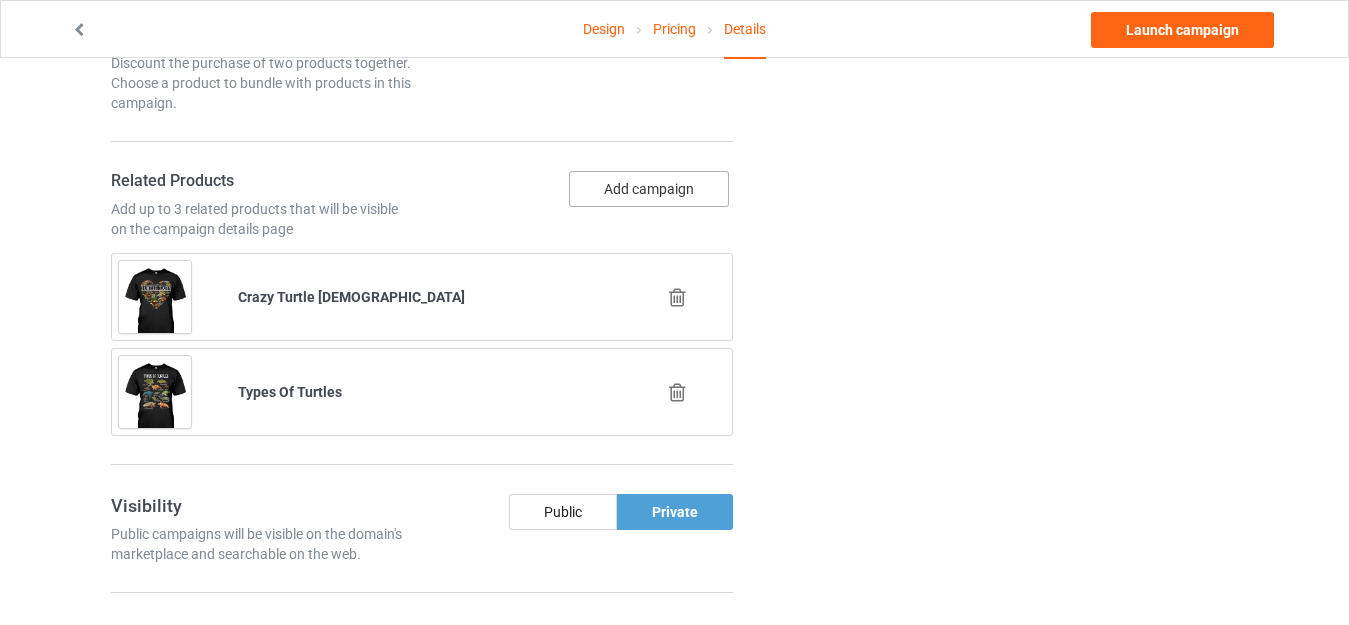 click on "Add campaign" at bounding box center (649, 189) 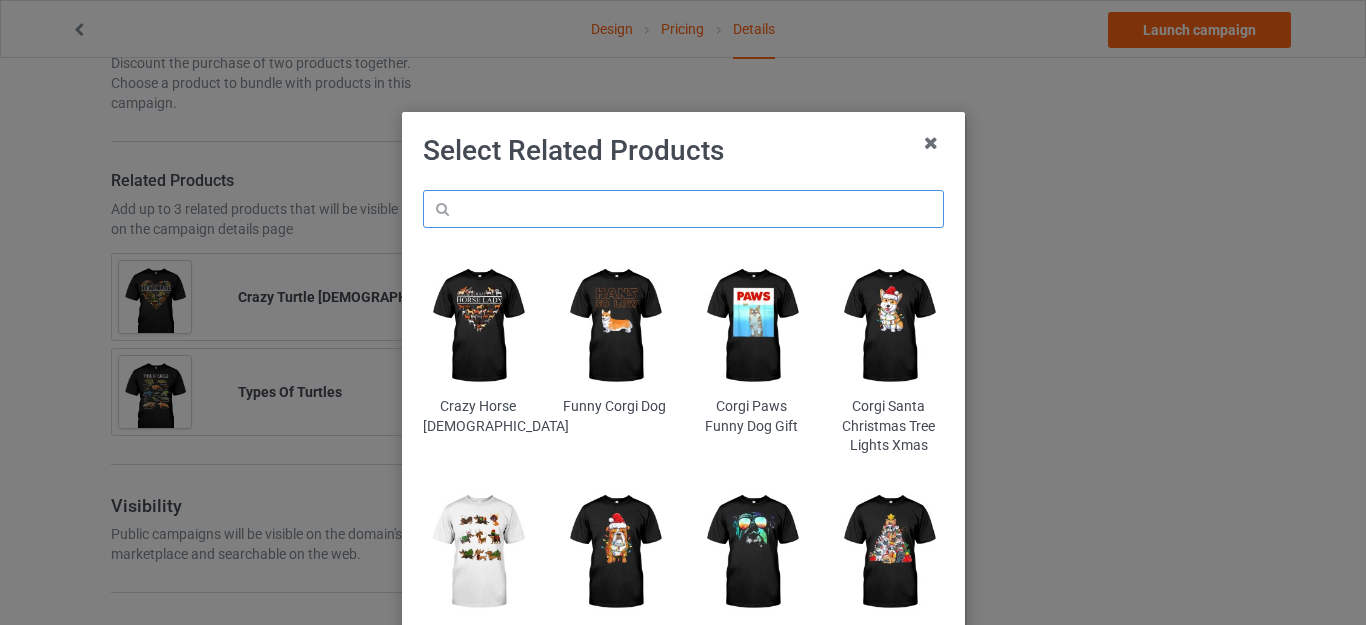 click at bounding box center (683, 209) 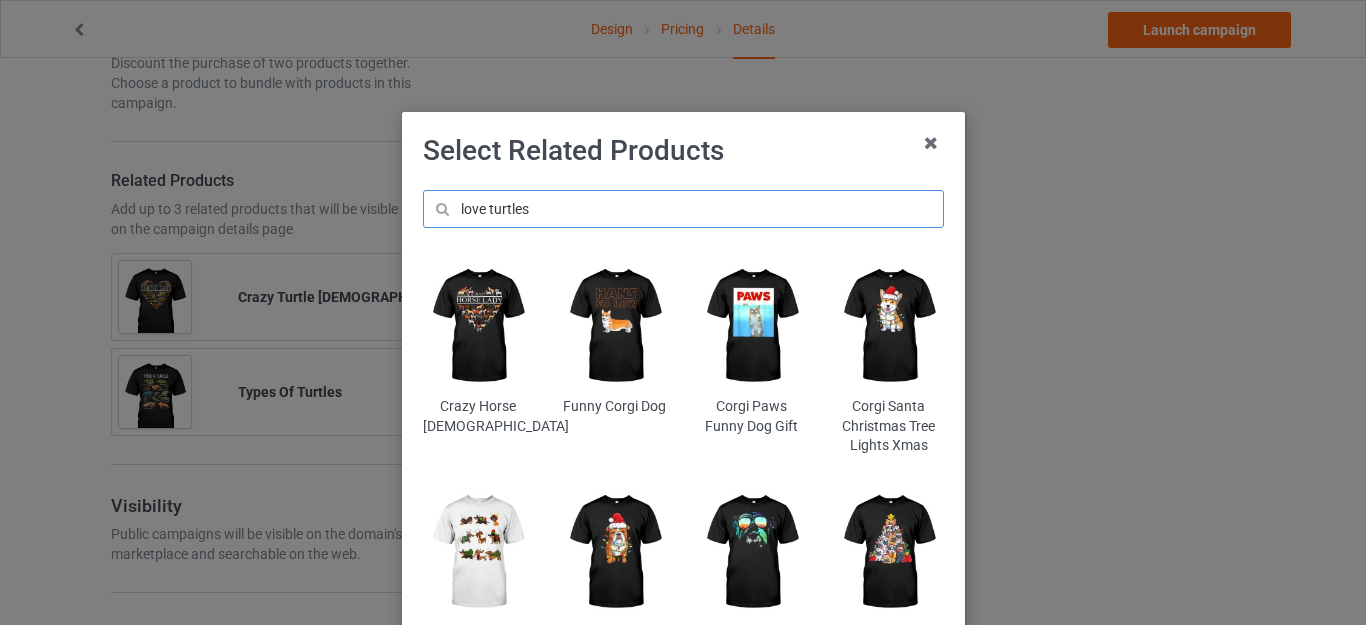 type on "love turtles" 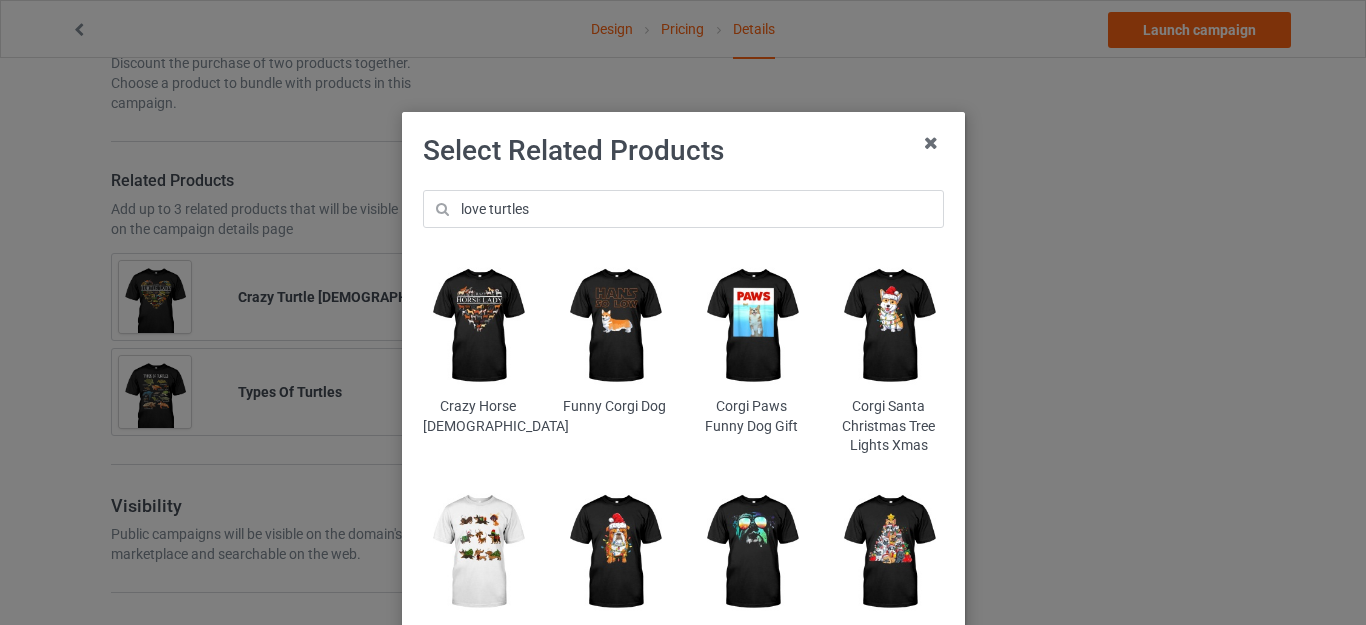 click on "Select Related Products" at bounding box center [683, 151] 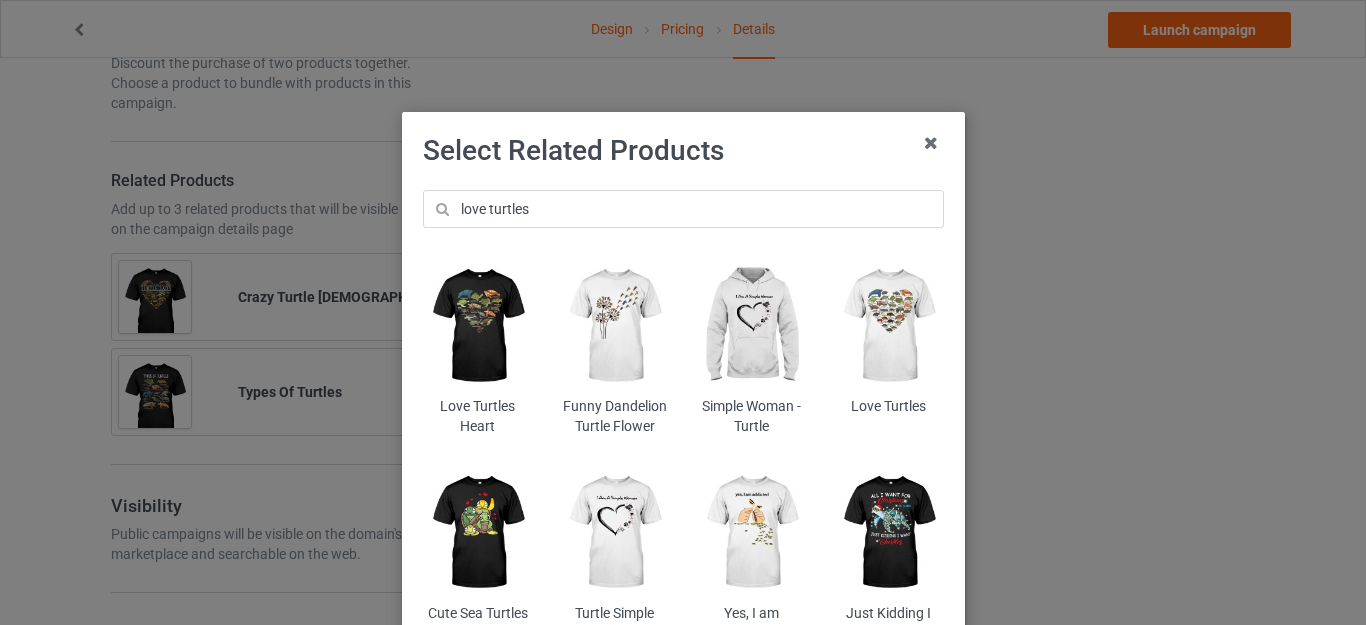 click at bounding box center (477, 326) 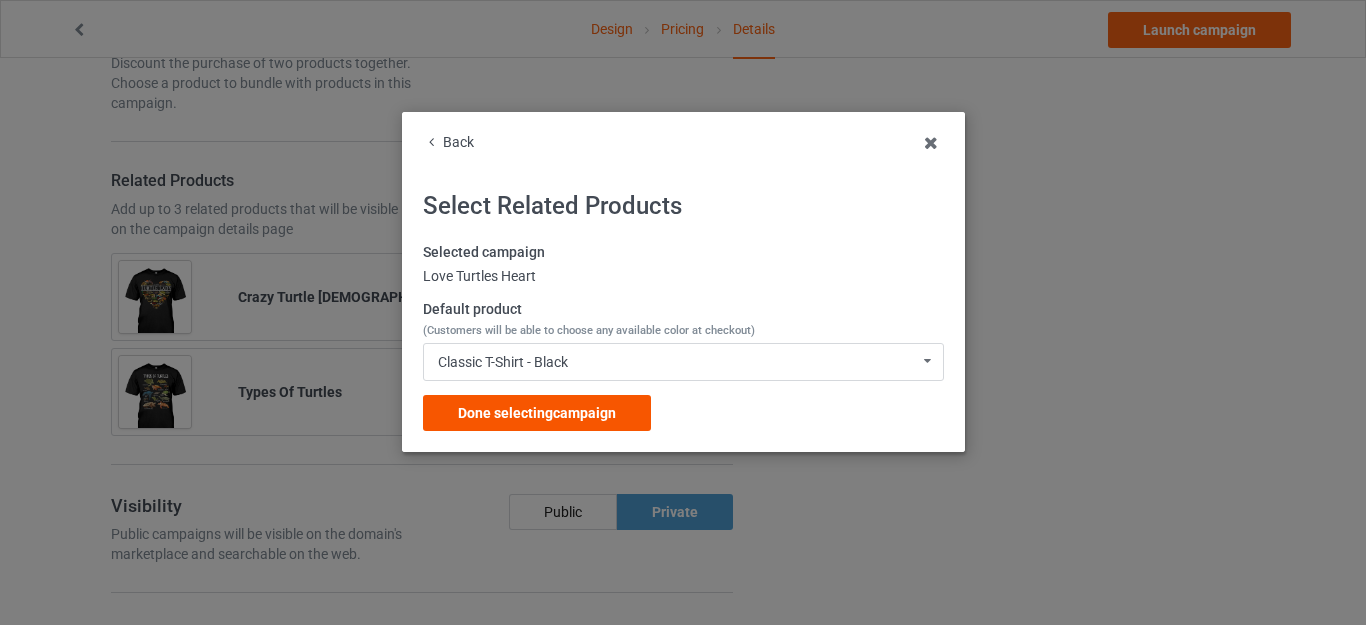 click on "Done selecting  campaign" at bounding box center [537, 413] 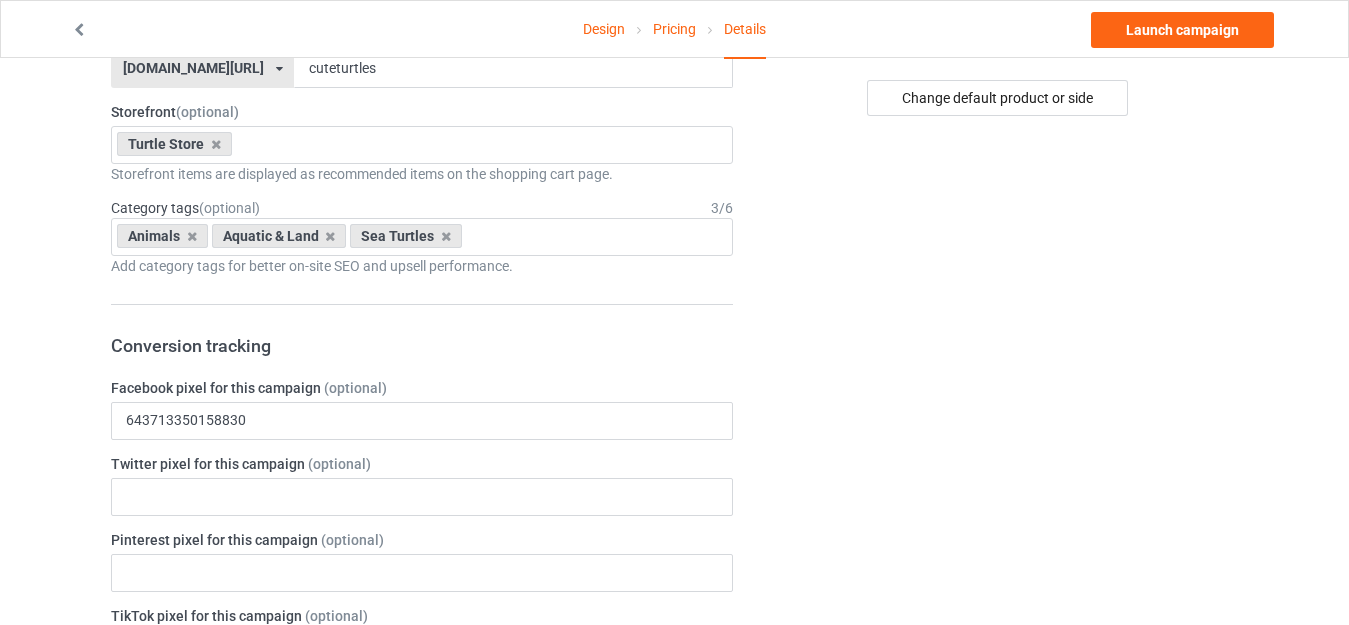 scroll, scrollTop: 0, scrollLeft: 0, axis: both 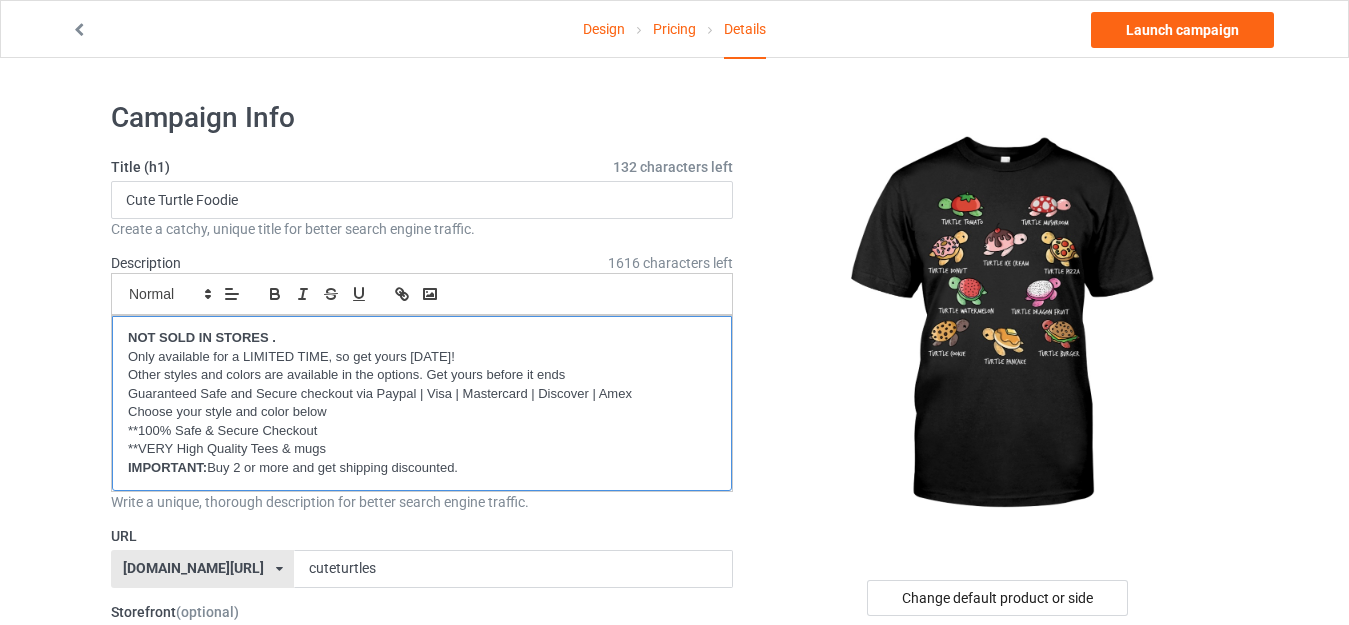 click on "NOT SOLD IN STORES ." at bounding box center [202, 337] 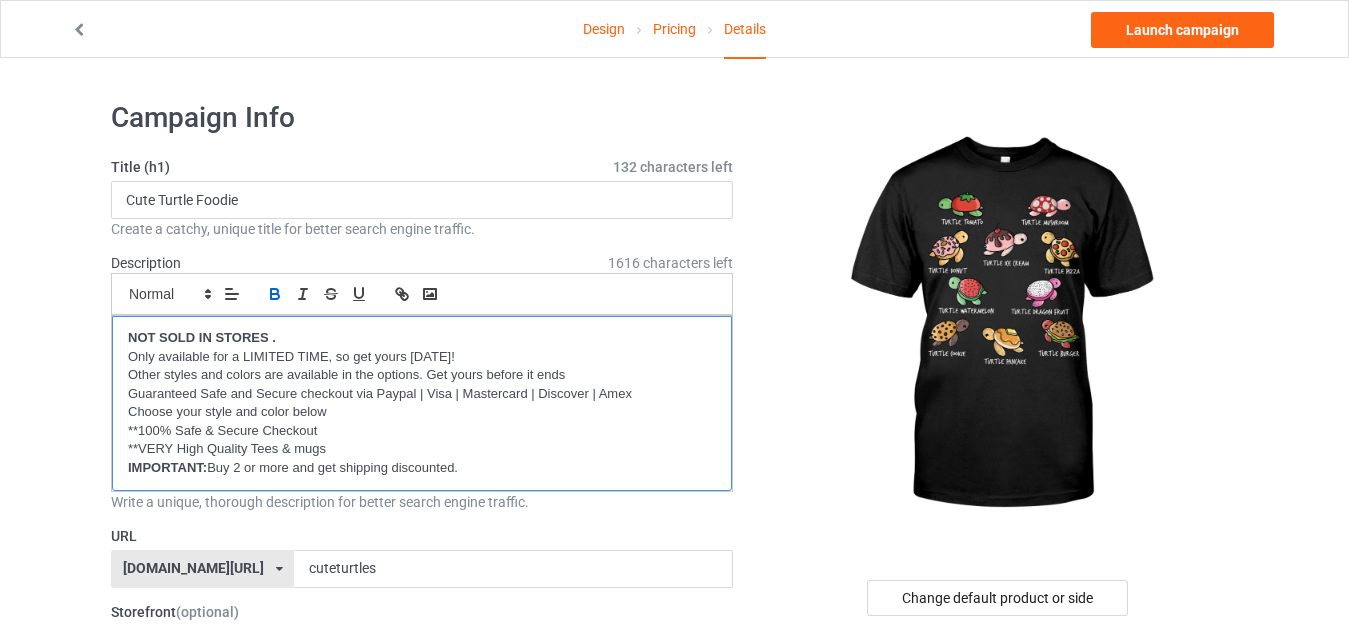 click on "NOT SOLD IN STORES ." at bounding box center [202, 337] 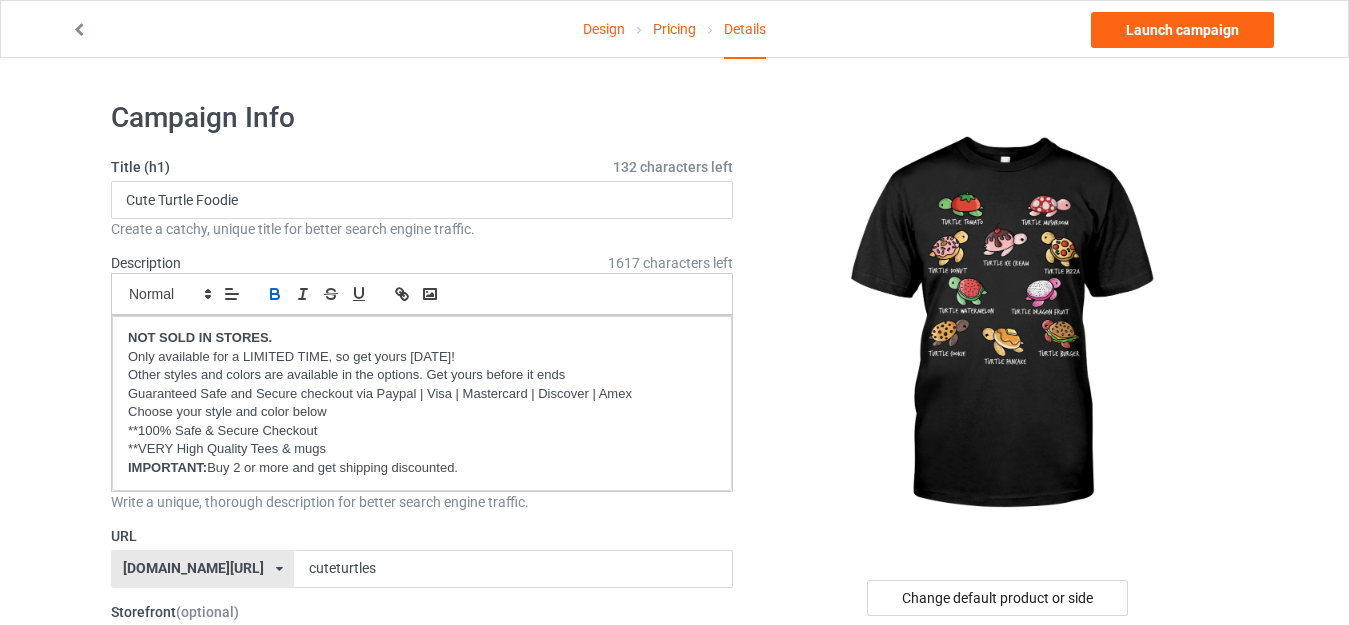 click at bounding box center (999, 325) 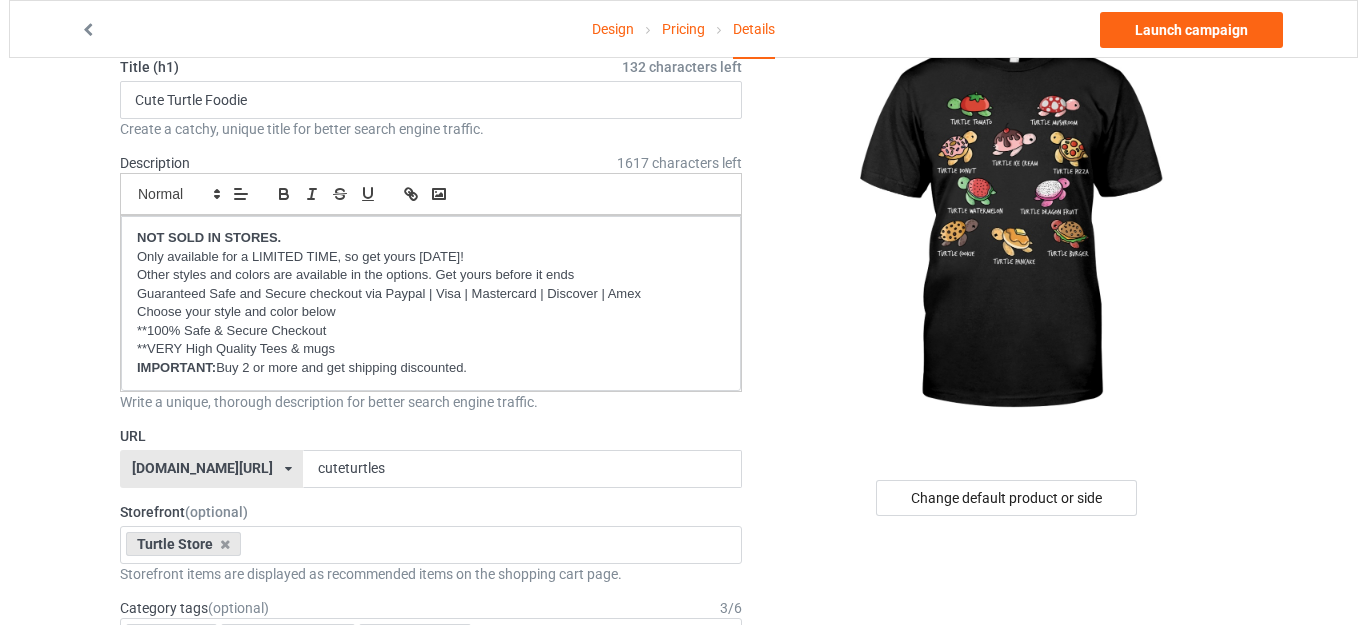 scroll, scrollTop: 0, scrollLeft: 0, axis: both 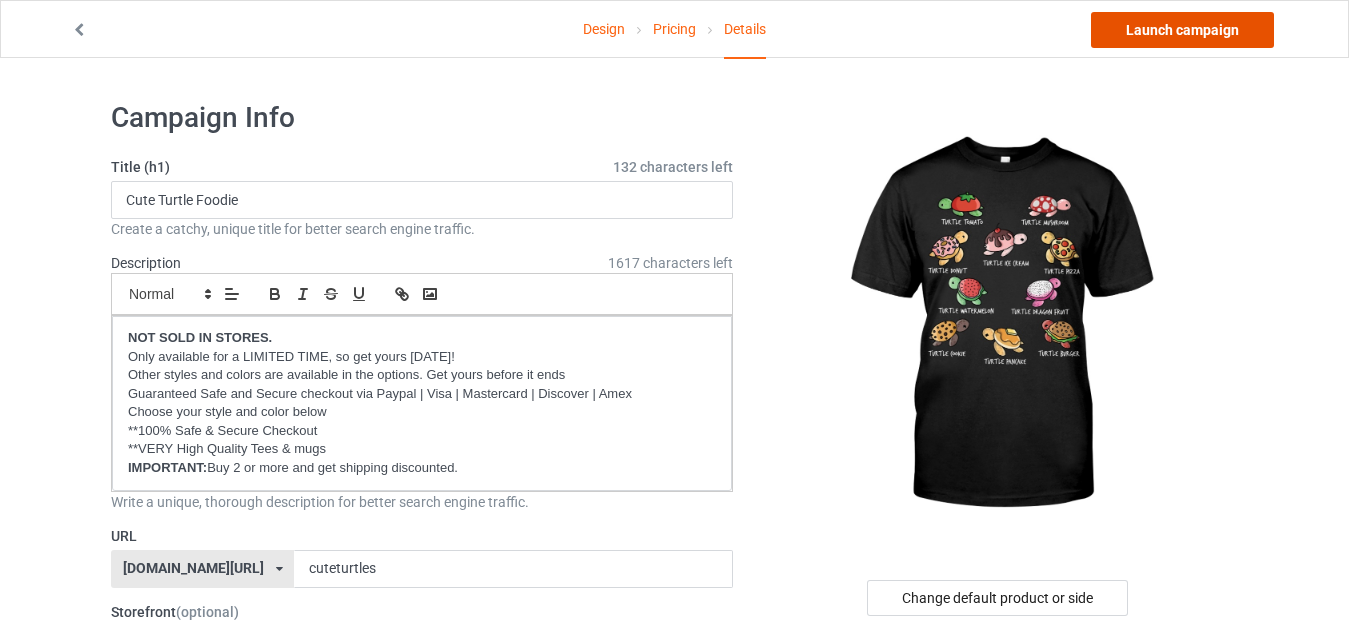 click on "Launch campaign" at bounding box center (1182, 30) 